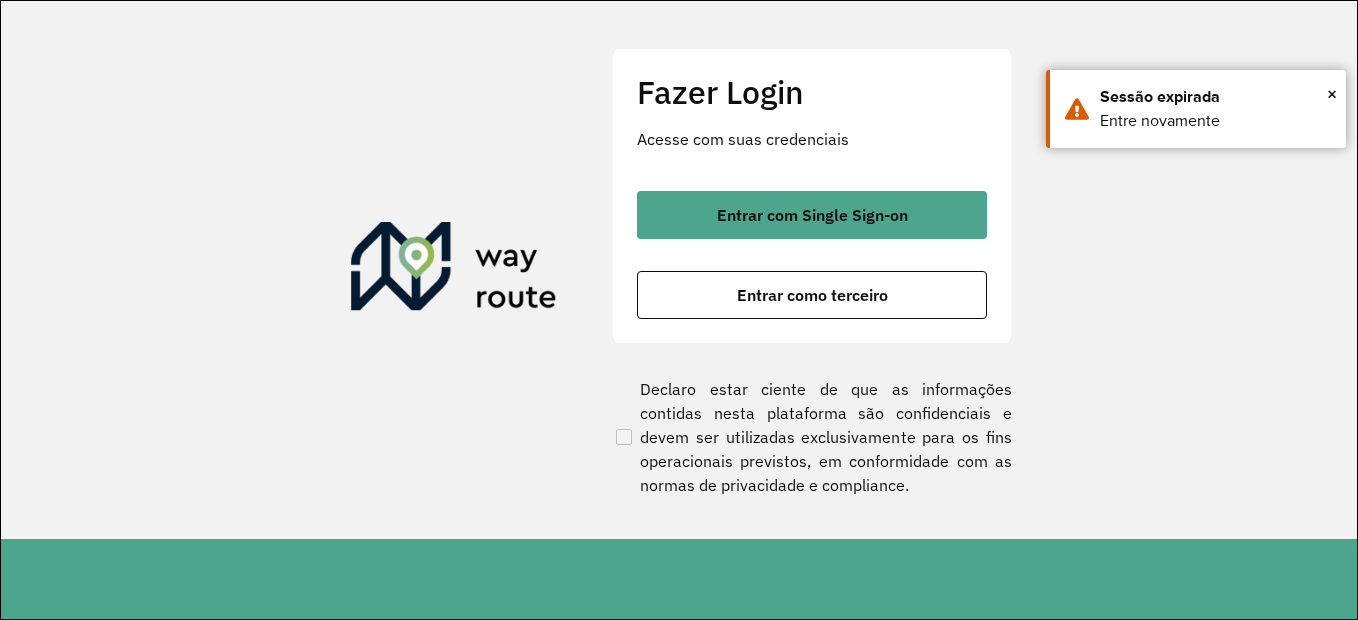 scroll, scrollTop: 0, scrollLeft: 0, axis: both 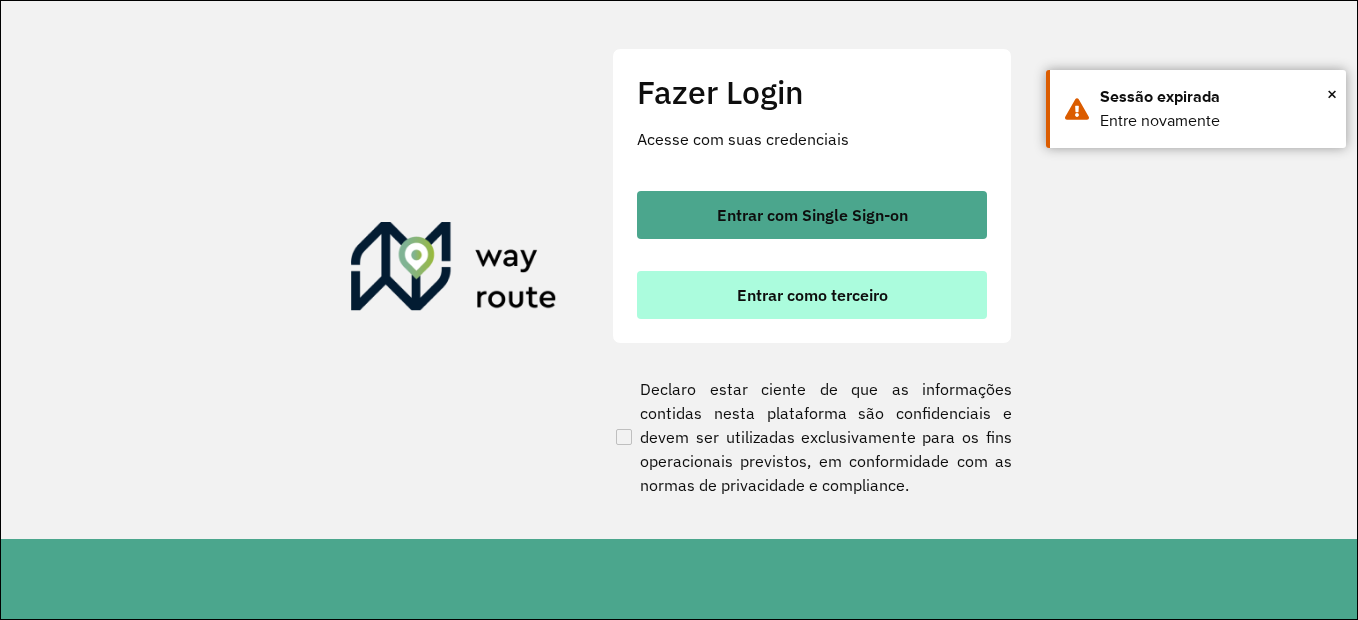 click on "Entrar como terceiro" at bounding box center (812, 295) 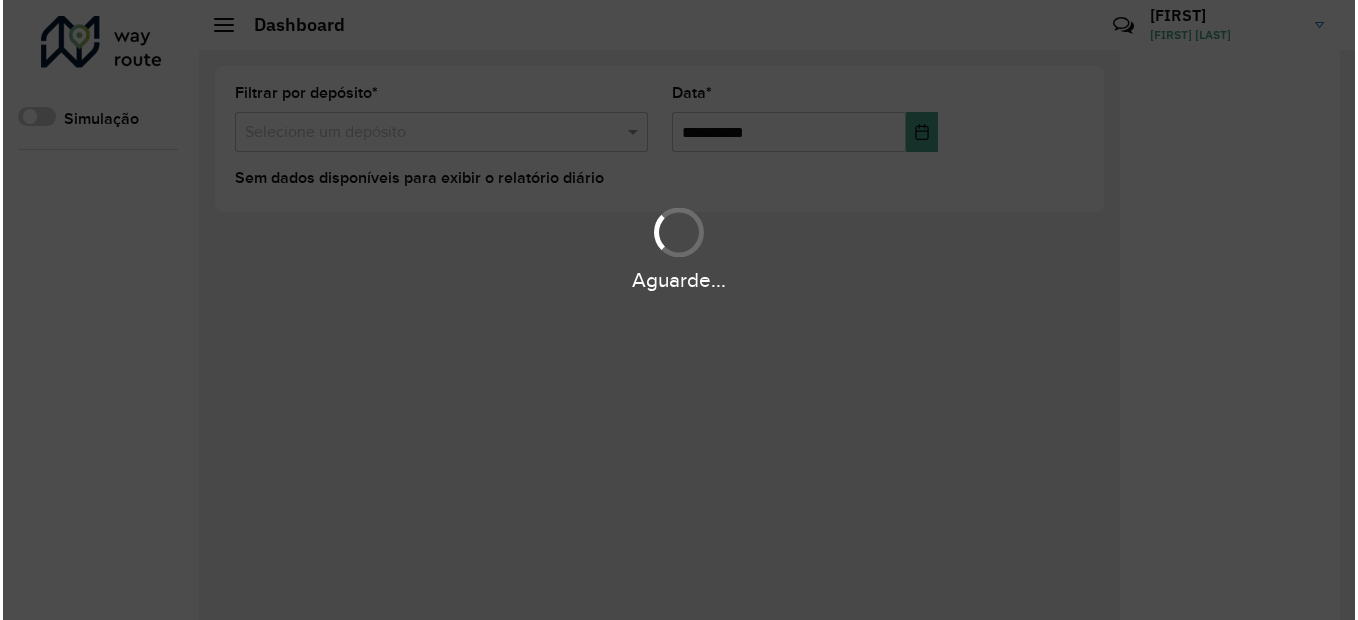 scroll, scrollTop: 0, scrollLeft: 0, axis: both 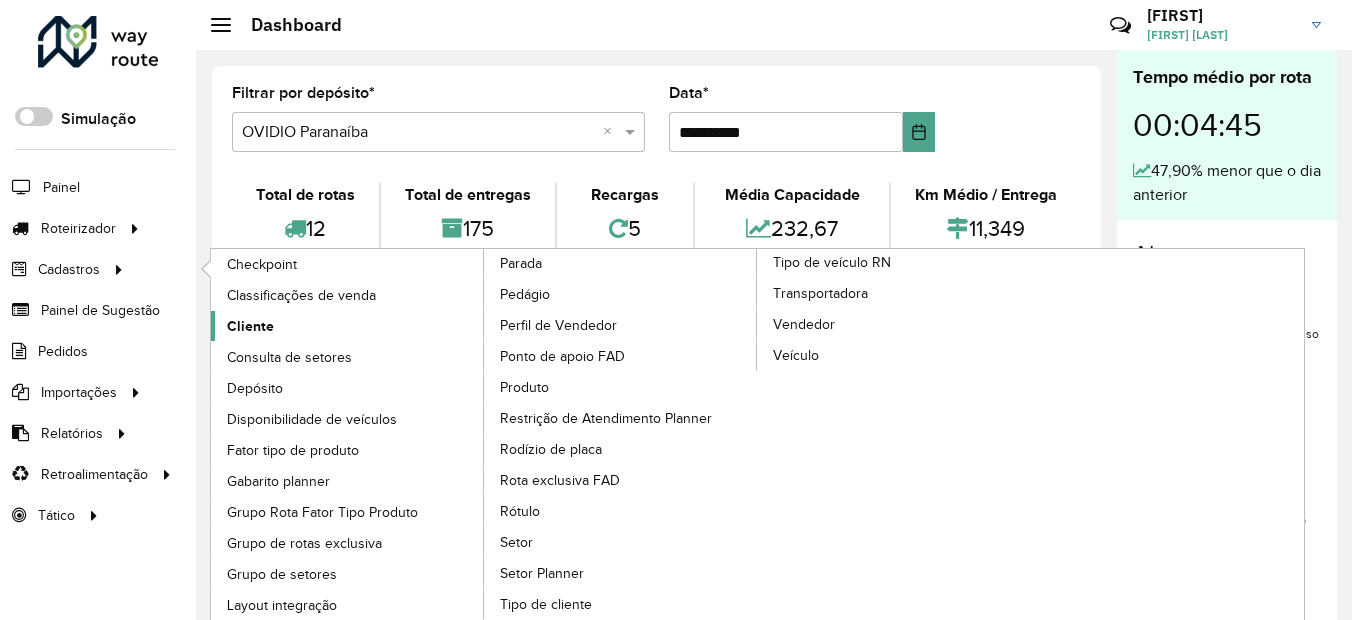 click on "Cliente" 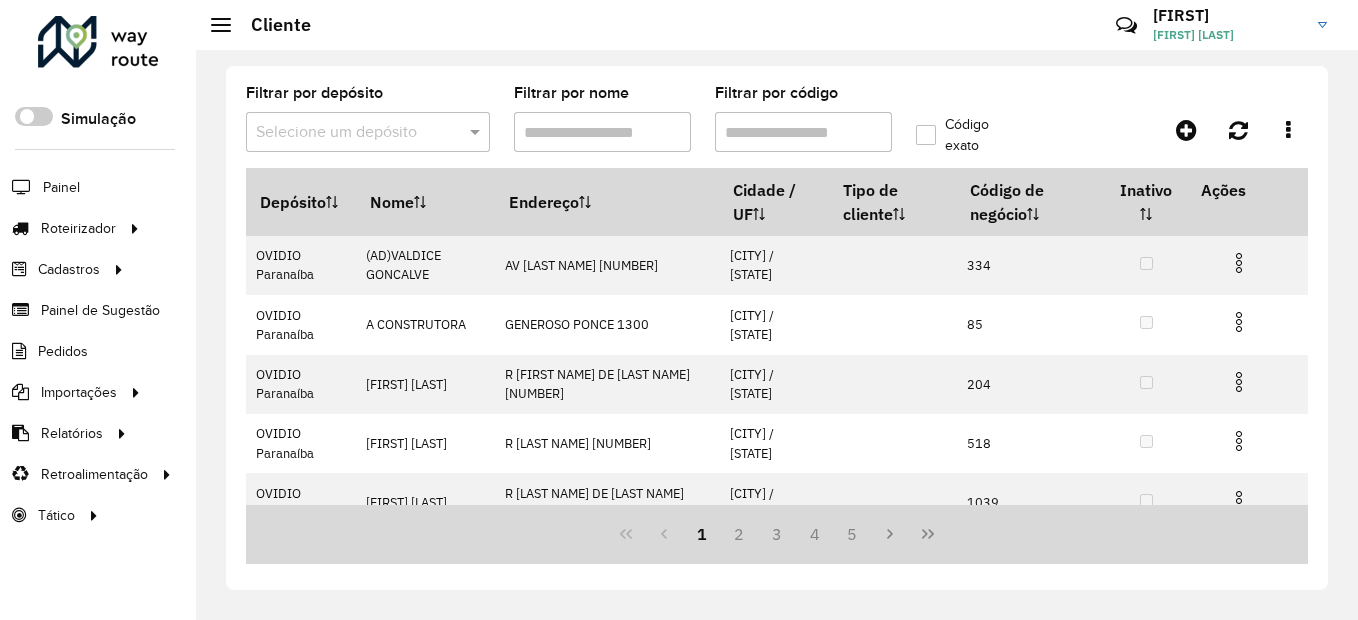 click on "Filtrar por código" at bounding box center [803, 132] 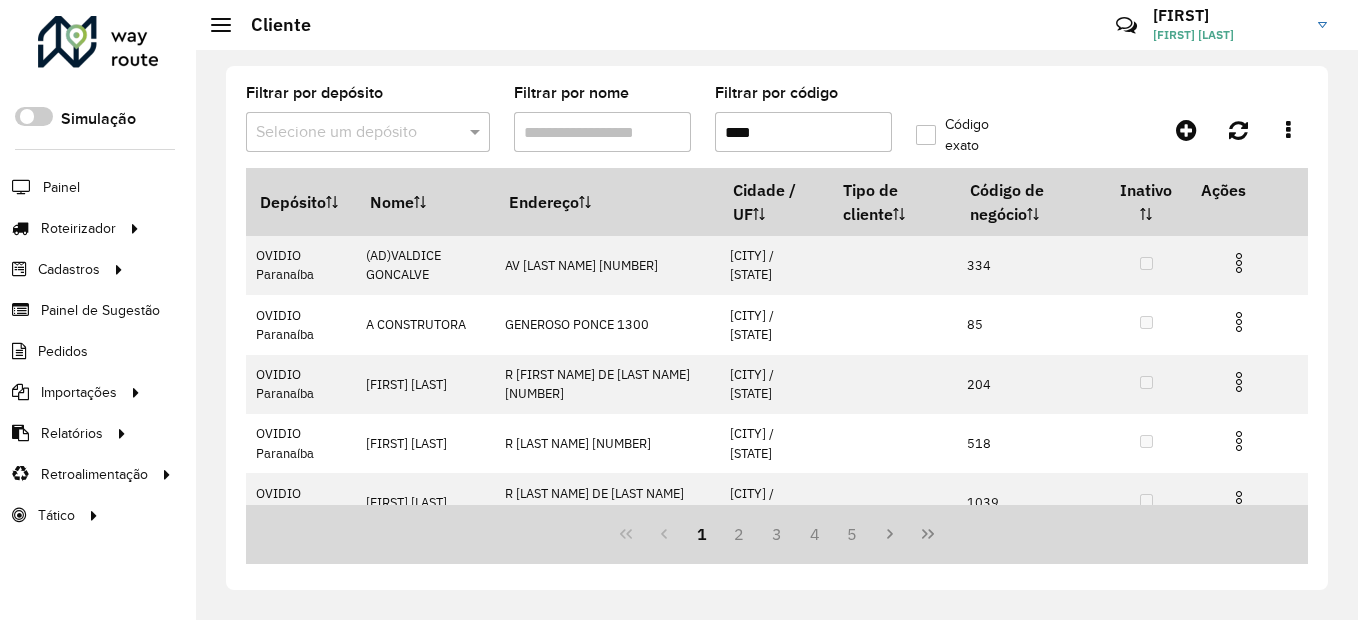 type on "****" 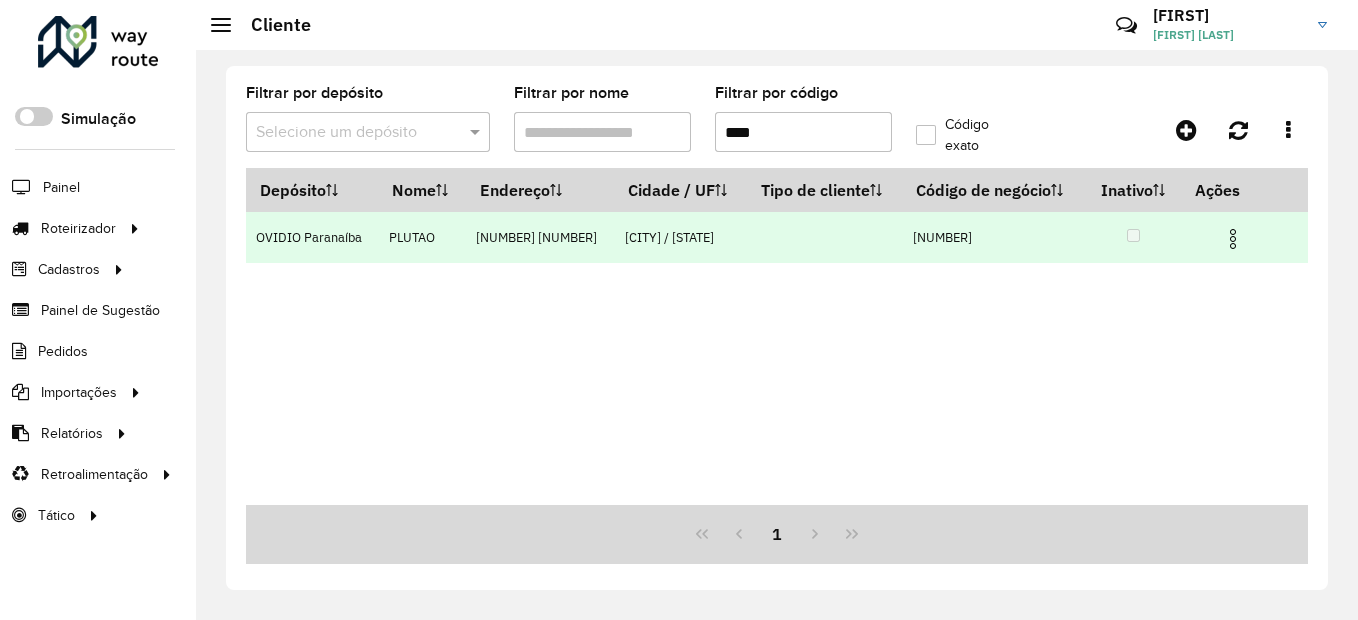 click at bounding box center (1242, 237) 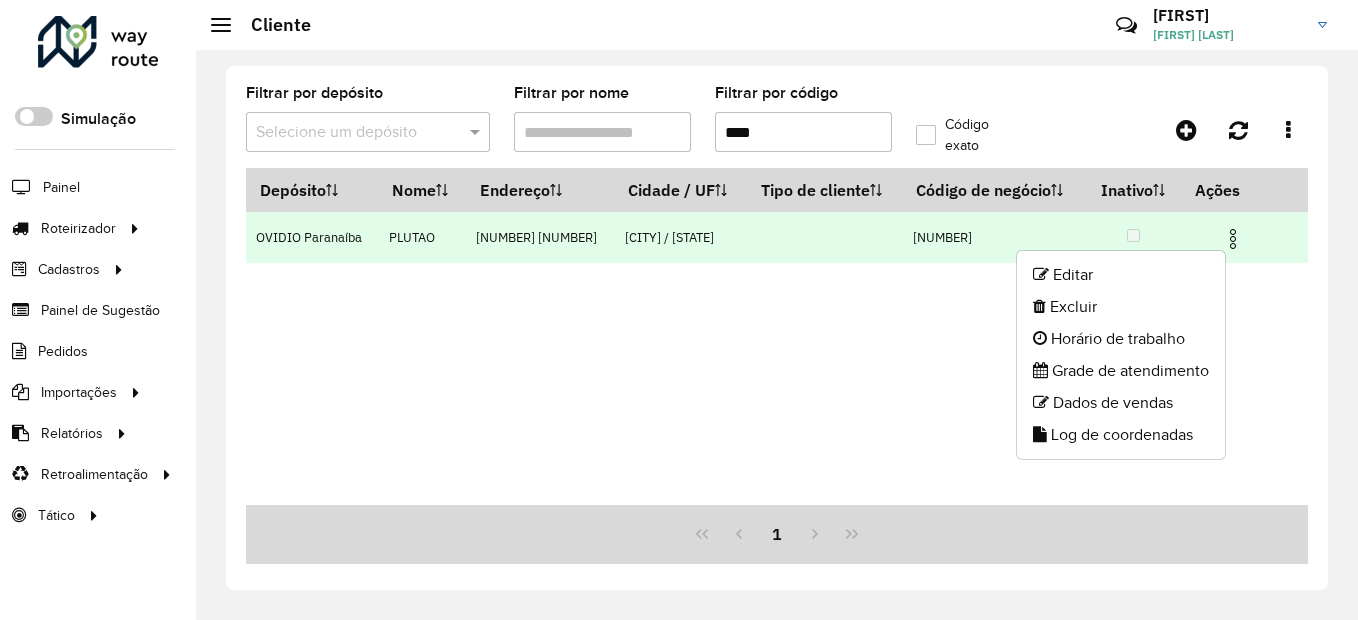 drag, startPoint x: 1254, startPoint y: 225, endPoint x: 1231, endPoint y: 232, distance: 24.04163 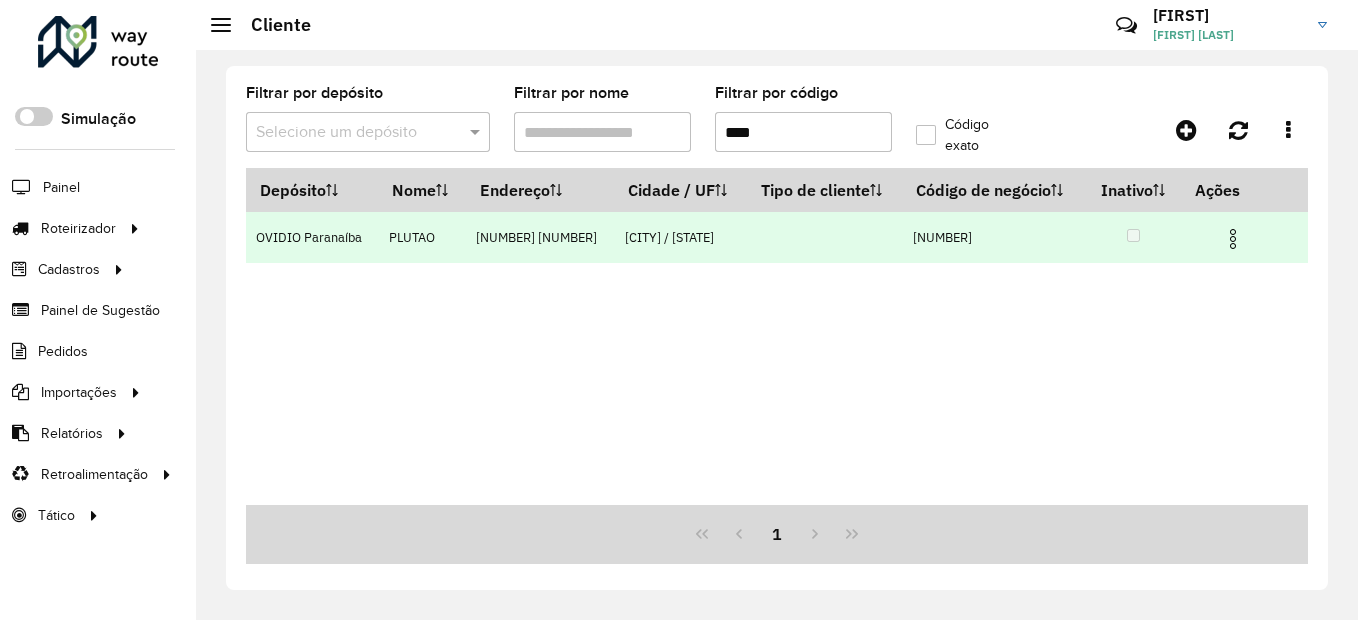 click at bounding box center [1233, 239] 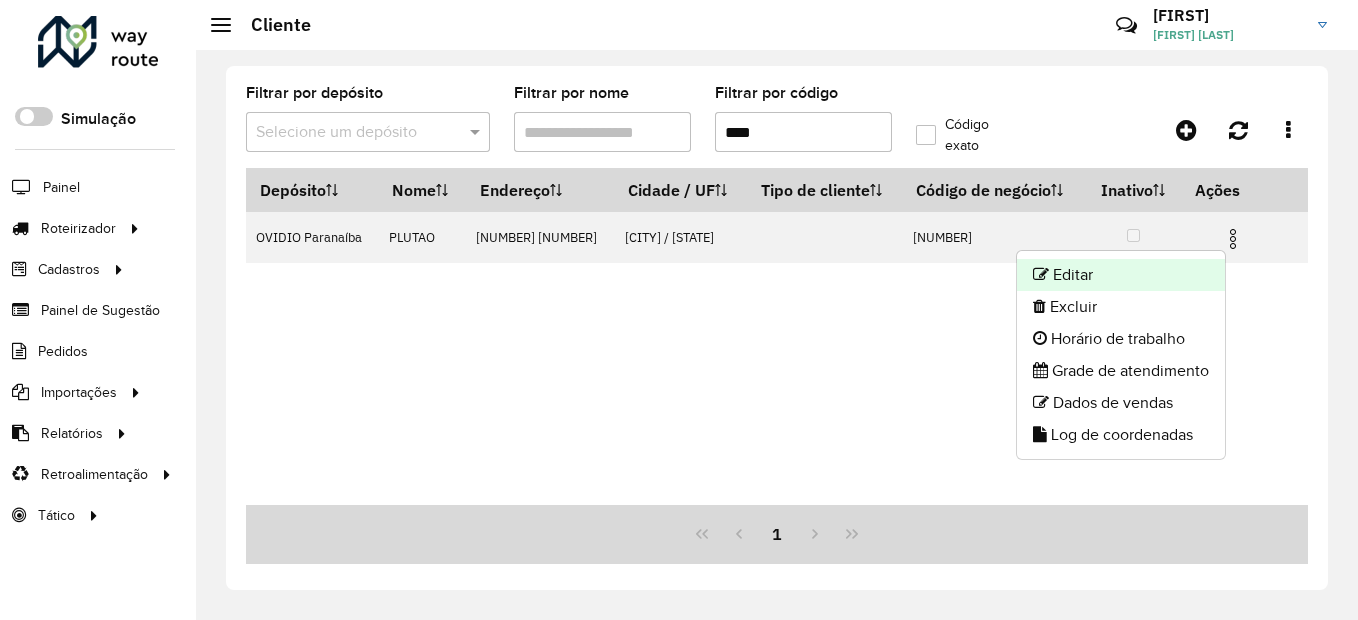 click on "Editar" 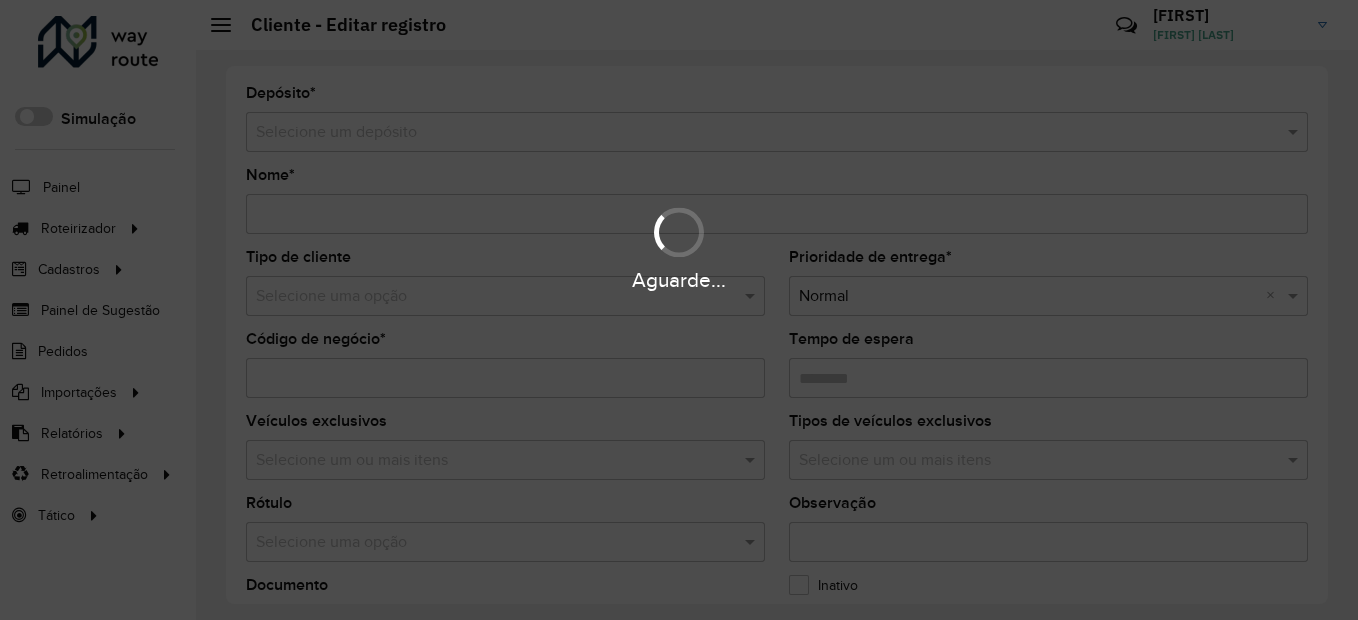 type on "******" 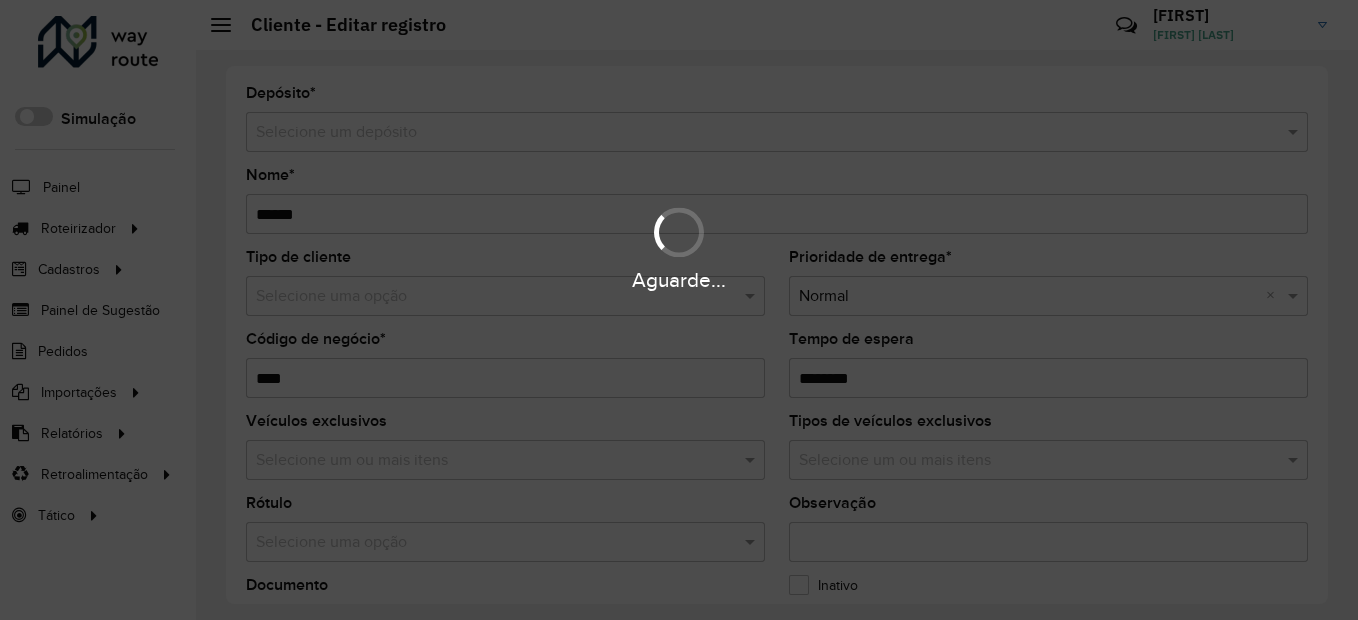 type on "**********" 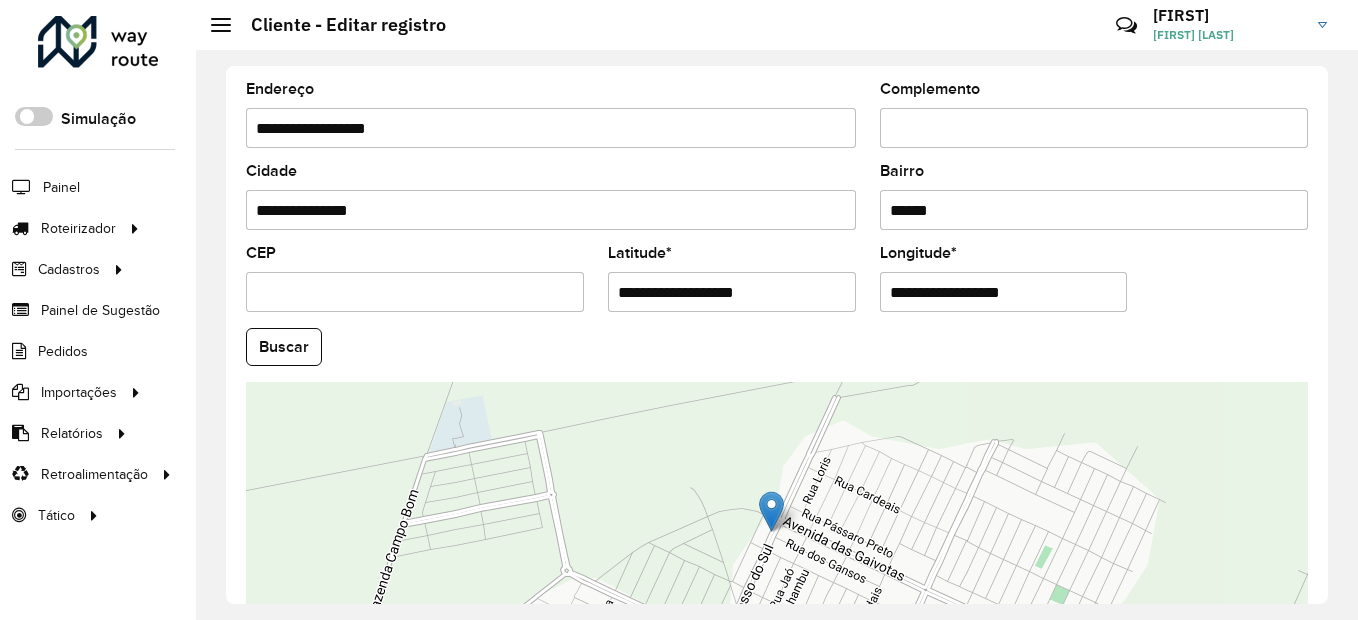 scroll, scrollTop: 500, scrollLeft: 0, axis: vertical 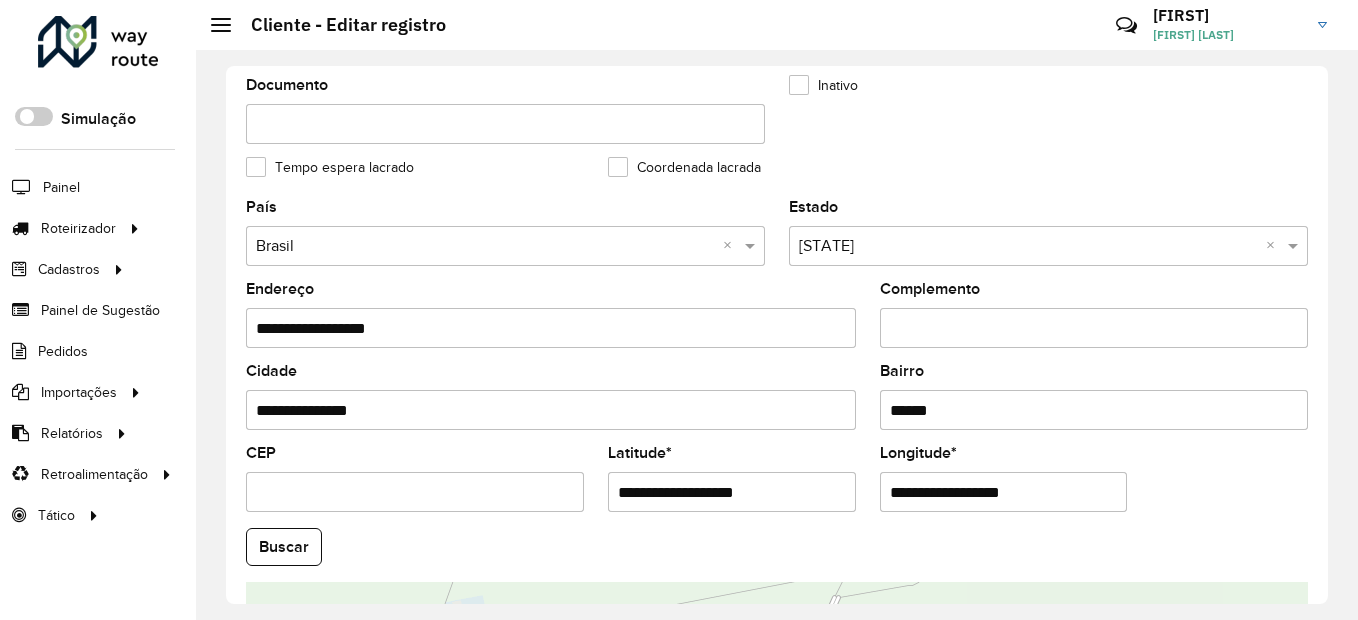 drag, startPoint x: 422, startPoint y: 340, endPoint x: 230, endPoint y: 338, distance: 192.01042 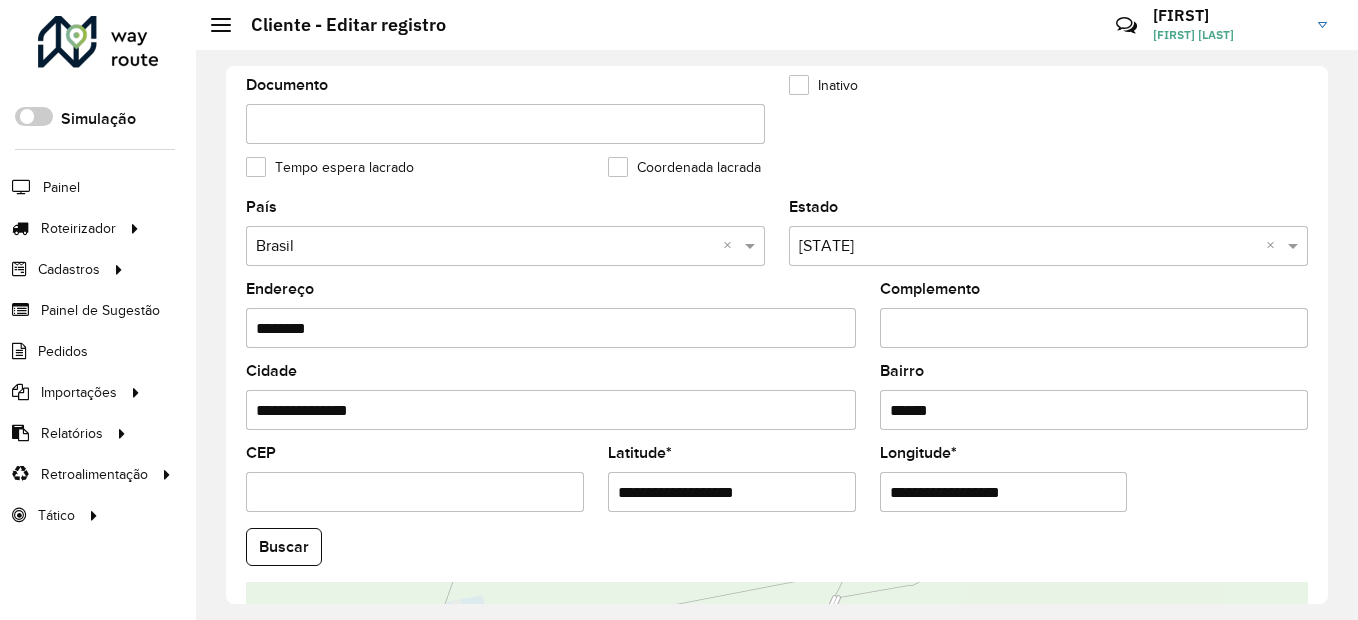 type on "*******" 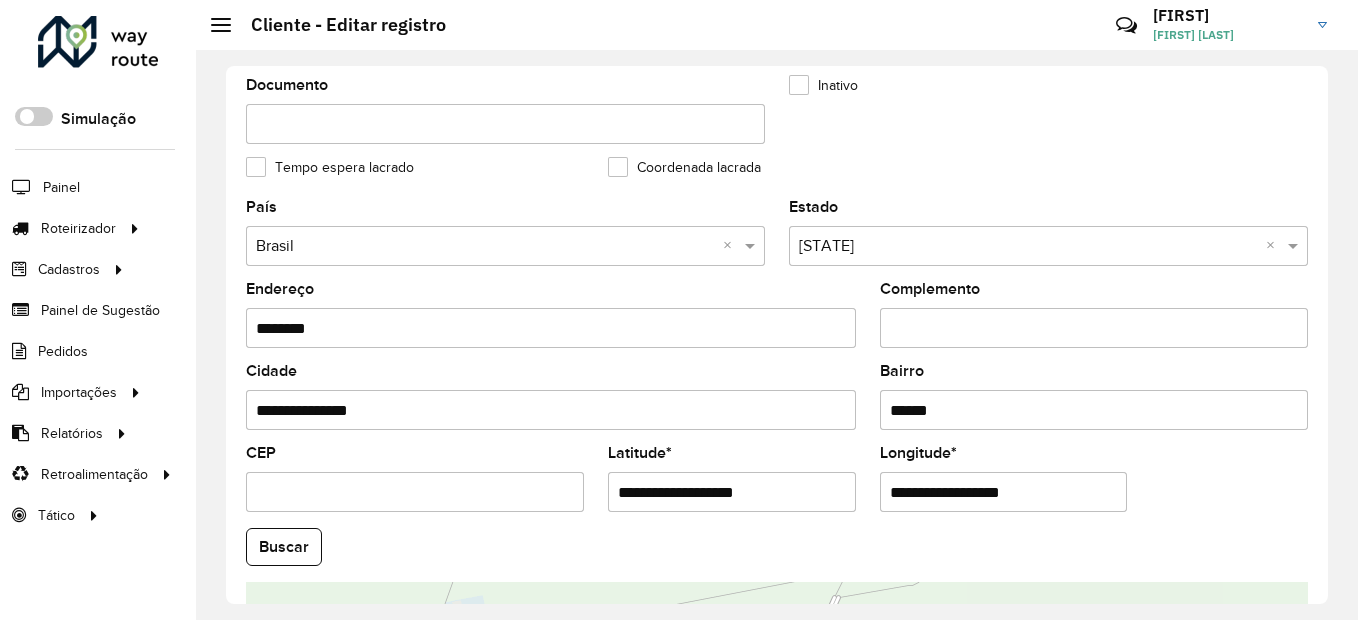 drag, startPoint x: 233, startPoint y: 340, endPoint x: 141, endPoint y: 340, distance: 92 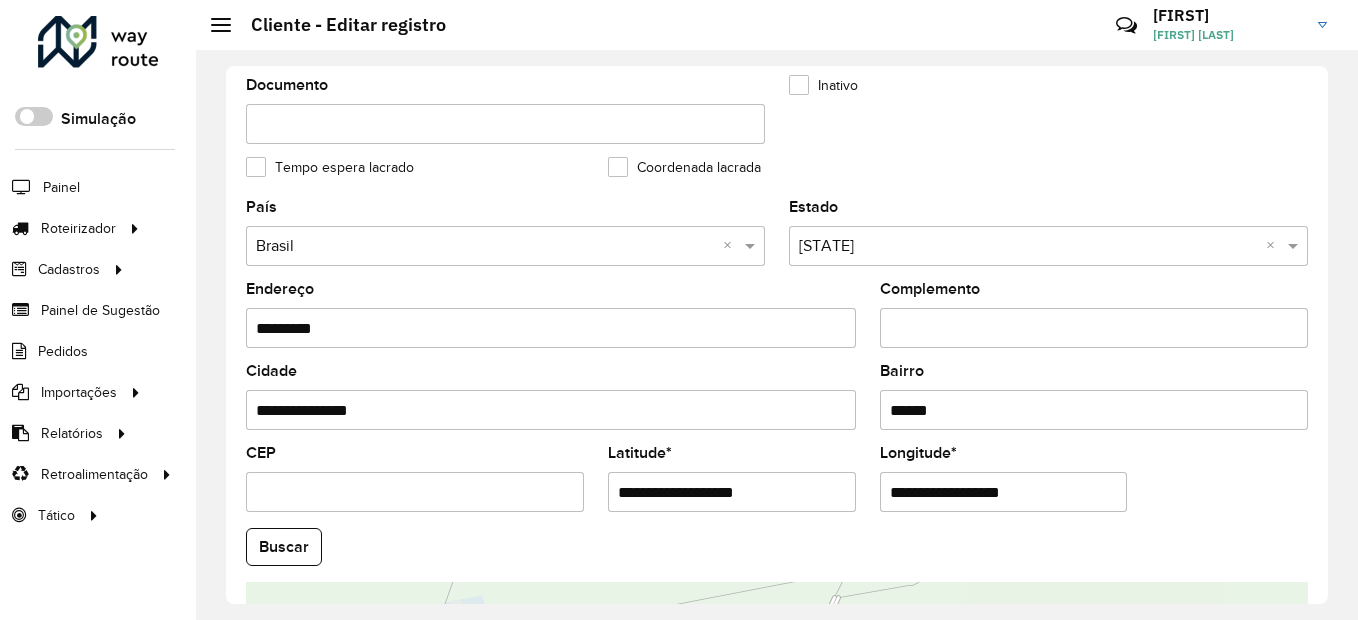 type on "*********" 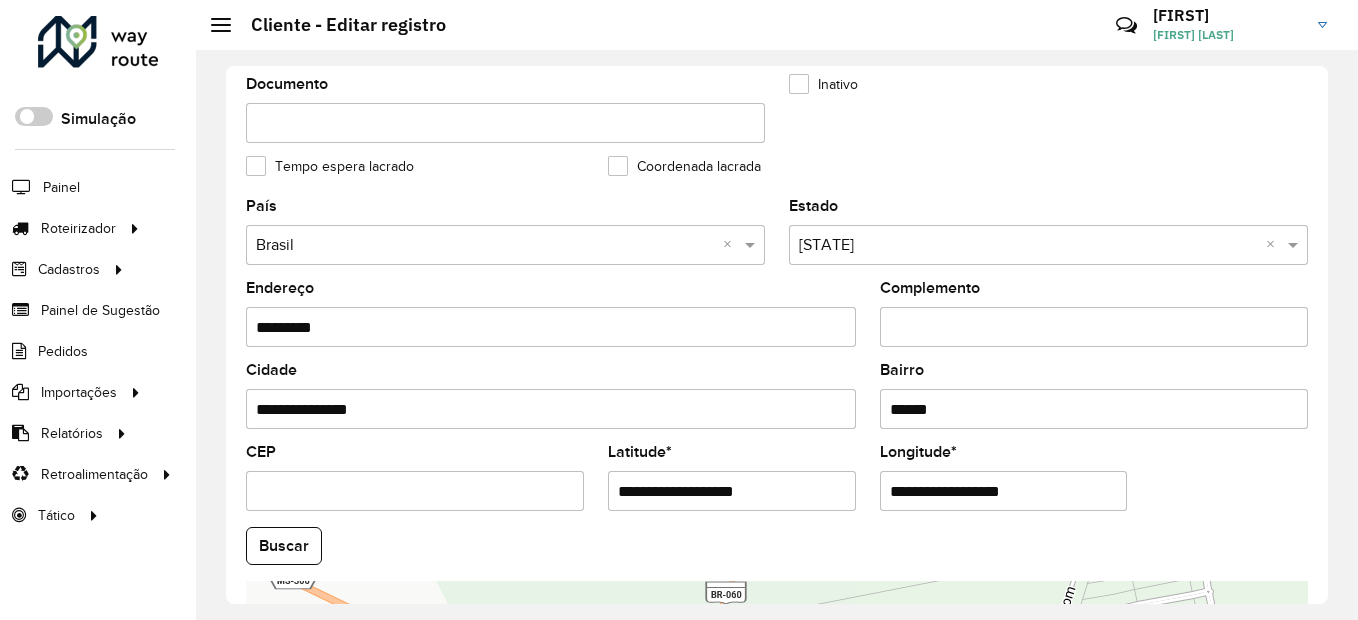 scroll, scrollTop: 500, scrollLeft: 0, axis: vertical 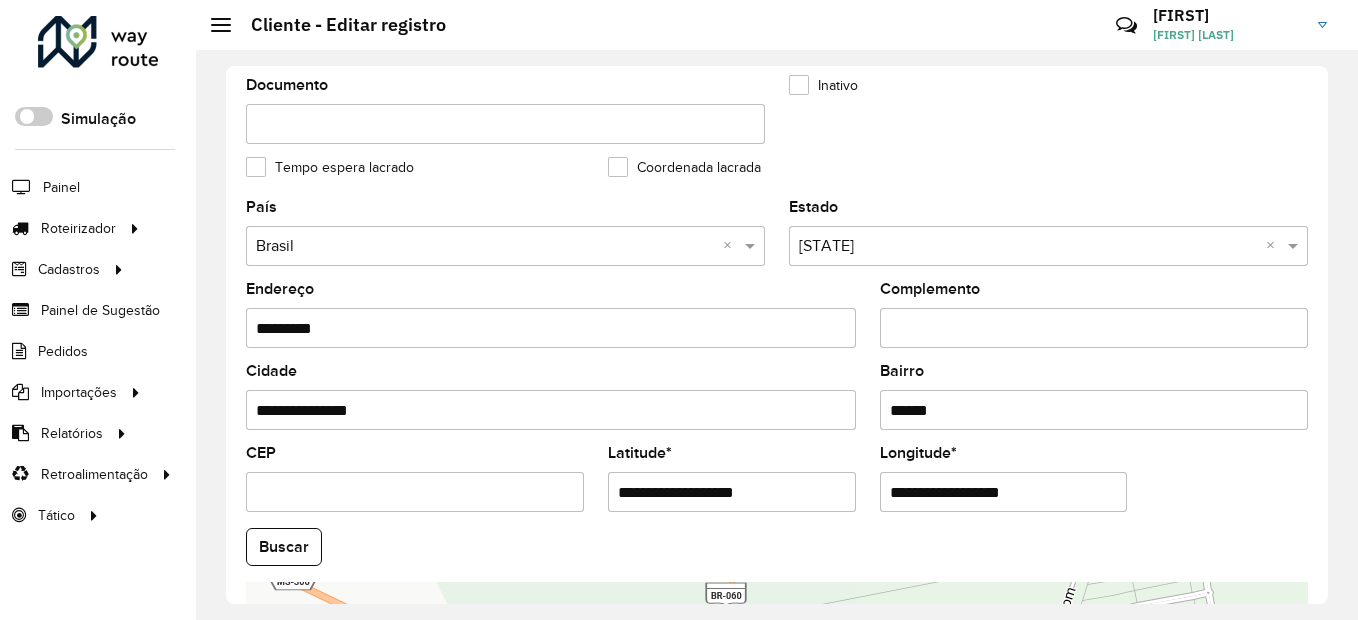 click on "CEP" at bounding box center [415, 492] 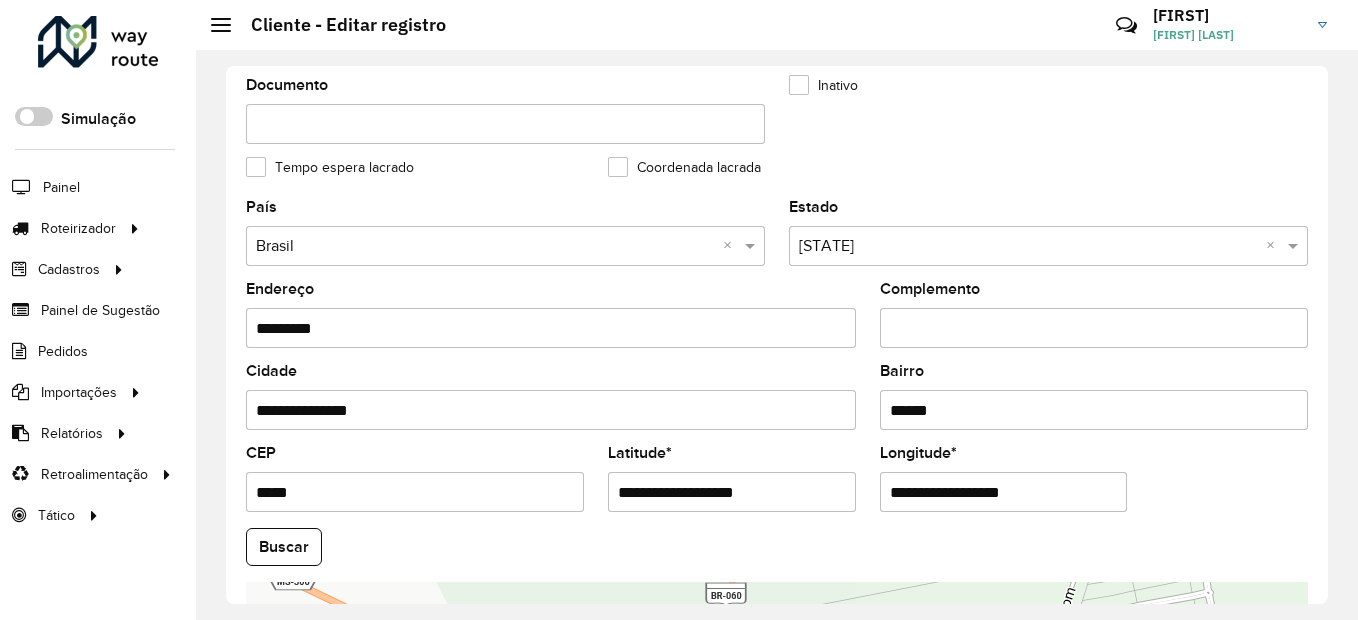 type on "*********" 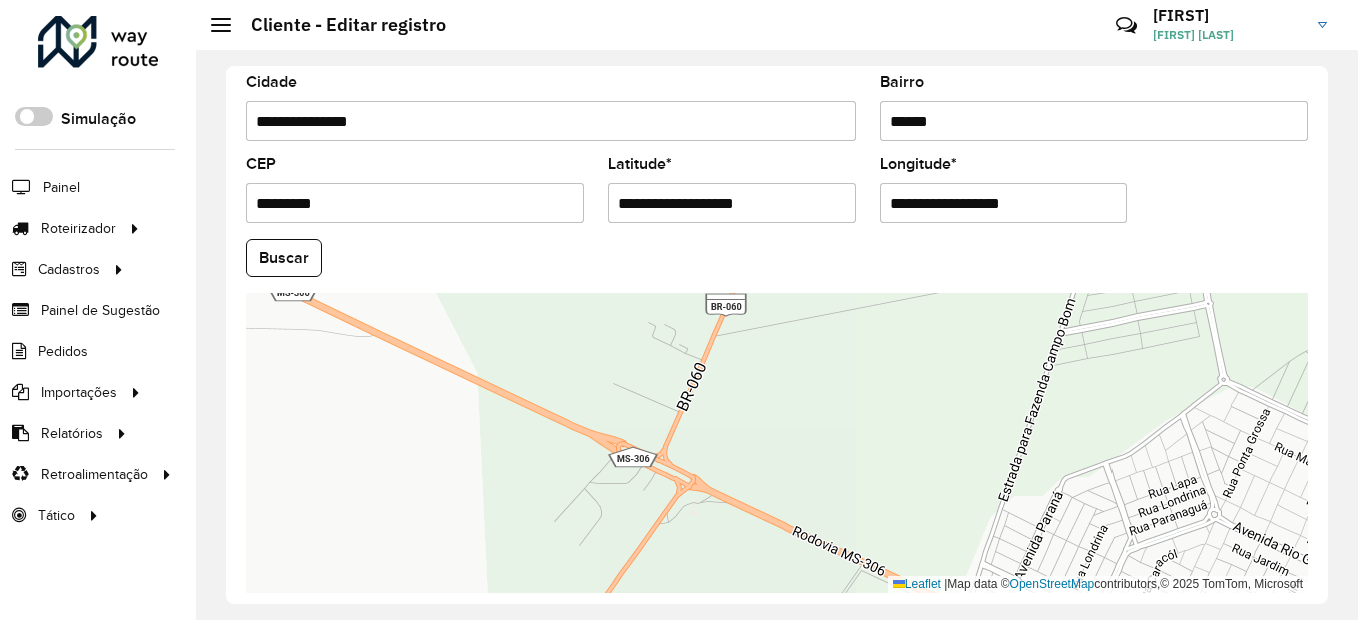 scroll, scrollTop: 868, scrollLeft: 0, axis: vertical 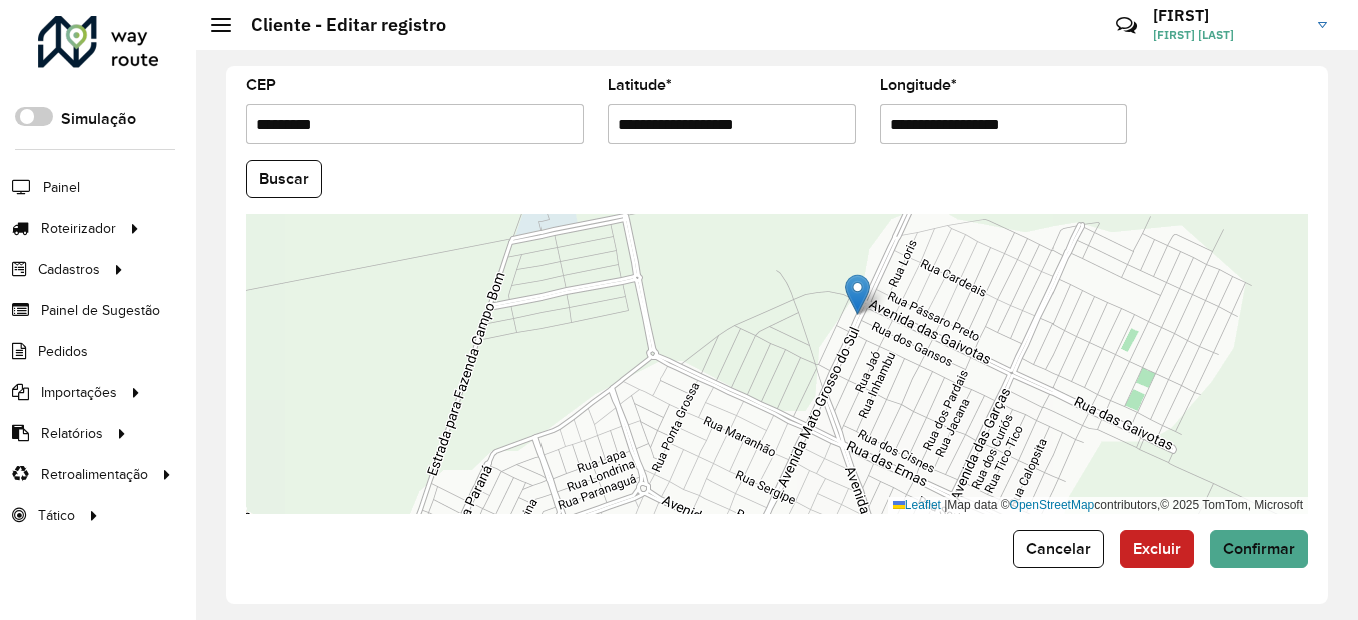 drag, startPoint x: 991, startPoint y: 416, endPoint x: 419, endPoint y: 468, distance: 574.35876 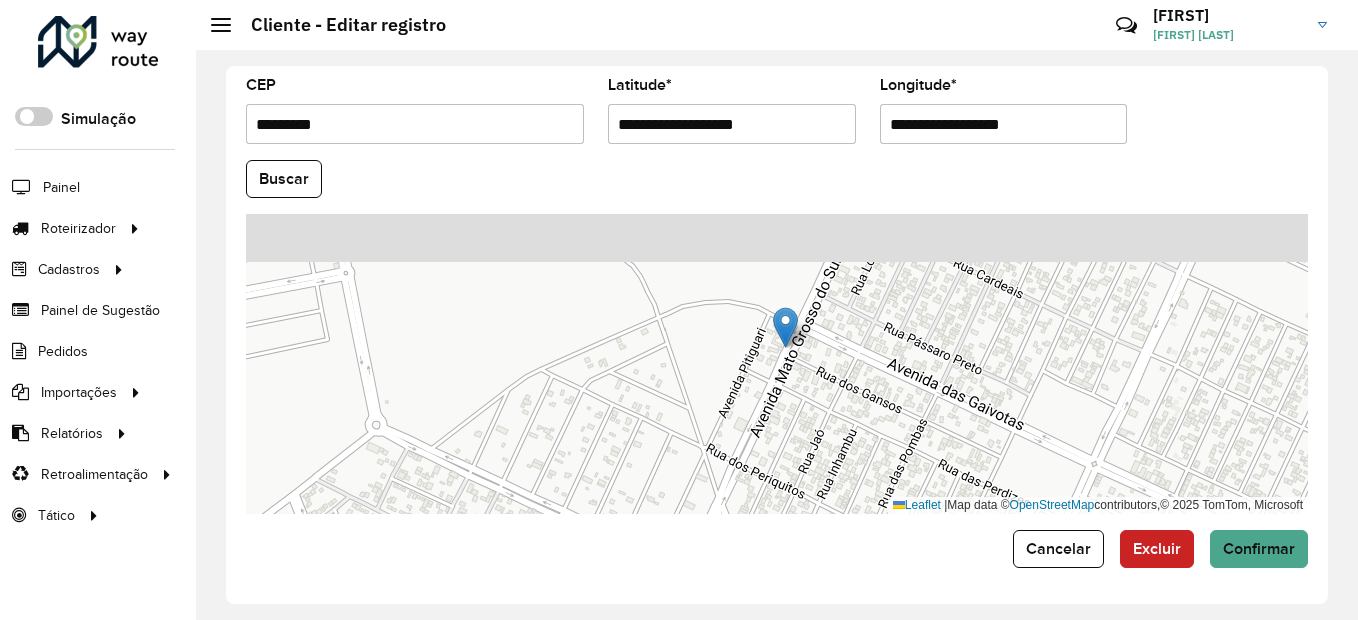 drag, startPoint x: 844, startPoint y: 319, endPoint x: 729, endPoint y: 396, distance: 138.39798 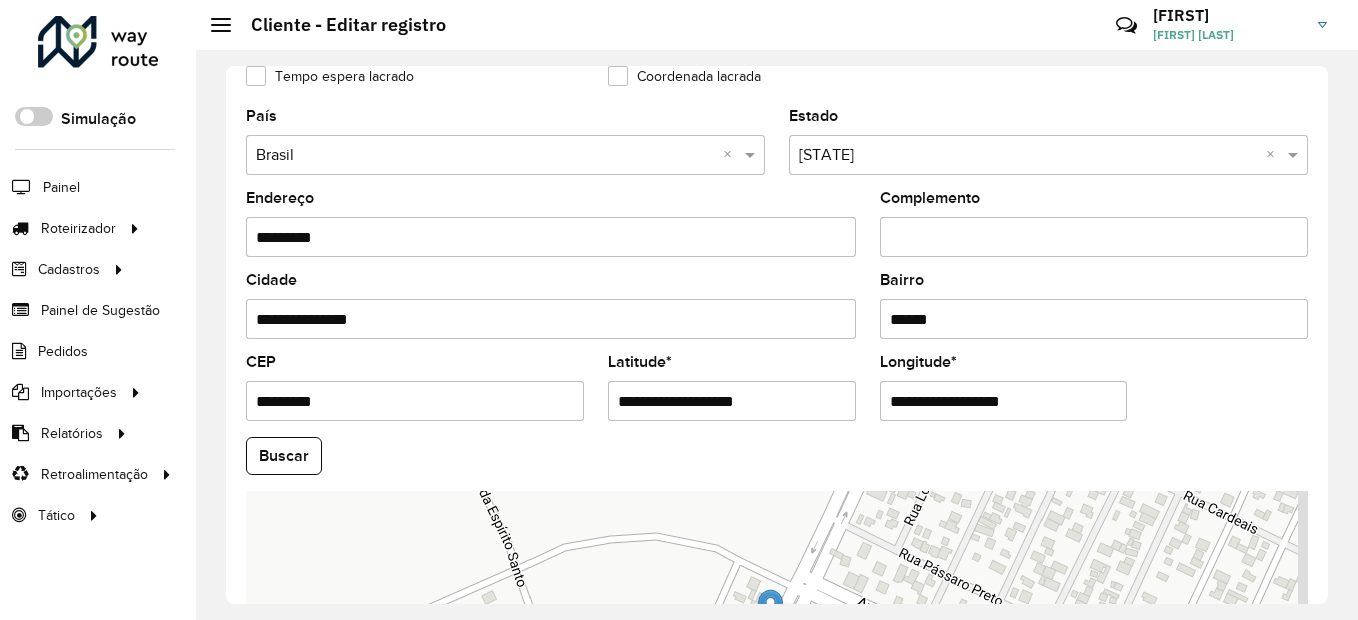 scroll, scrollTop: 668, scrollLeft: 0, axis: vertical 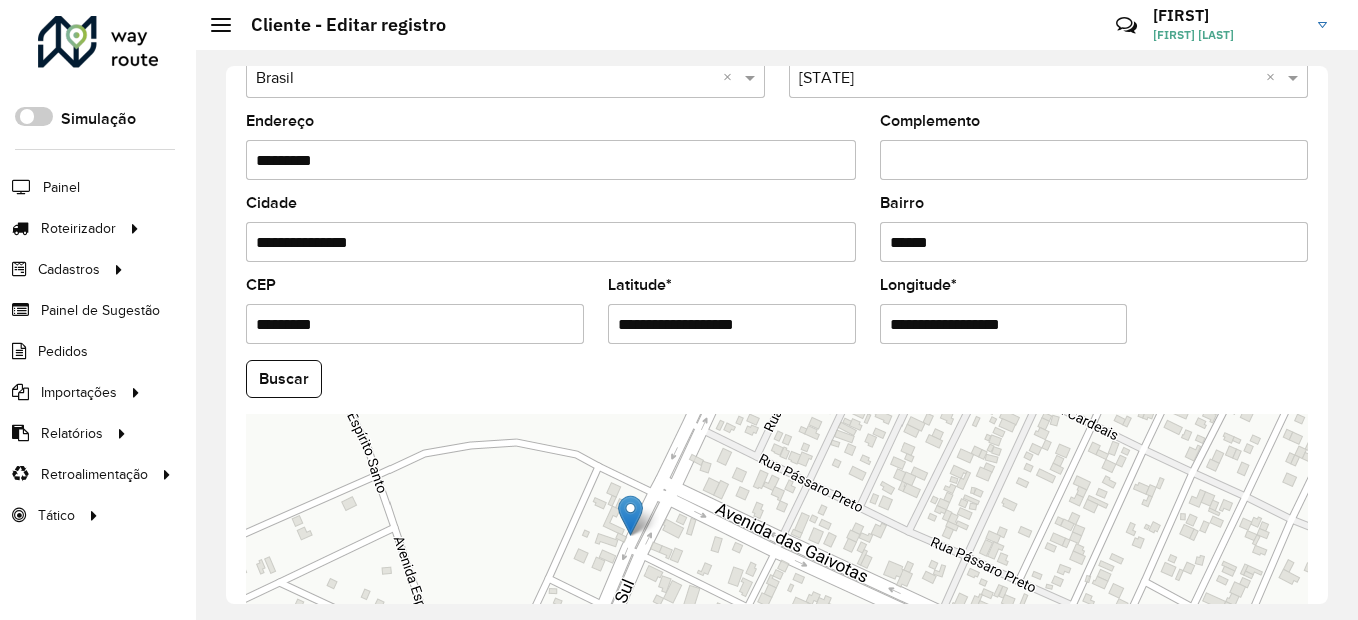 drag, startPoint x: 894, startPoint y: 438, endPoint x: 689, endPoint y: 506, distance: 215.9838 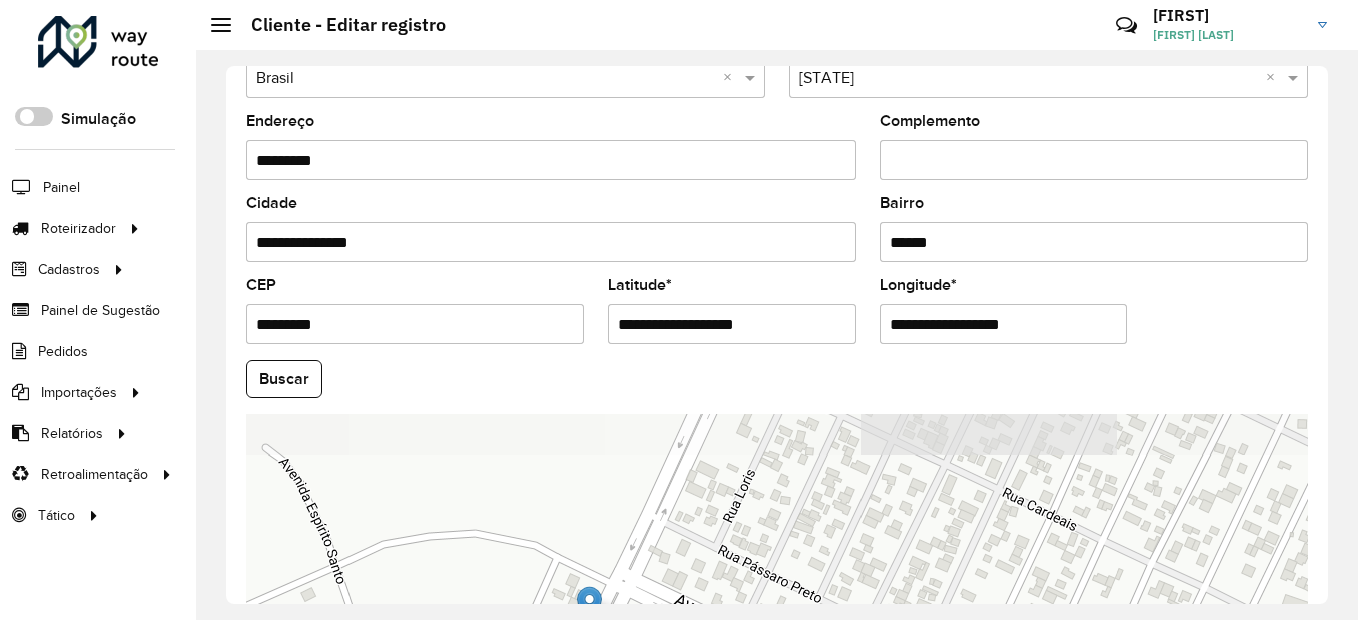 drag, startPoint x: 672, startPoint y: 481, endPoint x: 631, endPoint y: 566, distance: 94.371605 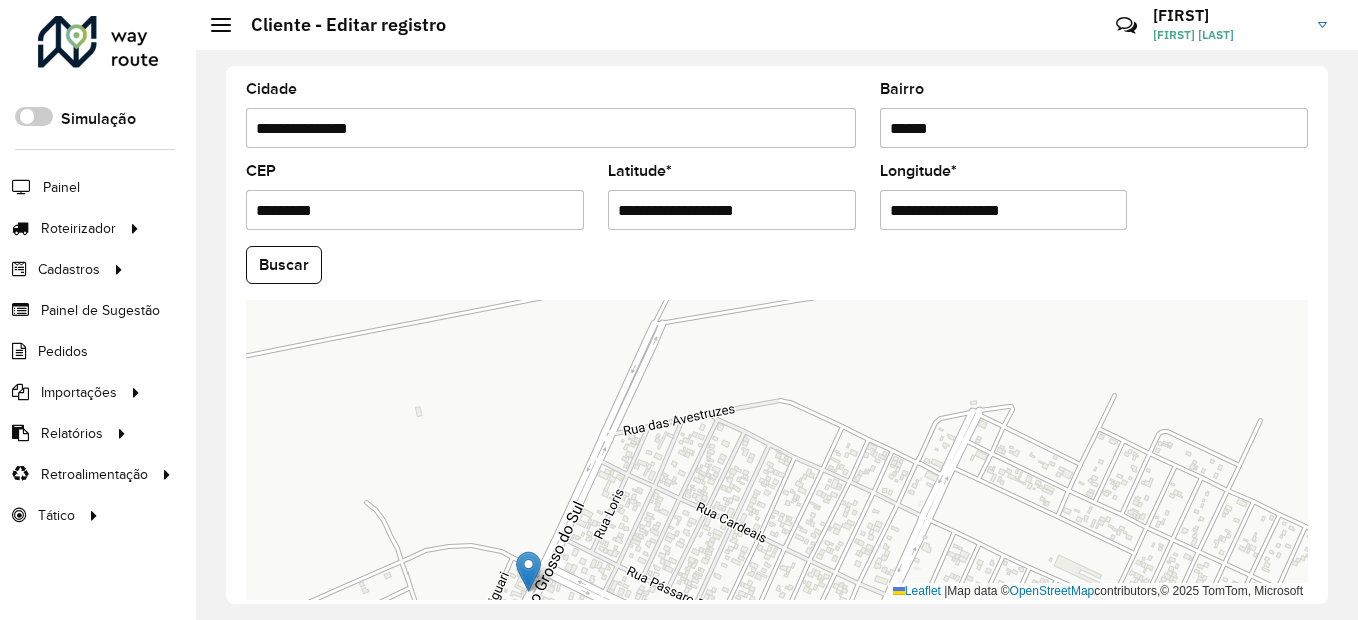 scroll, scrollTop: 868, scrollLeft: 0, axis: vertical 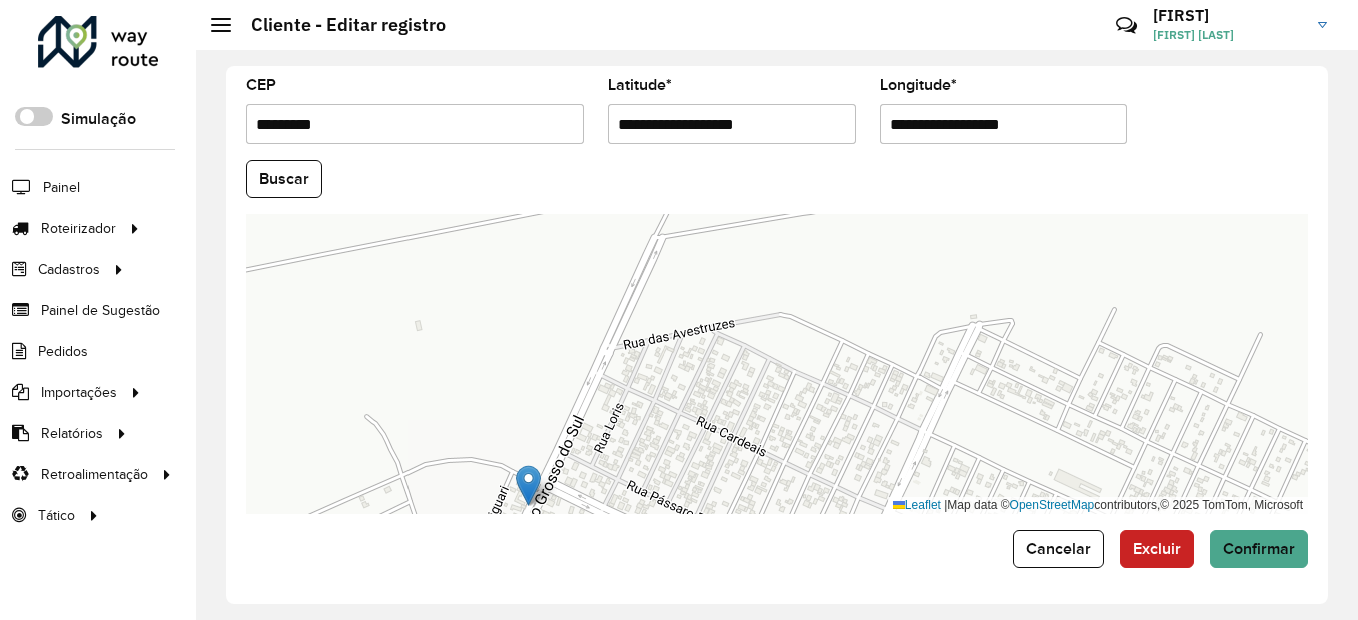 drag, startPoint x: 656, startPoint y: 512, endPoint x: 591, endPoint y: 607, distance: 115.10864 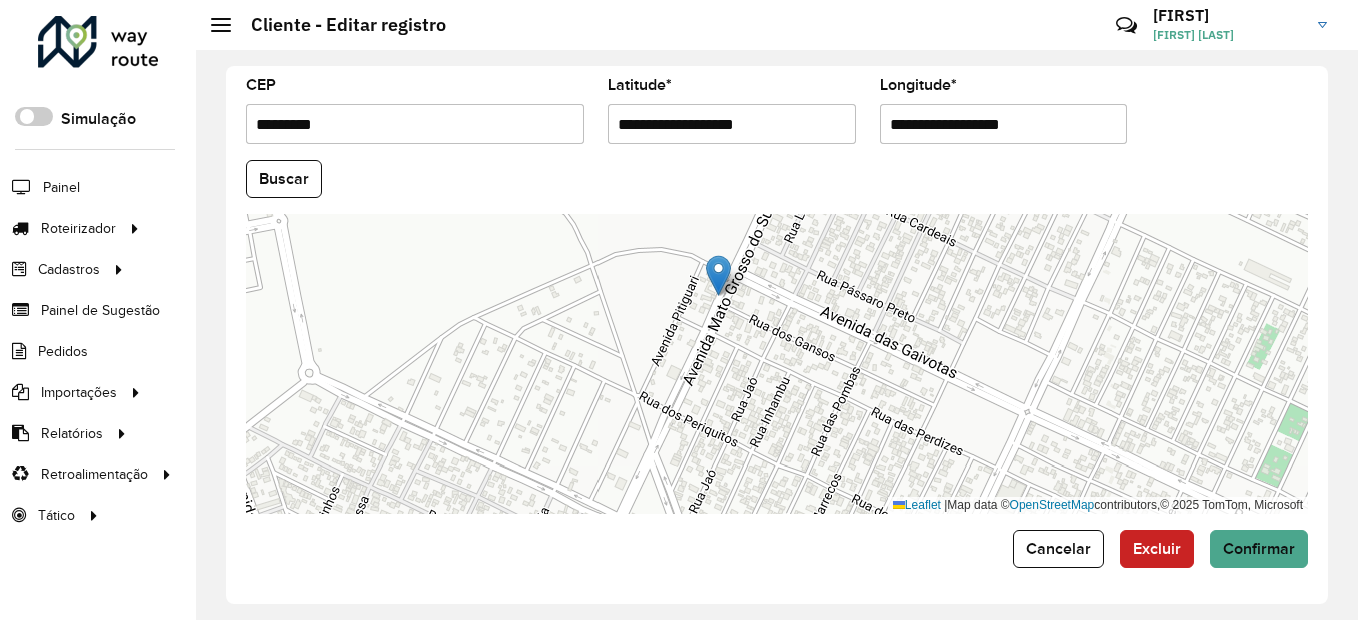 drag, startPoint x: 704, startPoint y: 366, endPoint x: 896, endPoint y: 170, distance: 274.372 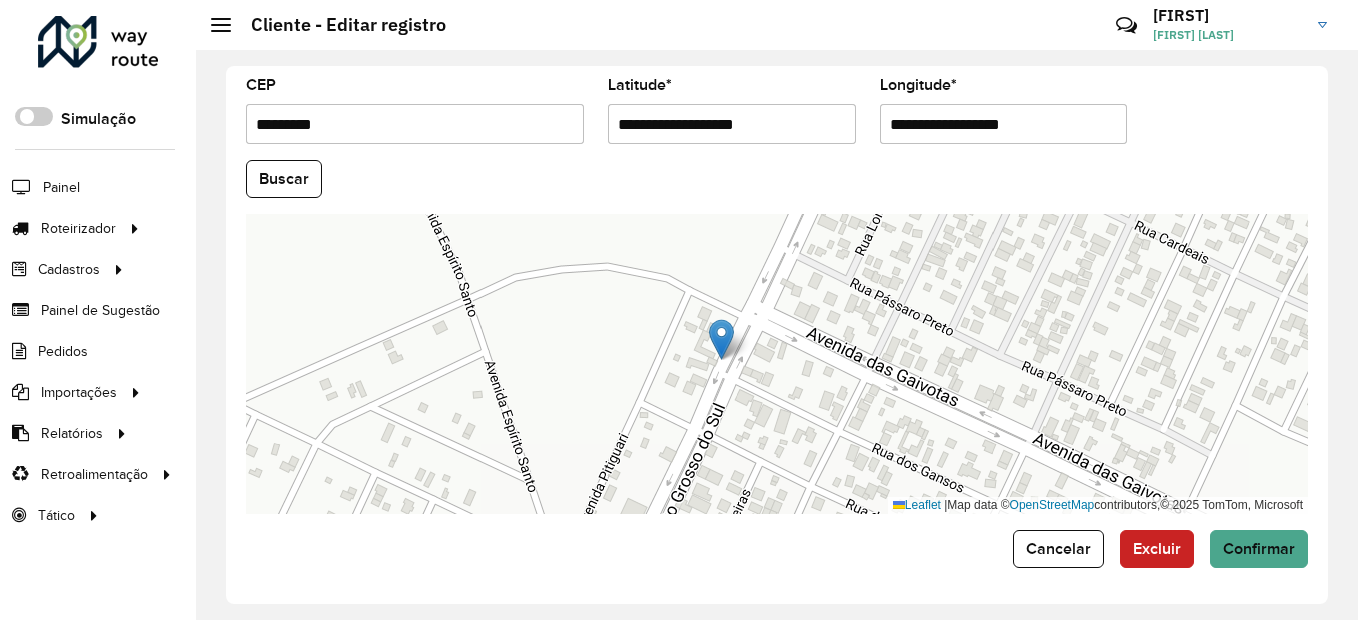 drag, startPoint x: 719, startPoint y: 274, endPoint x: 742, endPoint y: 343, distance: 72.73238 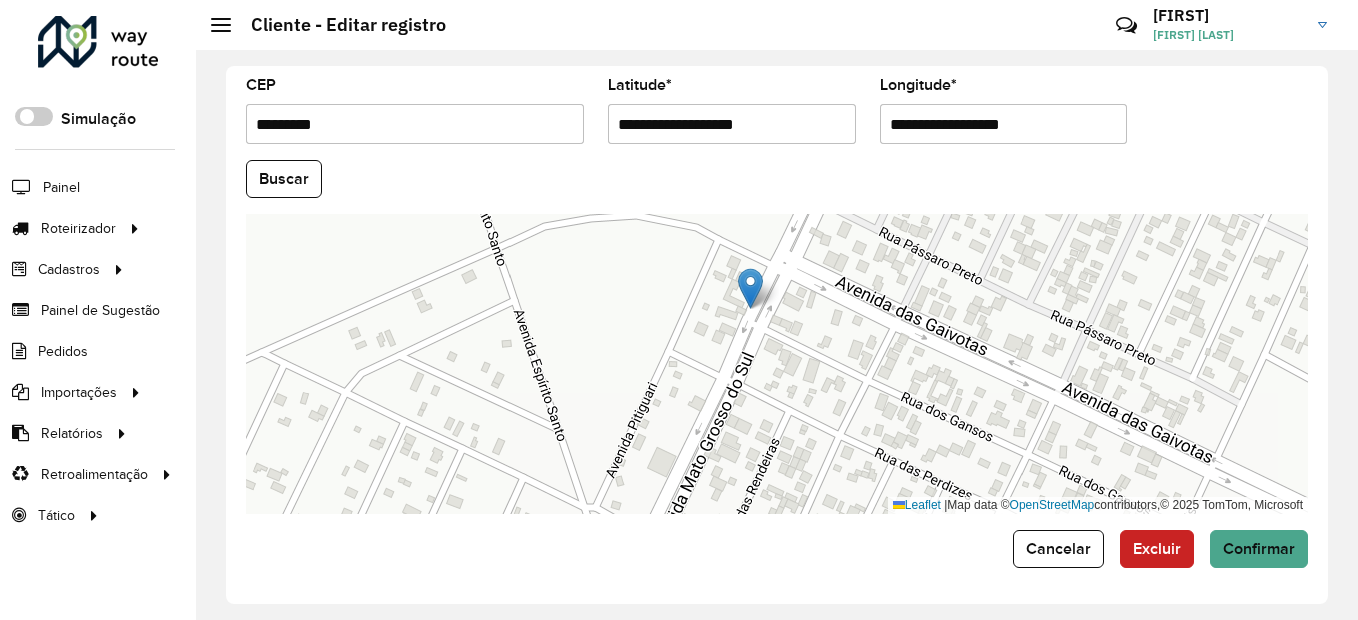 drag, startPoint x: 753, startPoint y: 325, endPoint x: 765, endPoint y: 295, distance: 32.31099 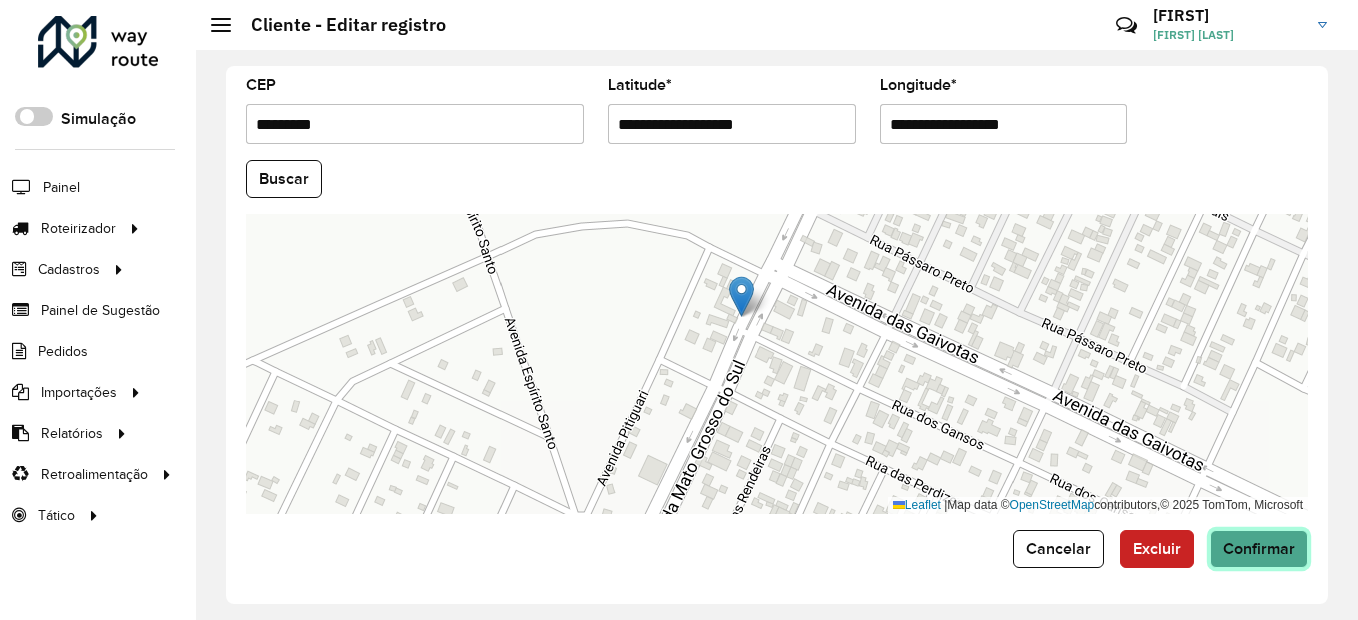 click on "Confirmar" 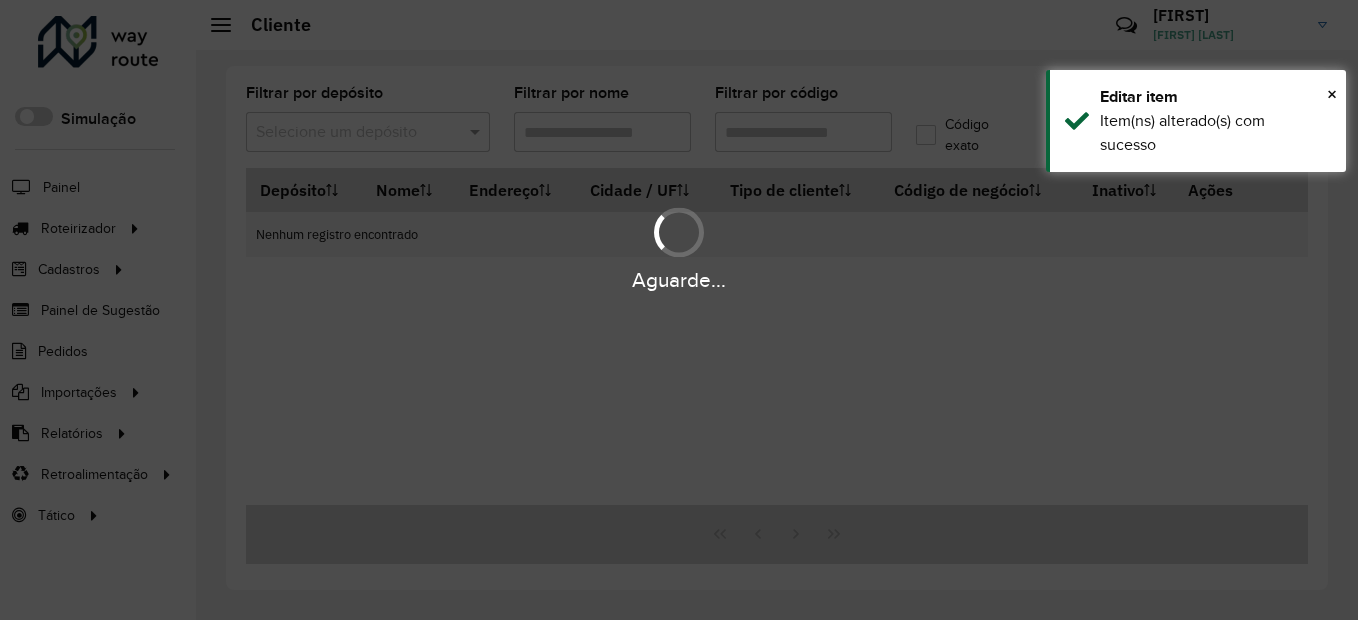 type on "****" 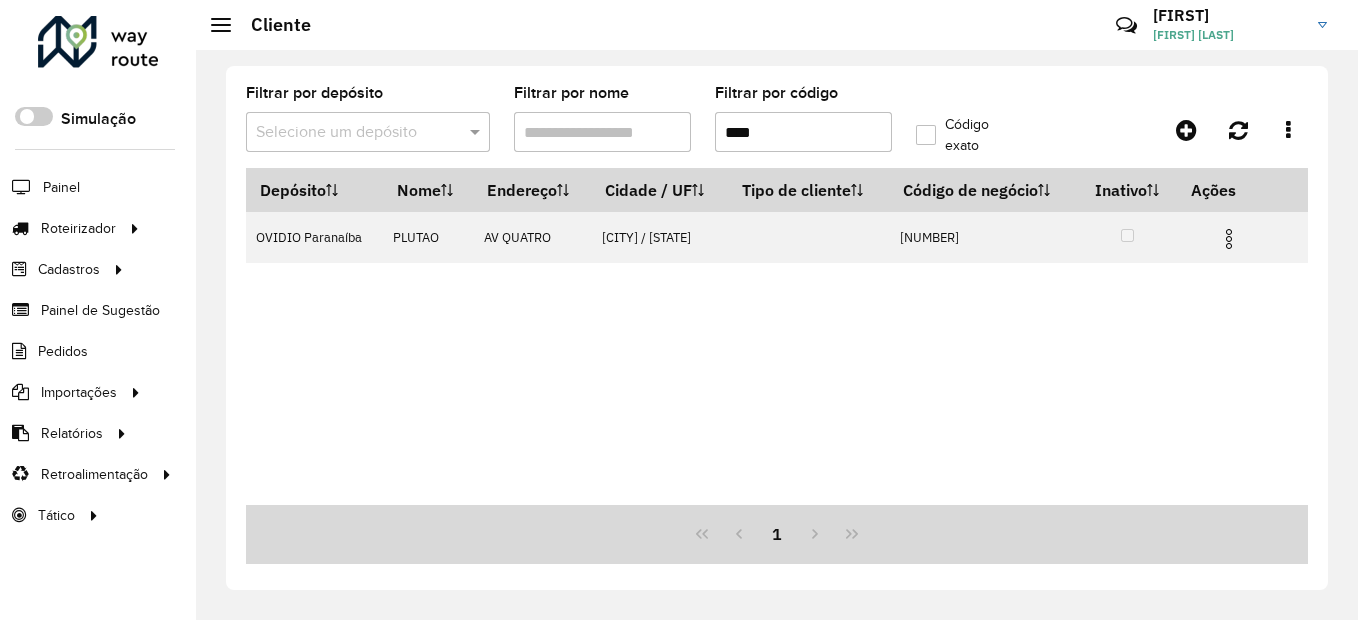 drag, startPoint x: 827, startPoint y: 125, endPoint x: 634, endPoint y: 131, distance: 193.09325 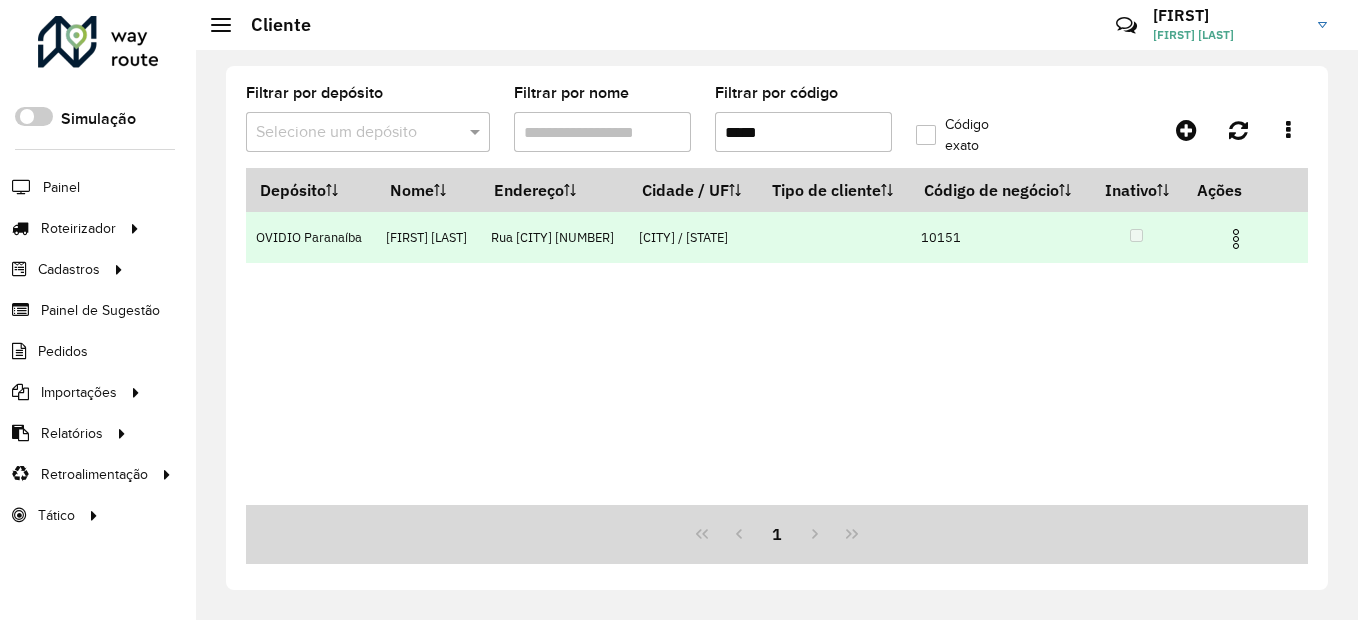type on "*****" 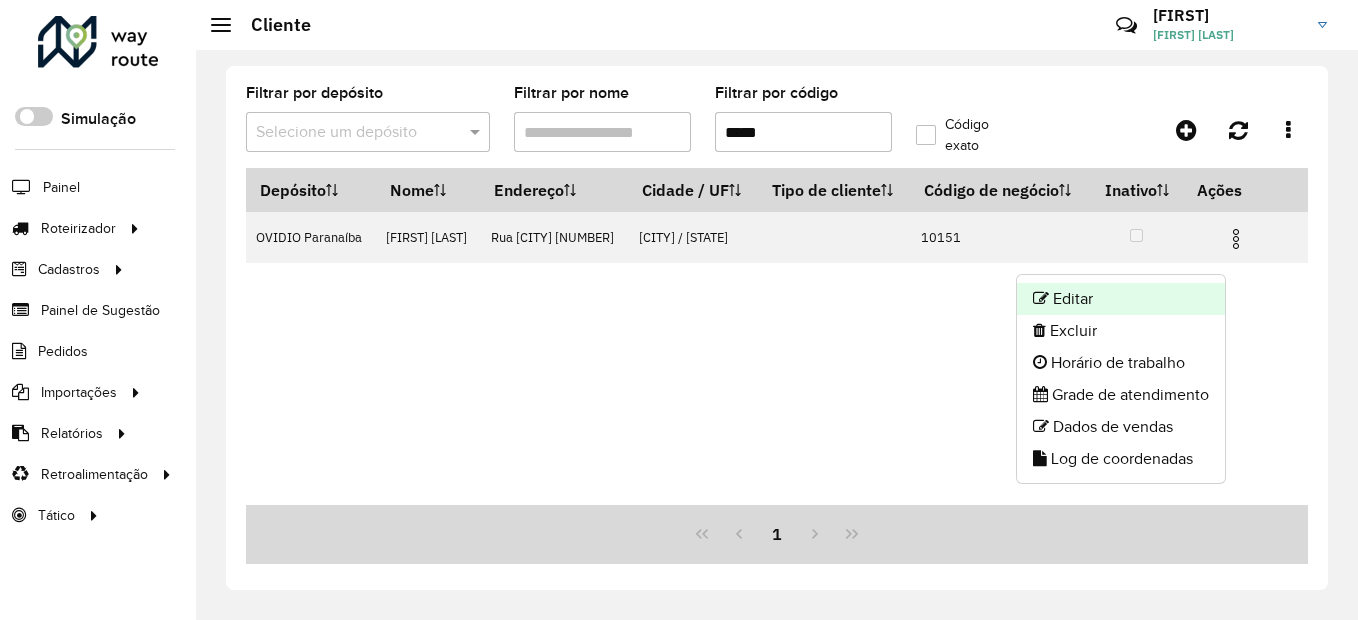 click on "Editar" 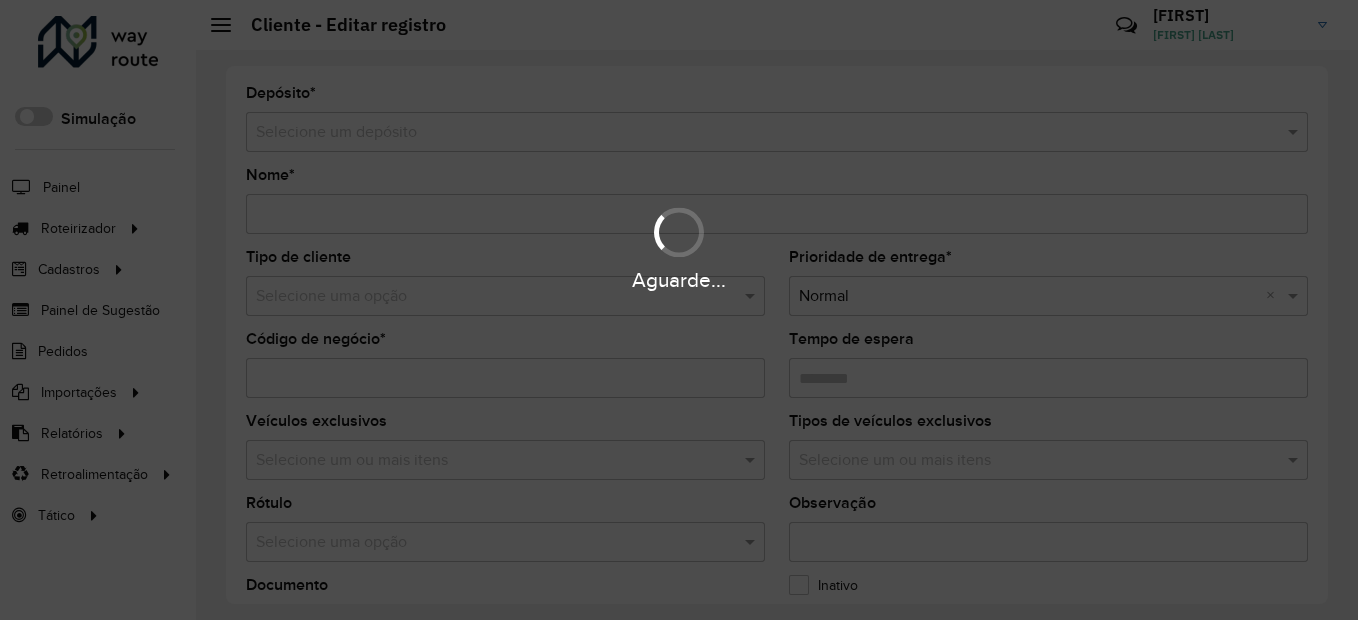 type on "**********" 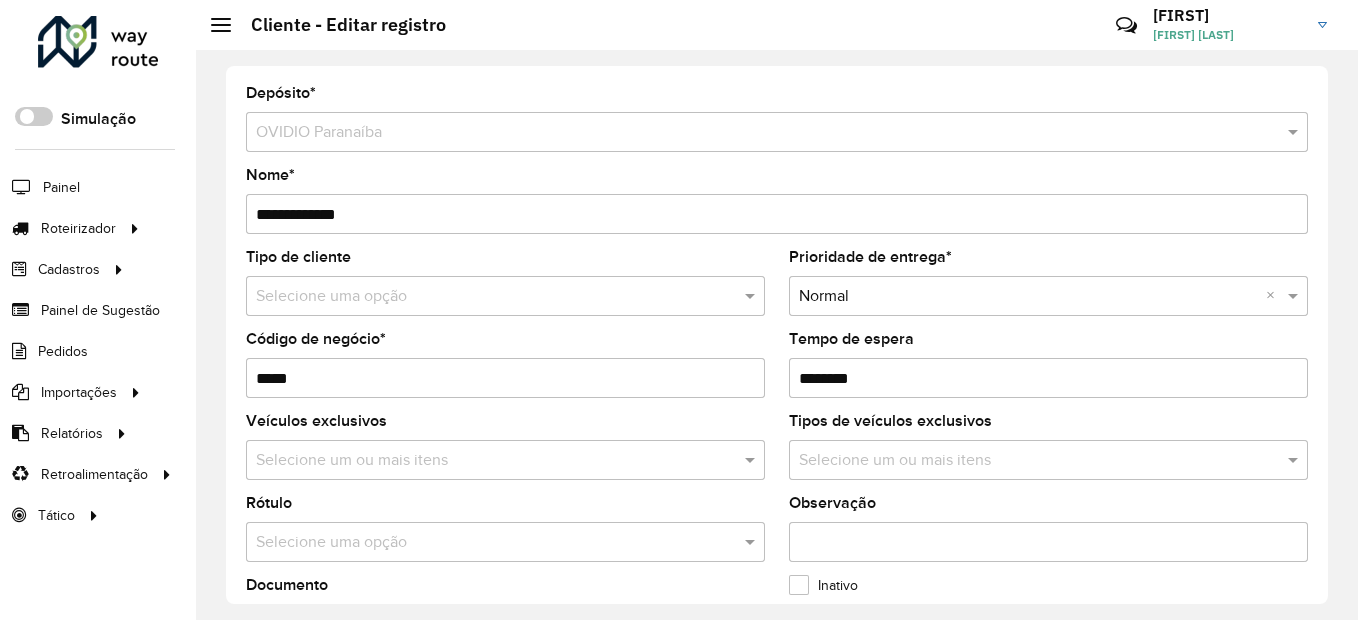click on "**********" at bounding box center (777, 214) 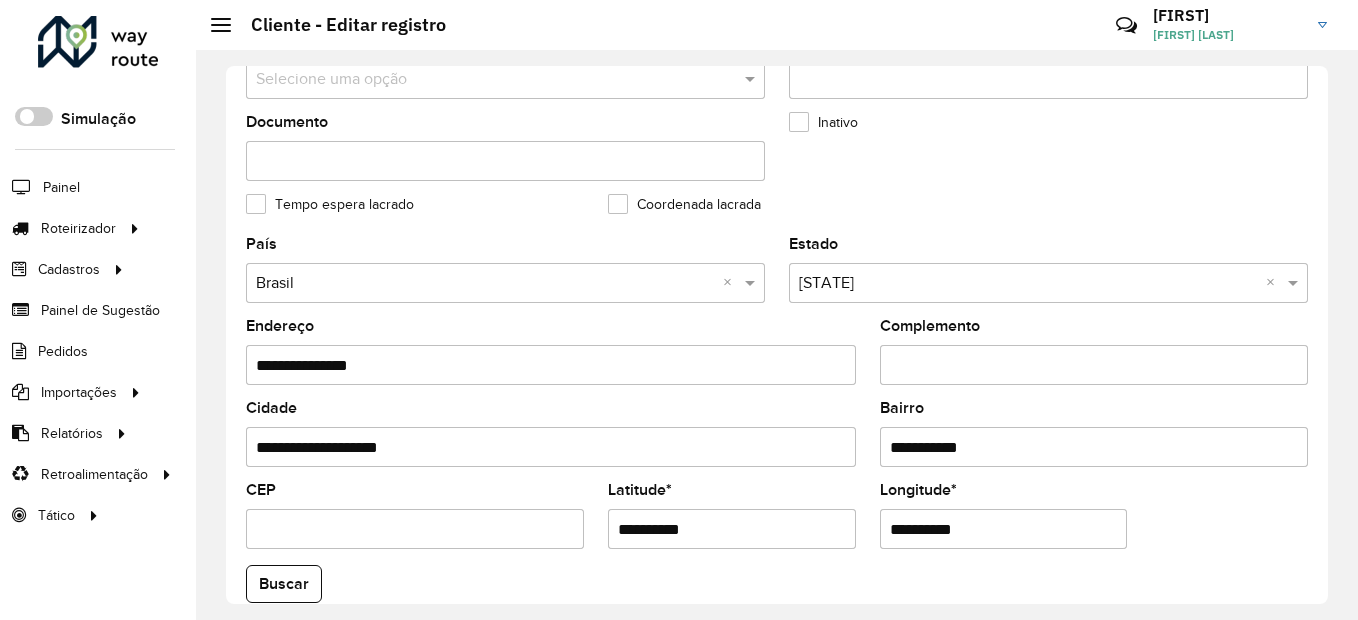 scroll, scrollTop: 500, scrollLeft: 0, axis: vertical 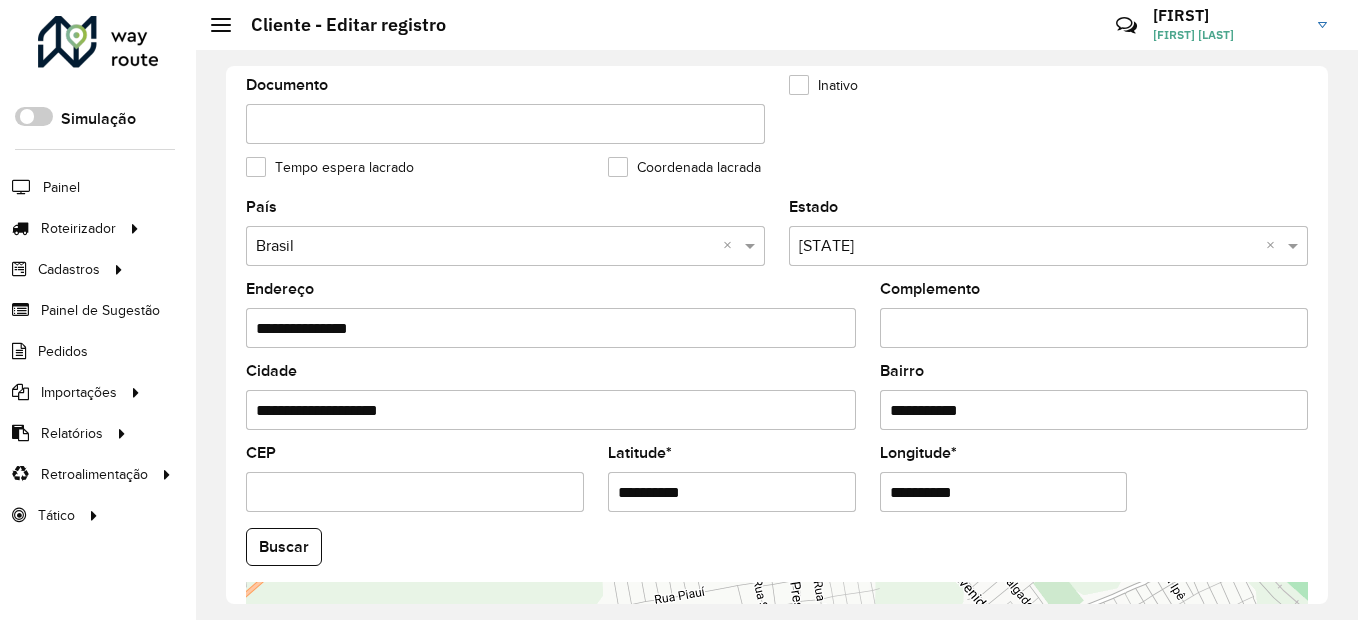 click on "Complemento" at bounding box center [1094, 328] 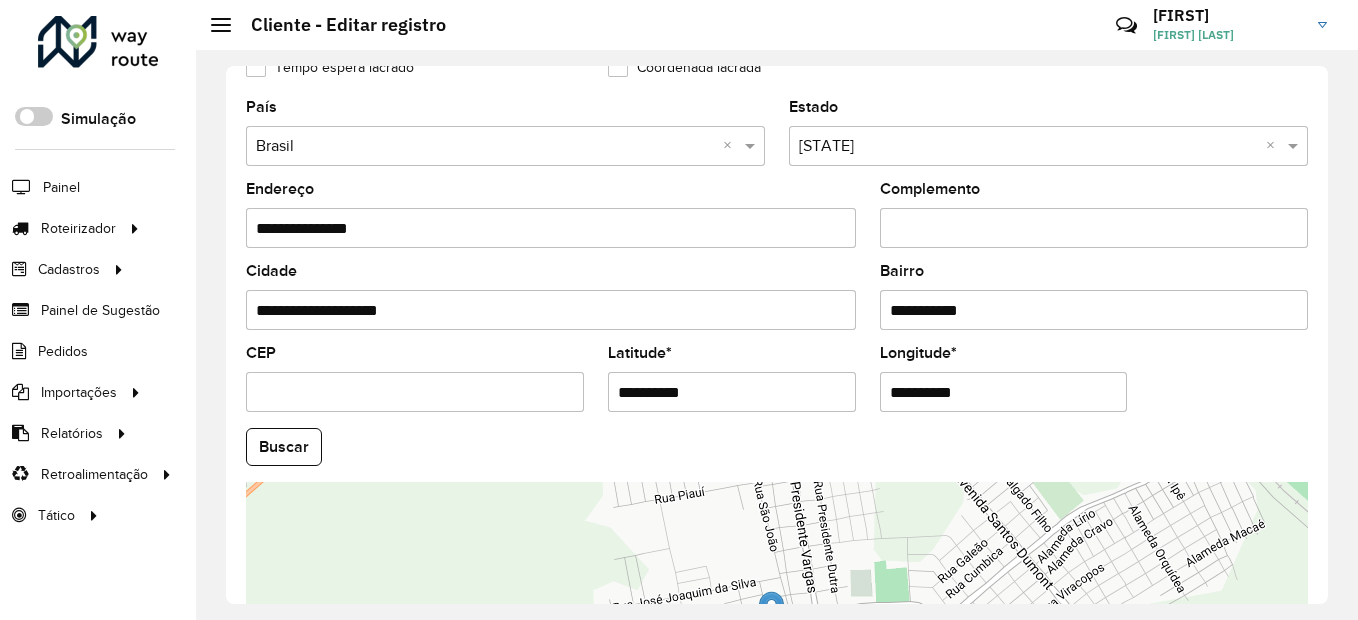 click on "CEP" at bounding box center (415, 392) 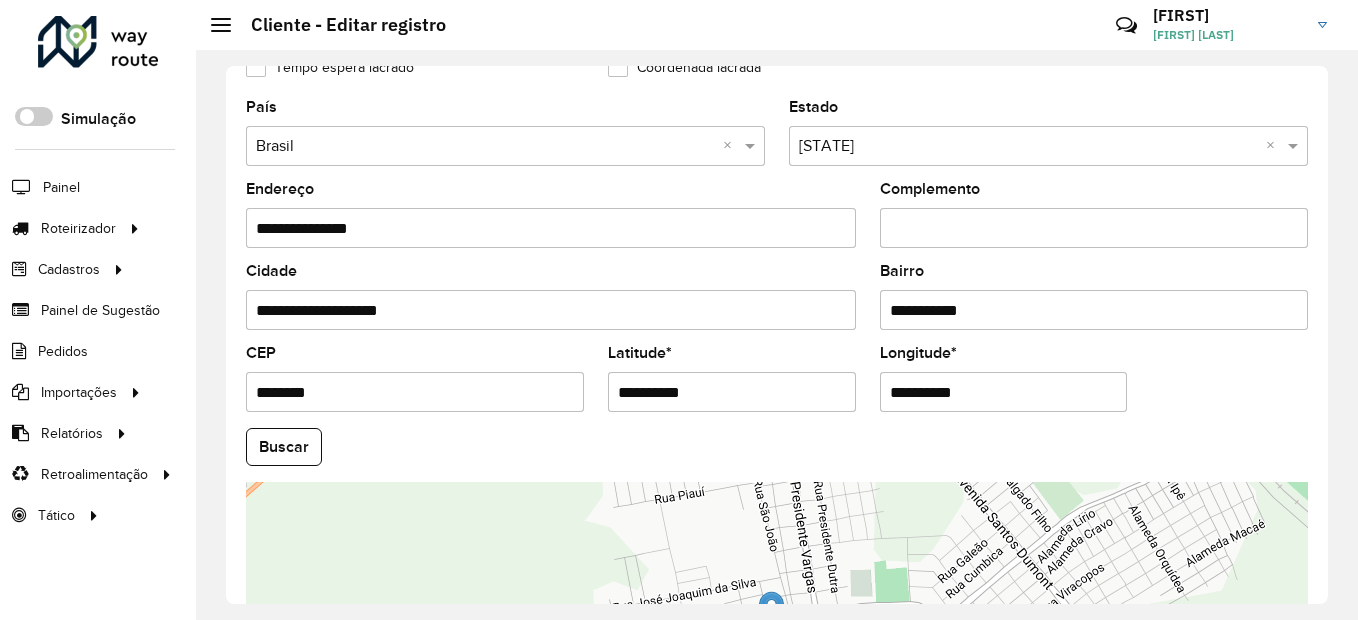 type on "********" 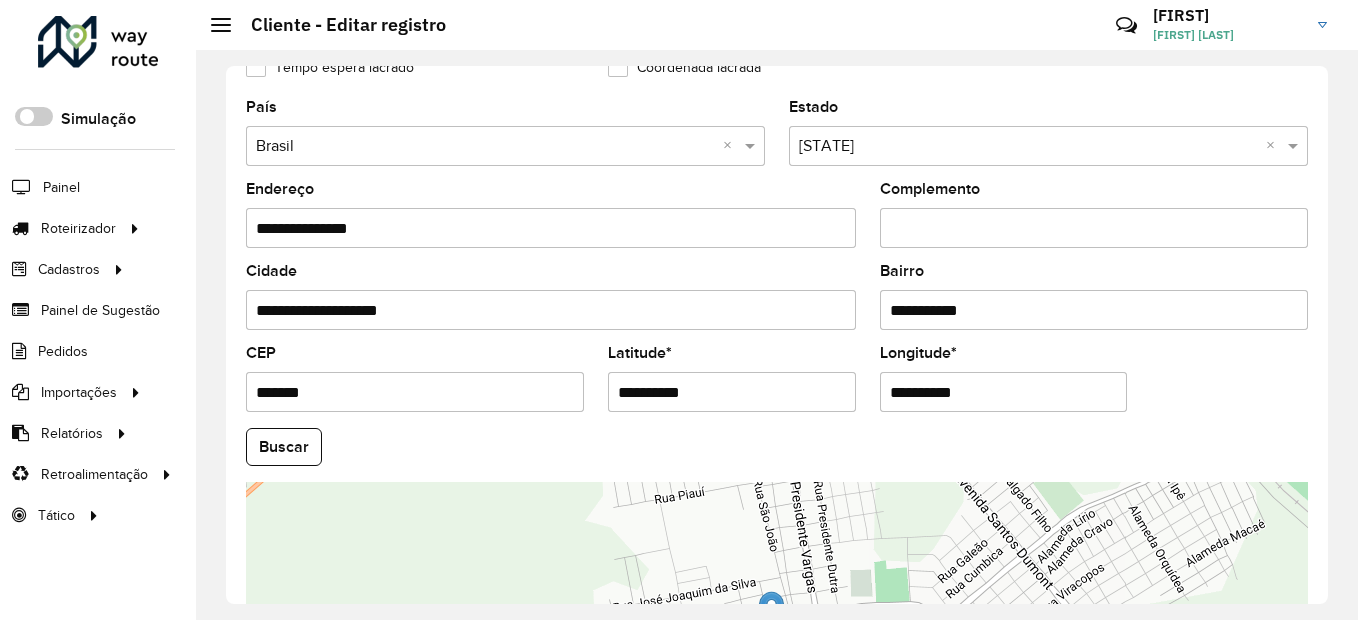 type on "********" 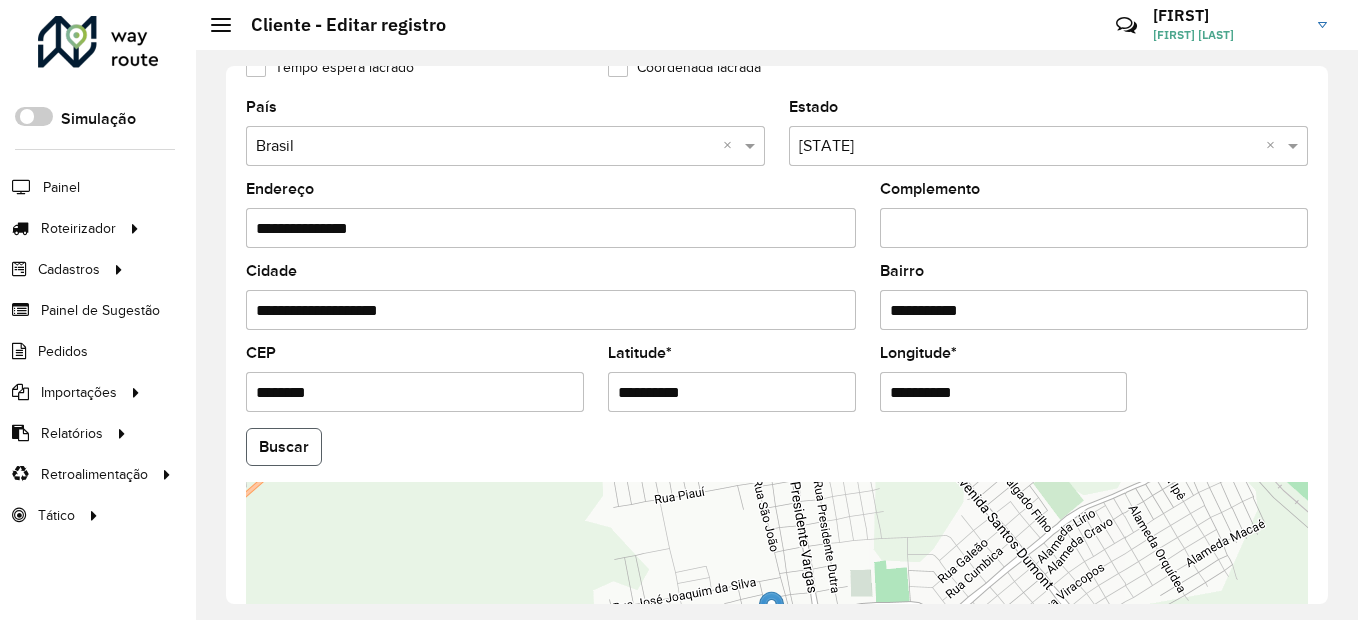 click on "Buscar" 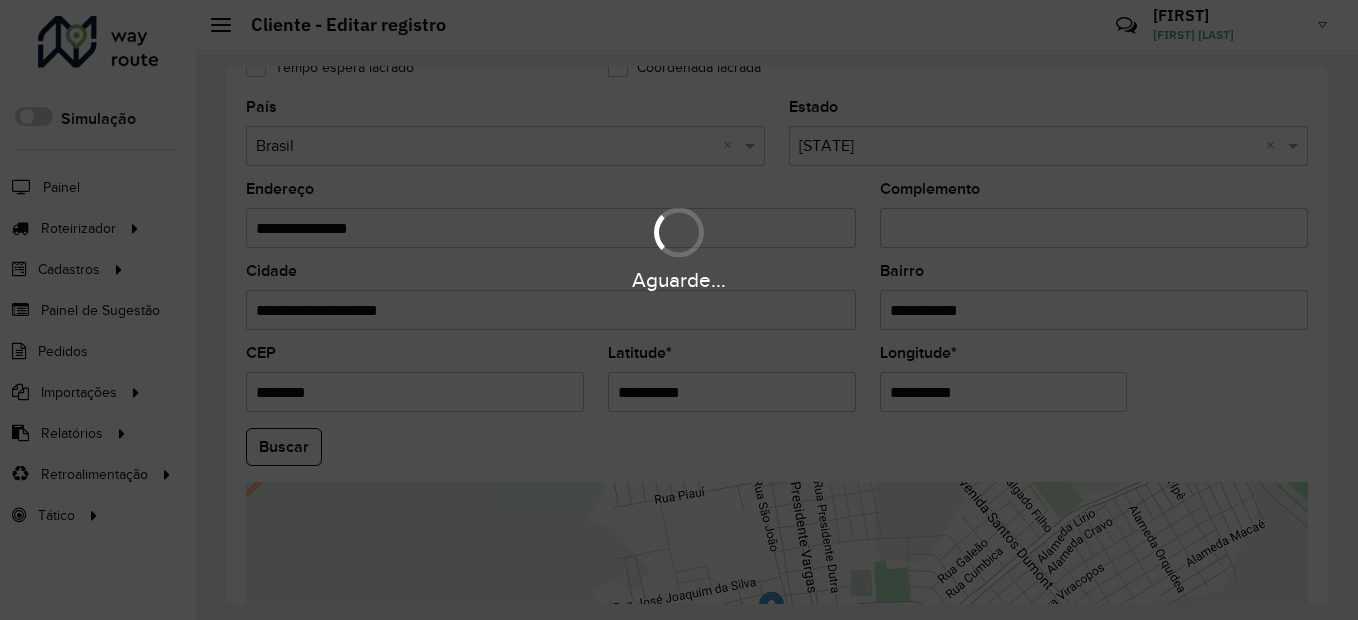 type on "**********" 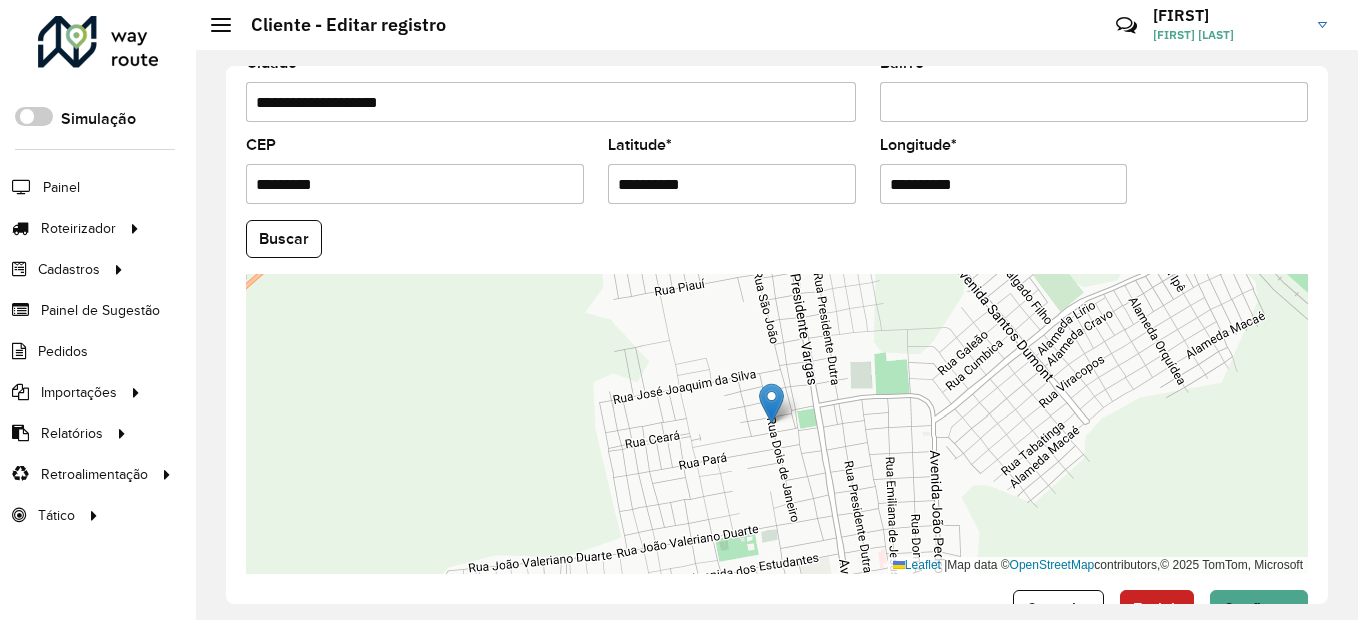 scroll, scrollTop: 868, scrollLeft: 0, axis: vertical 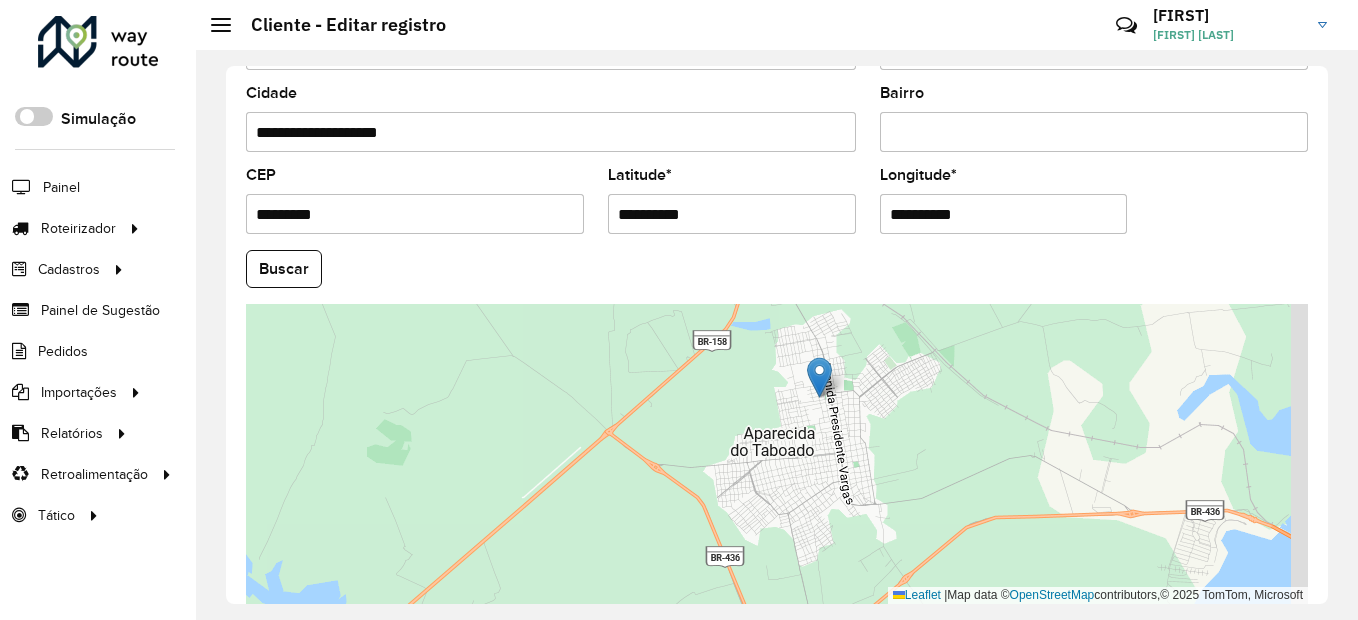 drag, startPoint x: 825, startPoint y: 523, endPoint x: 765, endPoint y: 525, distance: 60.033325 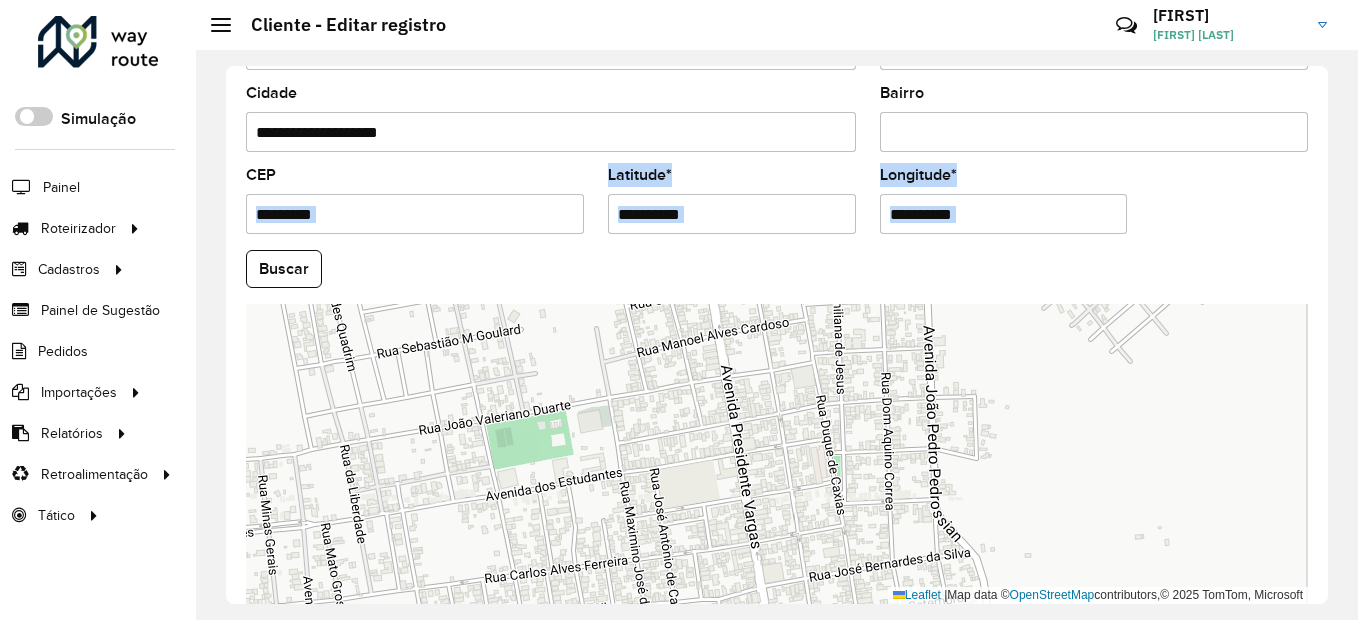 drag, startPoint x: 571, startPoint y: 187, endPoint x: 588, endPoint y: 329, distance: 143.01399 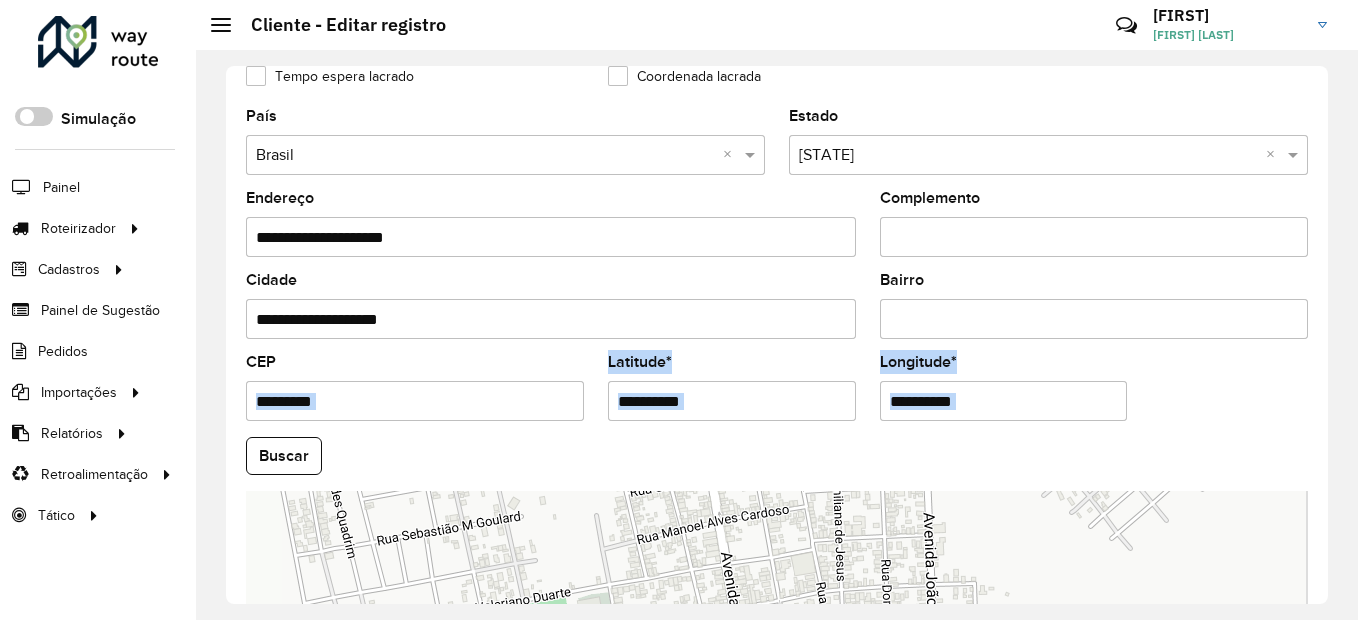 scroll, scrollTop: 578, scrollLeft: 0, axis: vertical 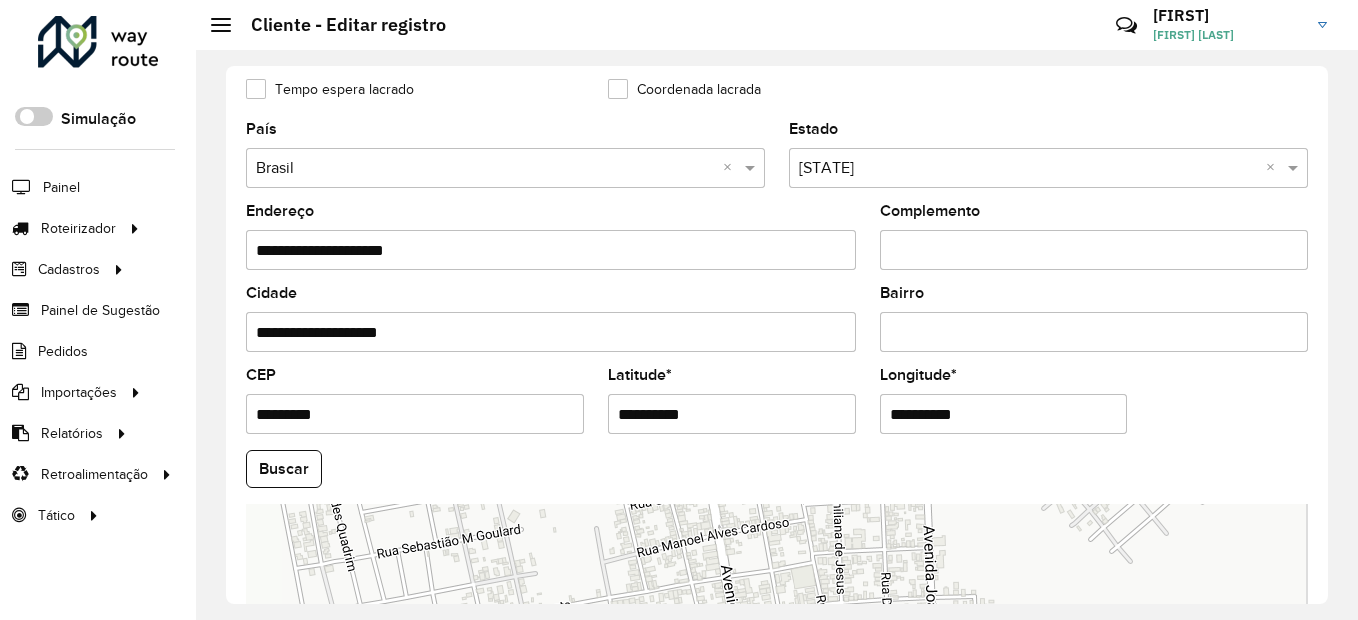 click on "**********" at bounding box center (551, 332) 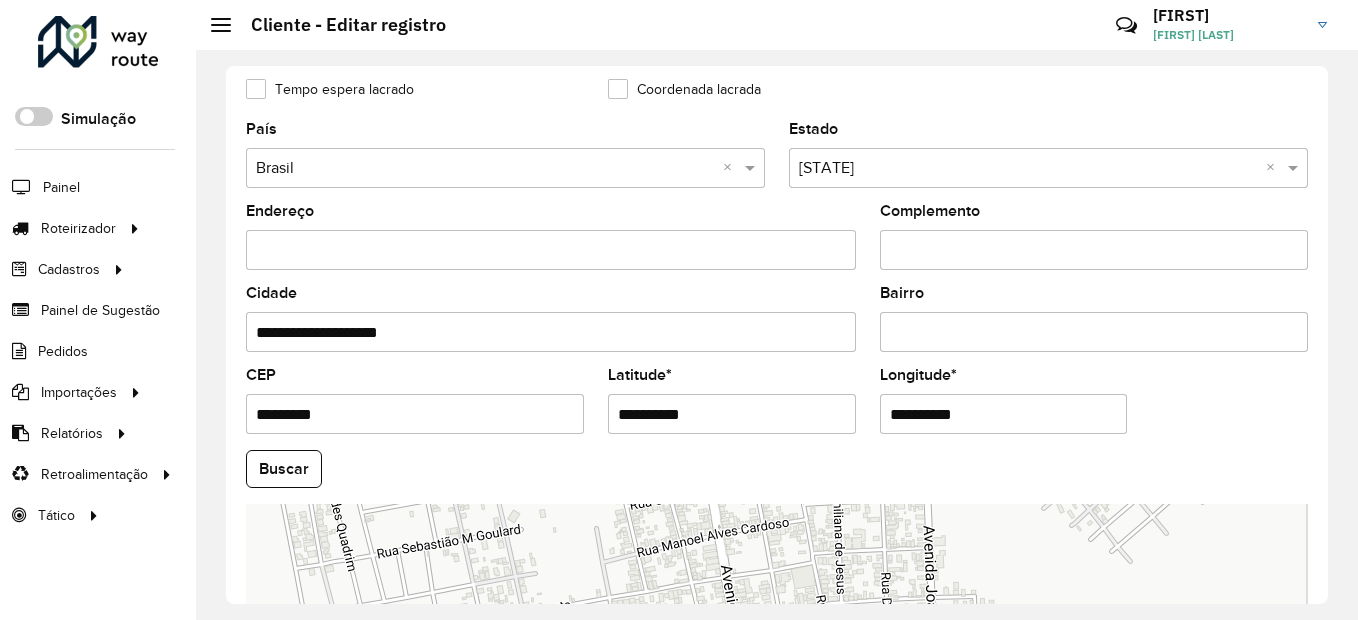 click on "Endereço" at bounding box center (551, 250) 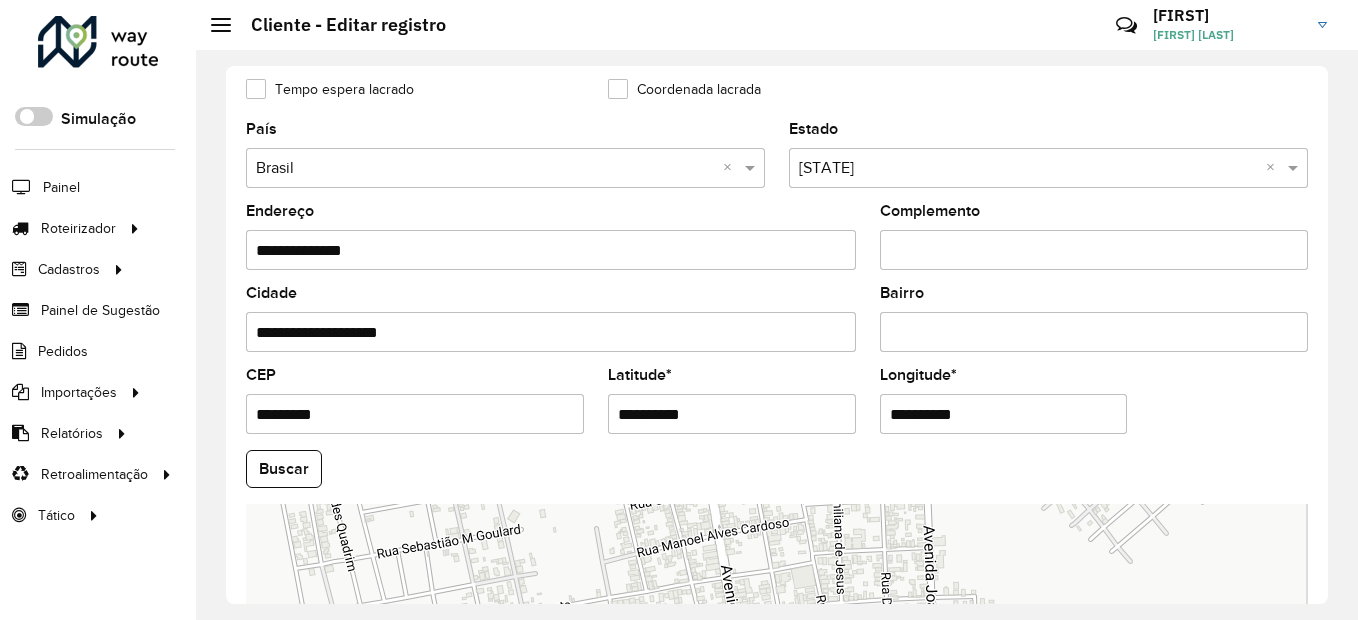 type on "**********" 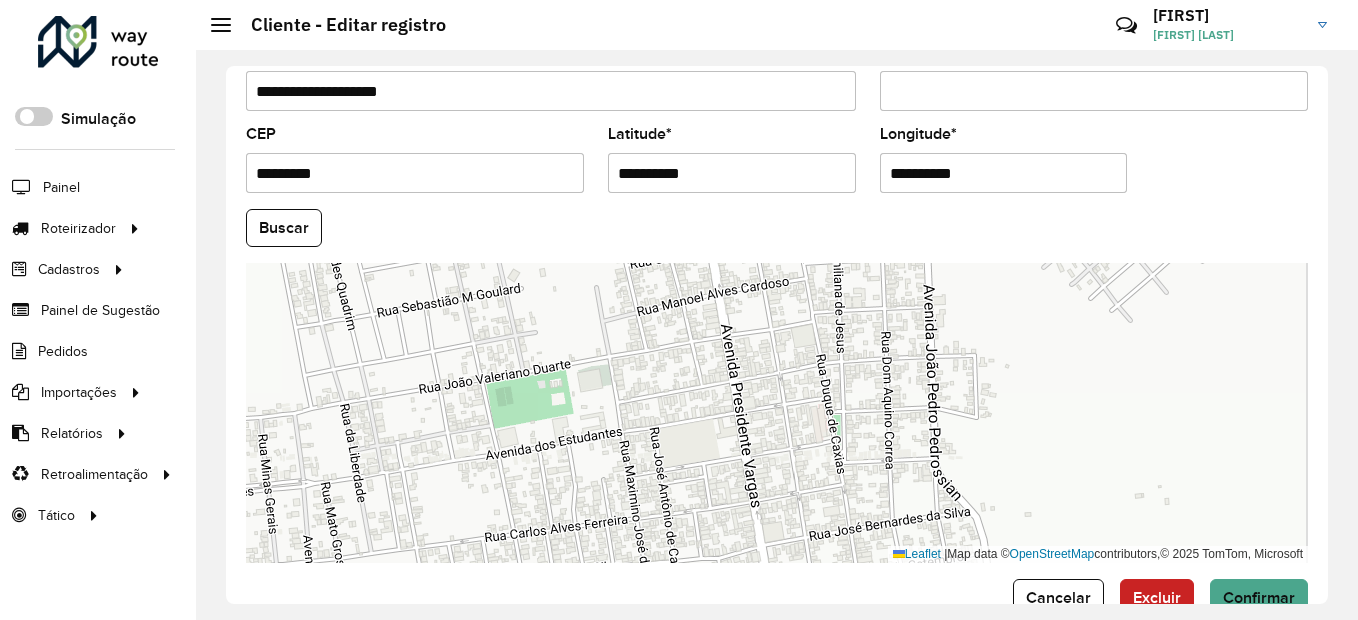 scroll, scrollTop: 868, scrollLeft: 0, axis: vertical 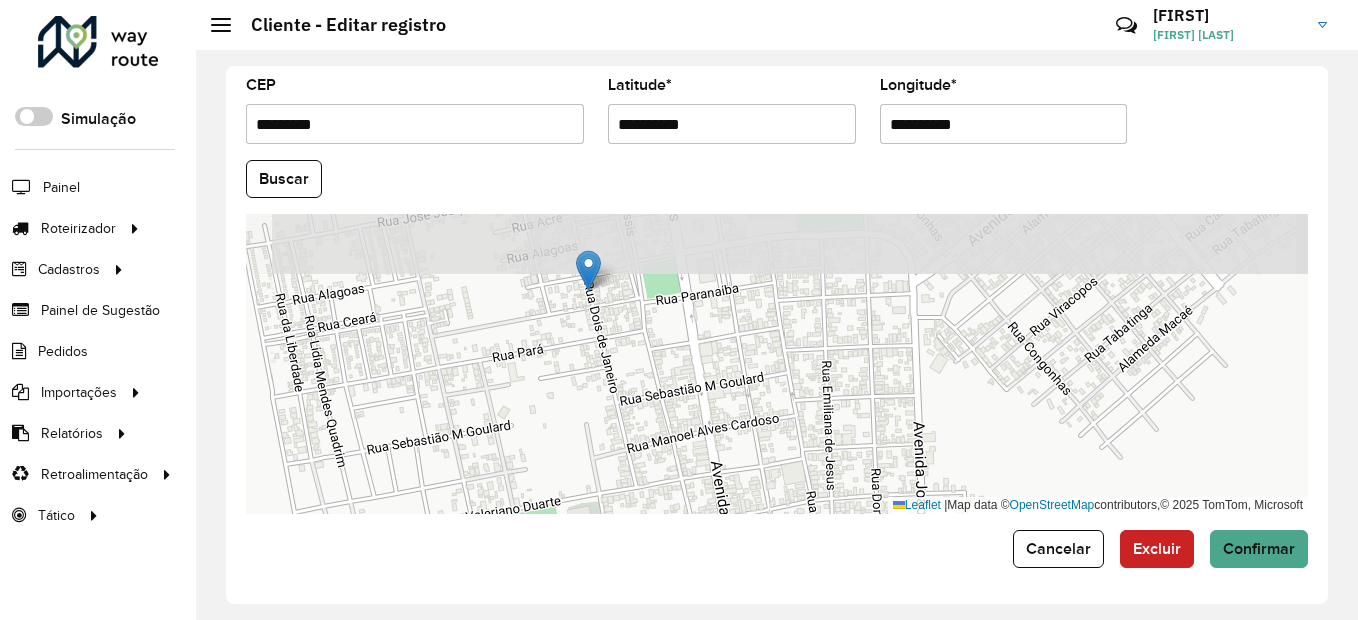 drag, startPoint x: 557, startPoint y: 298, endPoint x: 608, endPoint y: 506, distance: 214.16115 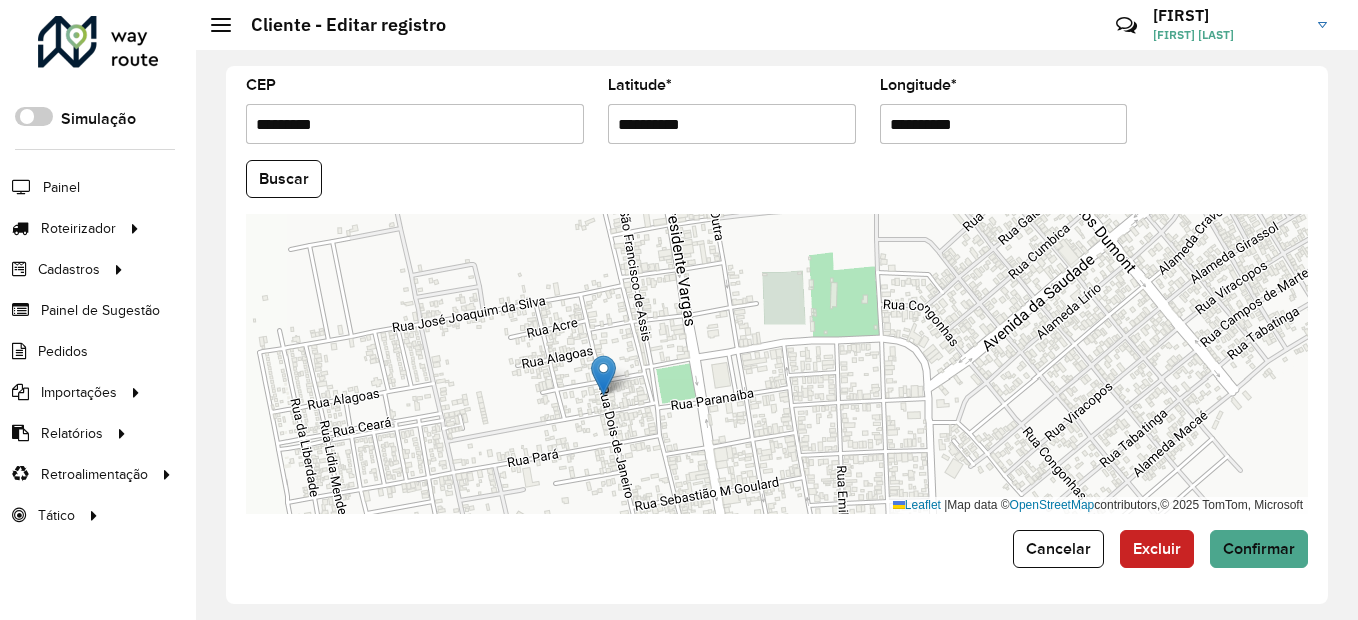 drag, startPoint x: 561, startPoint y: 350, endPoint x: 576, endPoint y: 454, distance: 105.076164 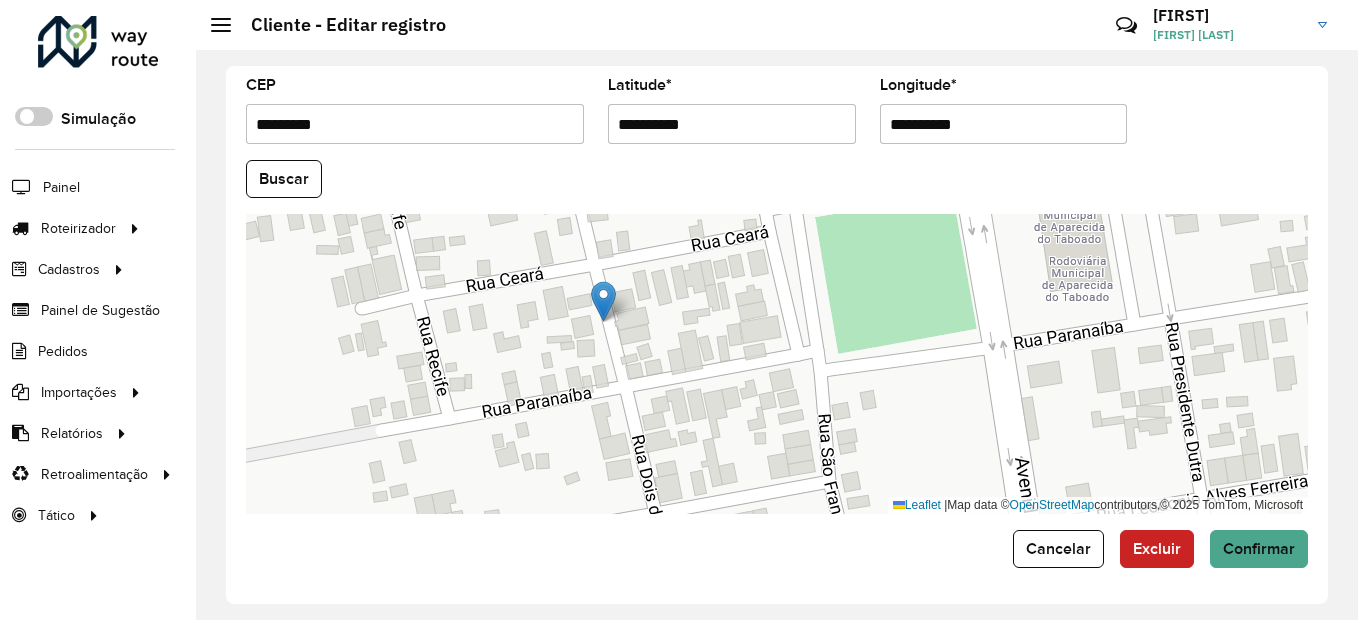 drag, startPoint x: 624, startPoint y: 382, endPoint x: 569, endPoint y: 387, distance: 55.226807 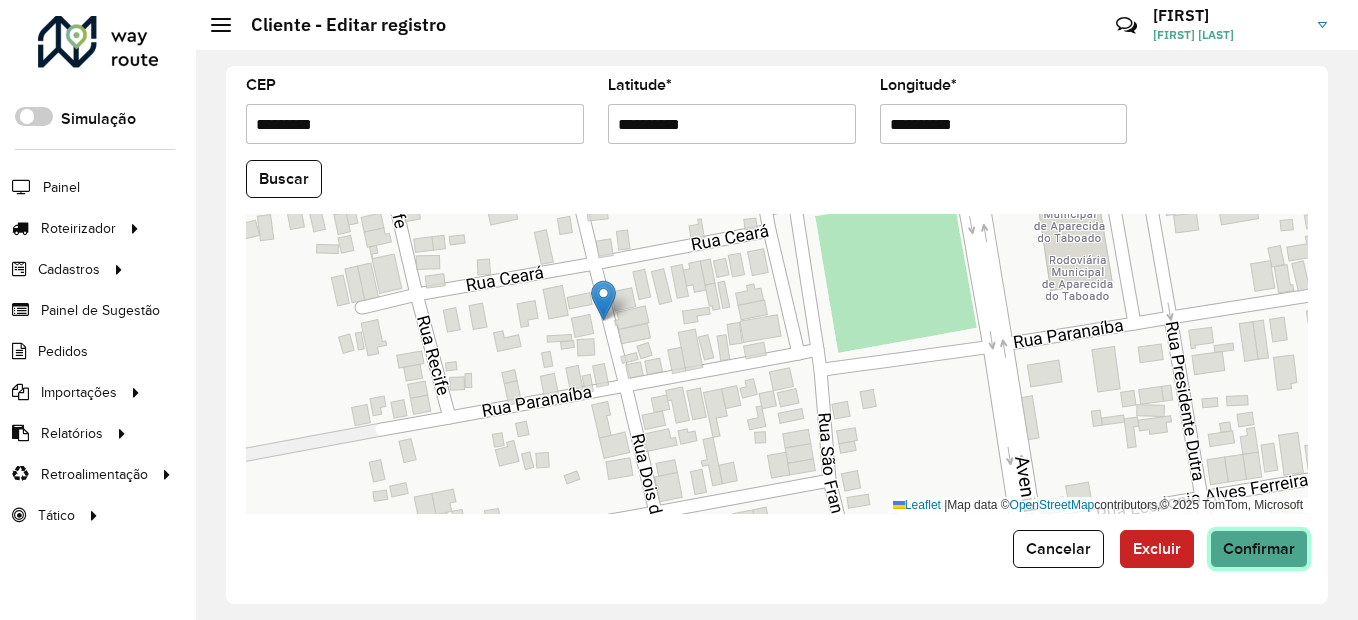 click on "Confirmar" 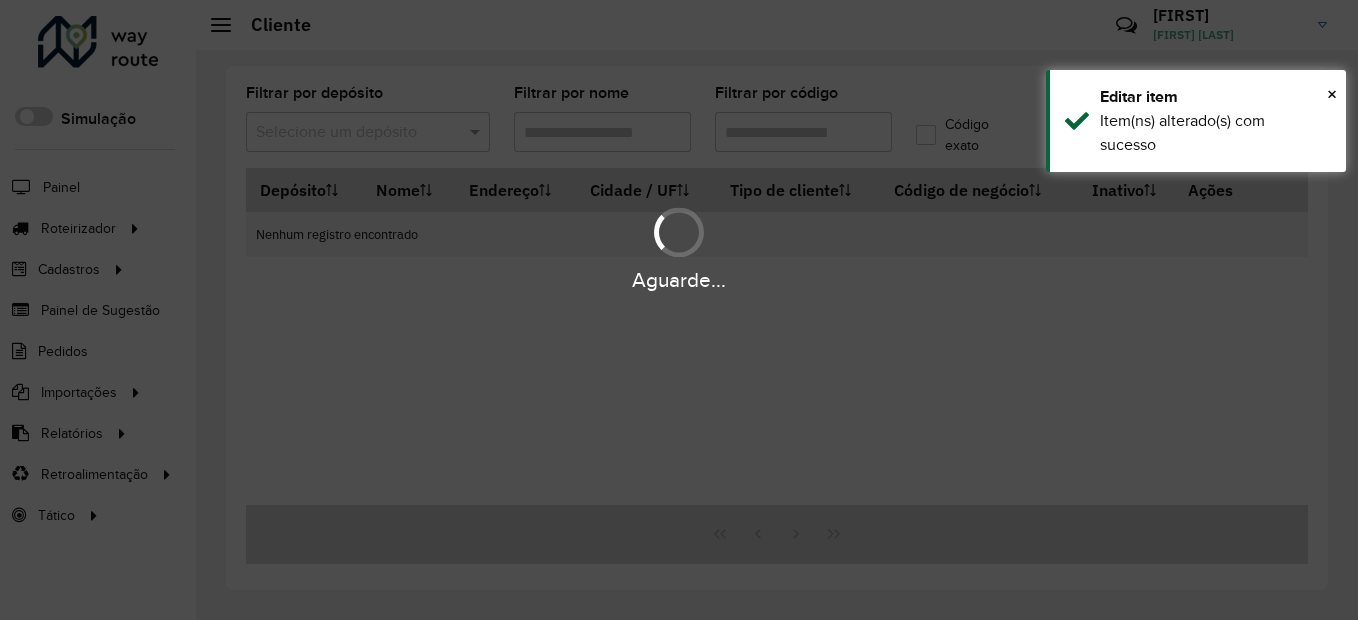 type on "*****" 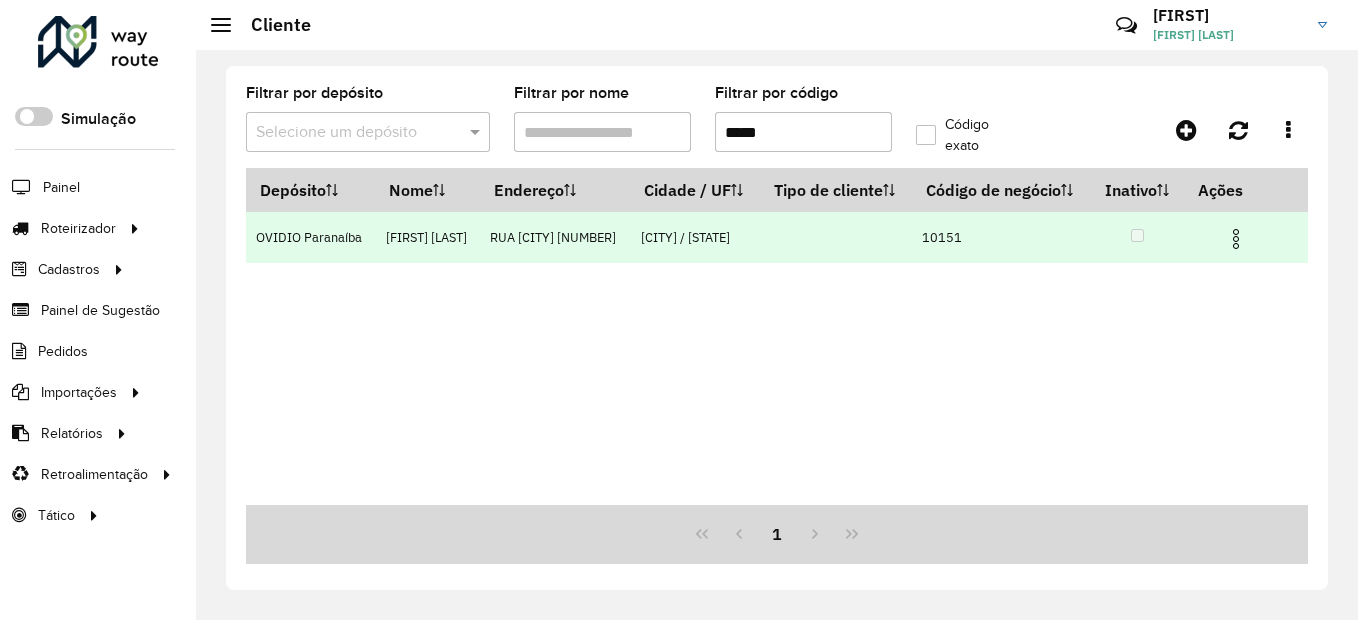 click at bounding box center [1236, 239] 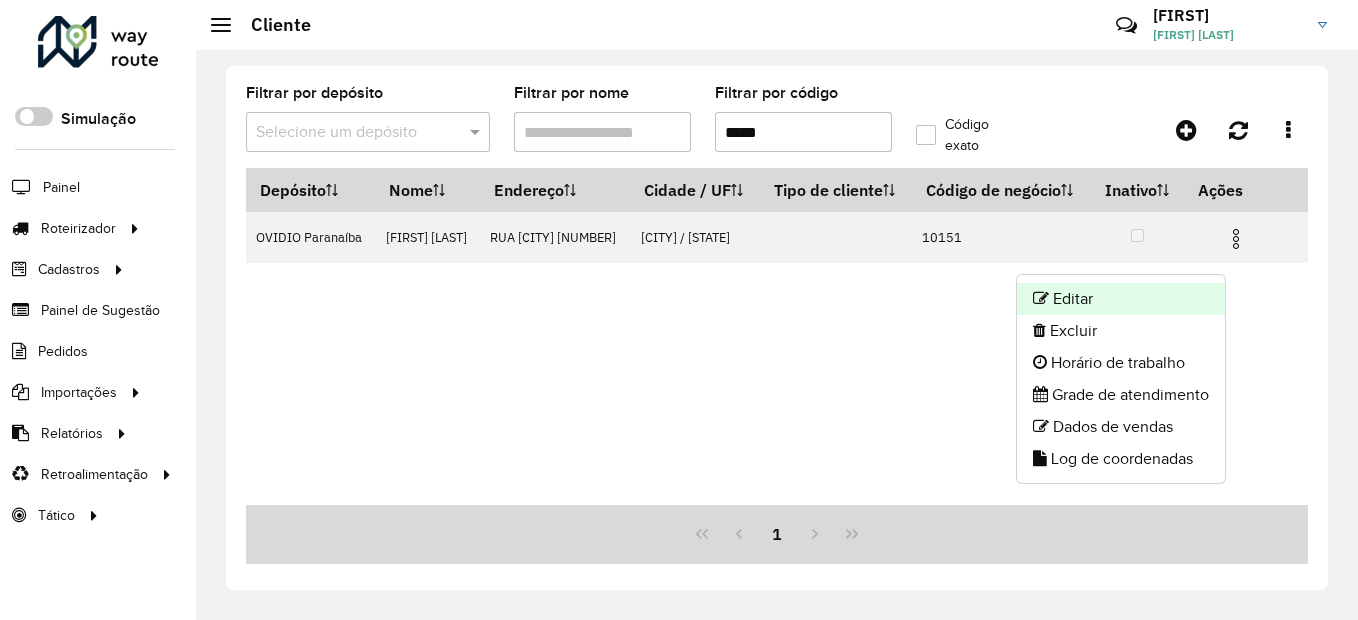 click on "Editar" 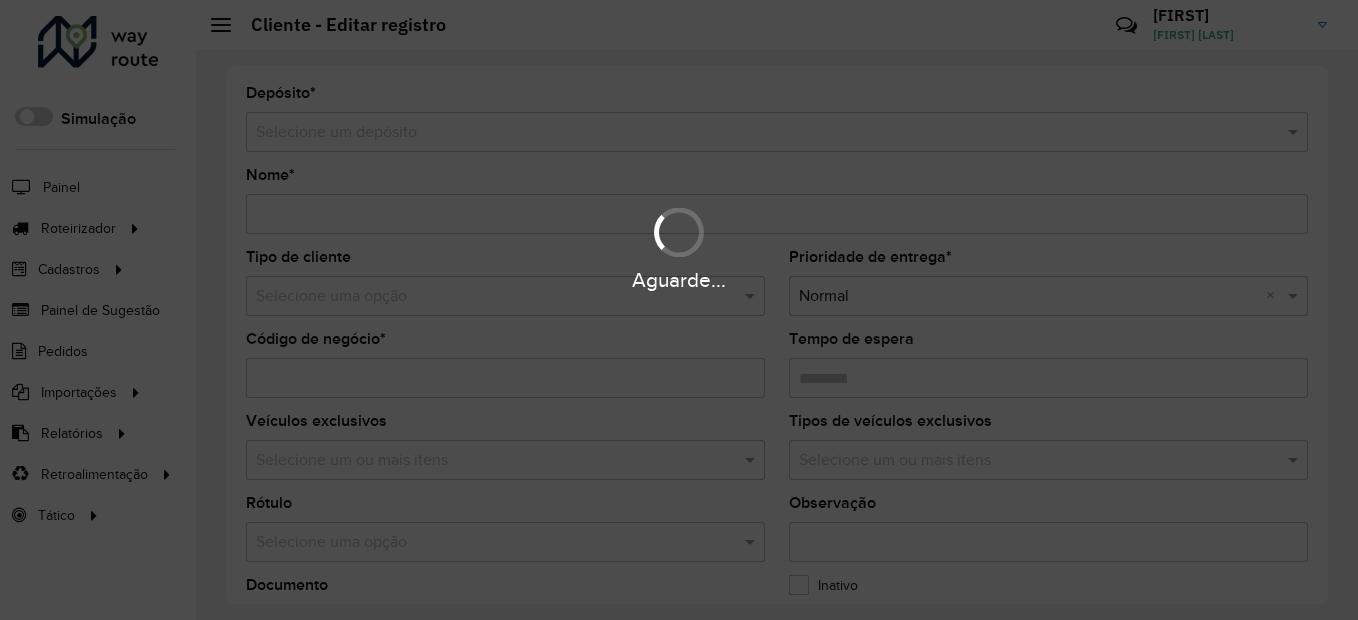 type on "**********" 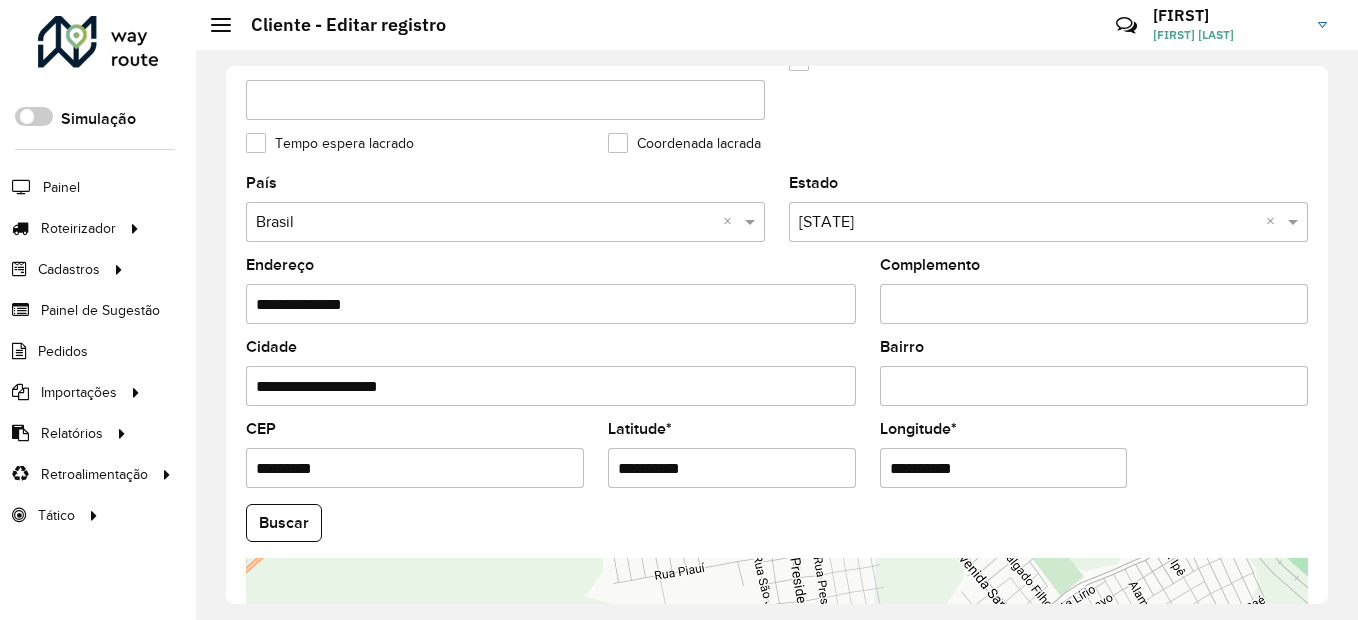 scroll, scrollTop: 500, scrollLeft: 0, axis: vertical 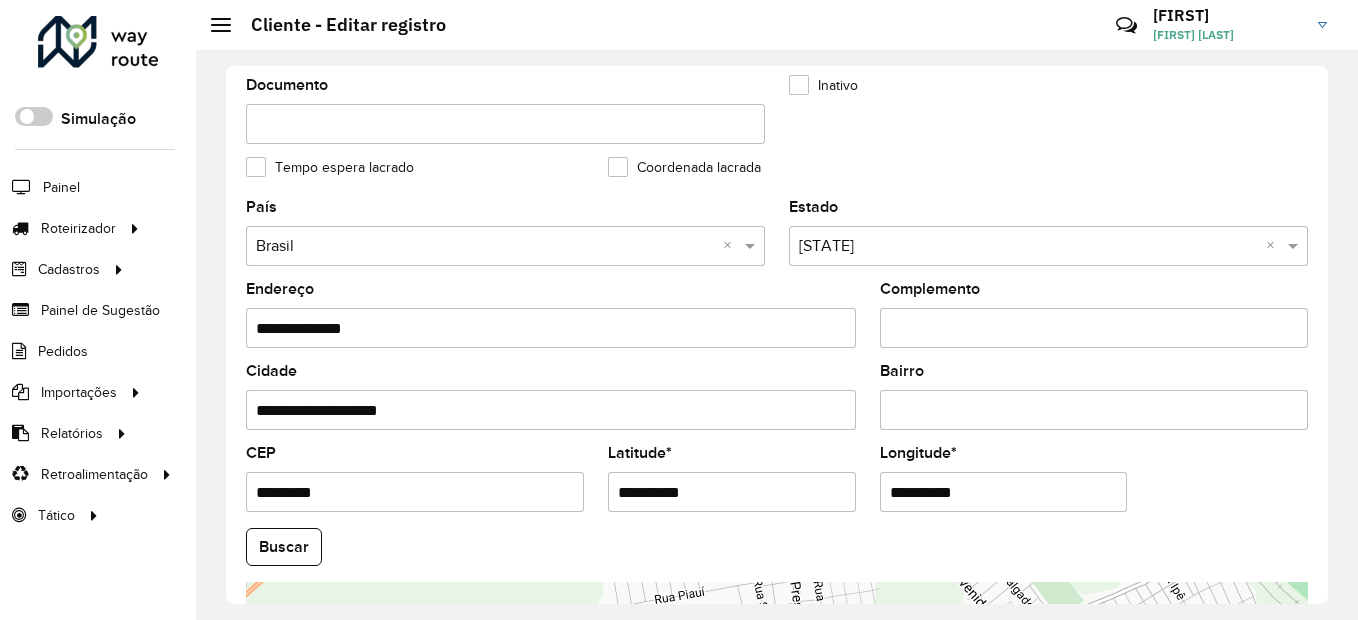 click on "Bairro" at bounding box center [1094, 410] 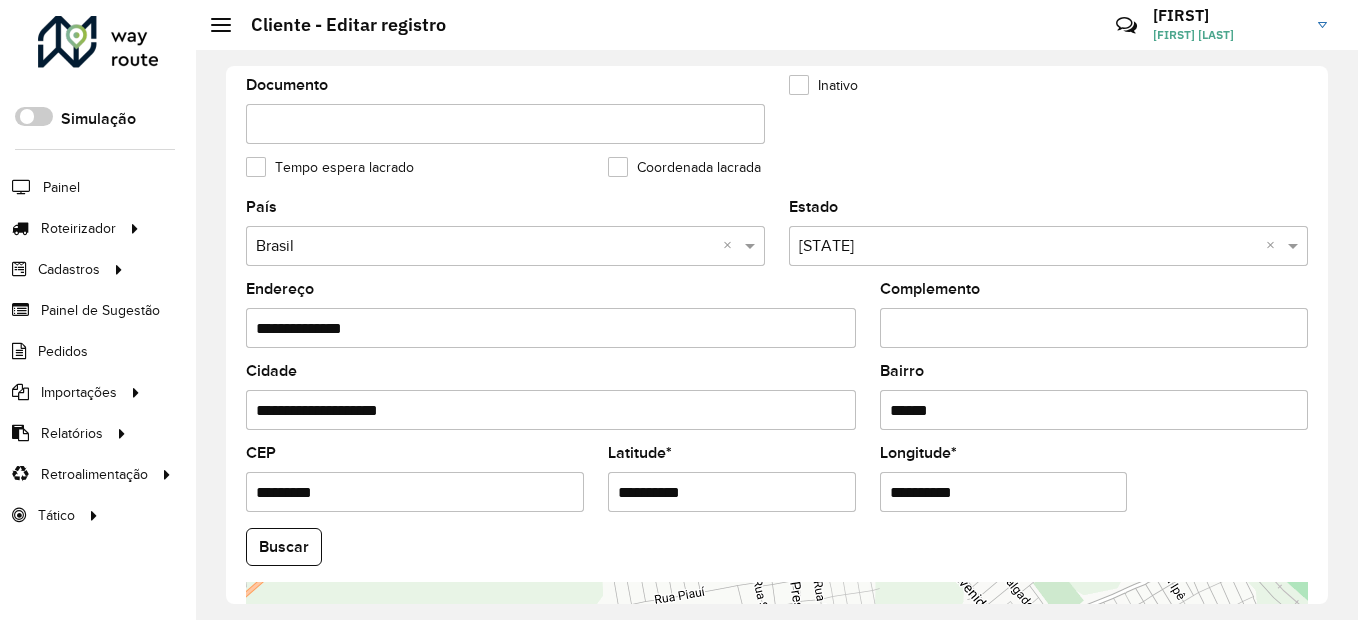 type on "**********" 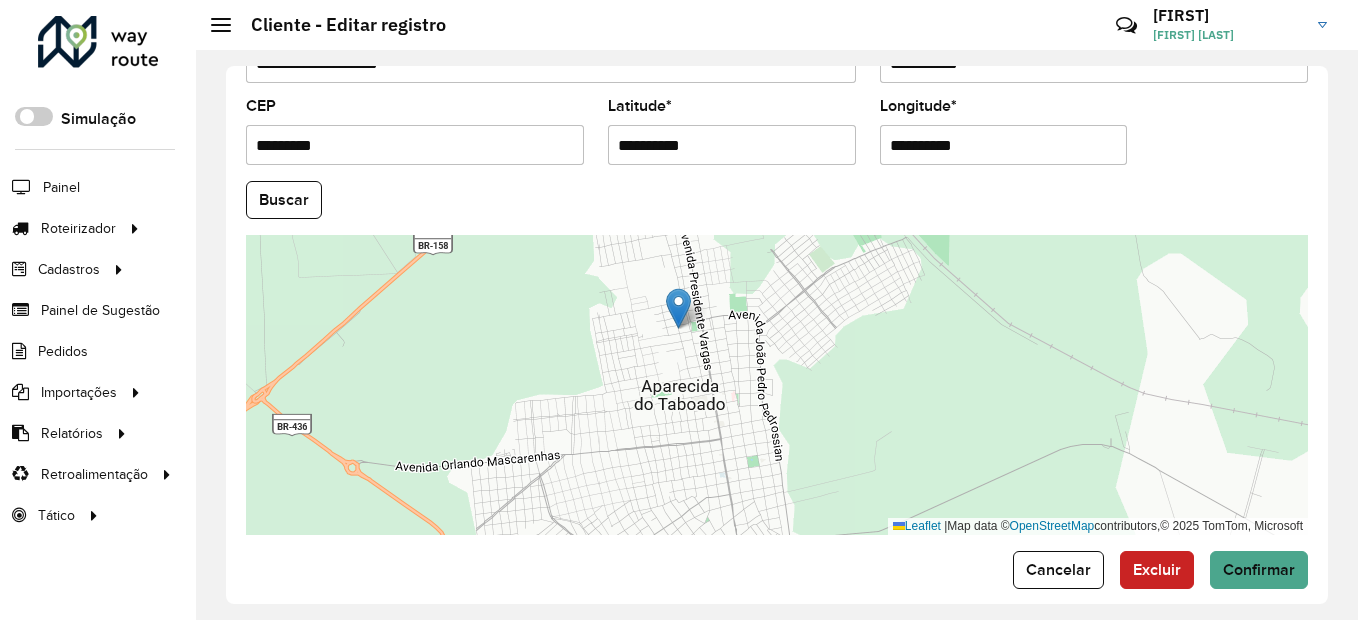 scroll, scrollTop: 868, scrollLeft: 0, axis: vertical 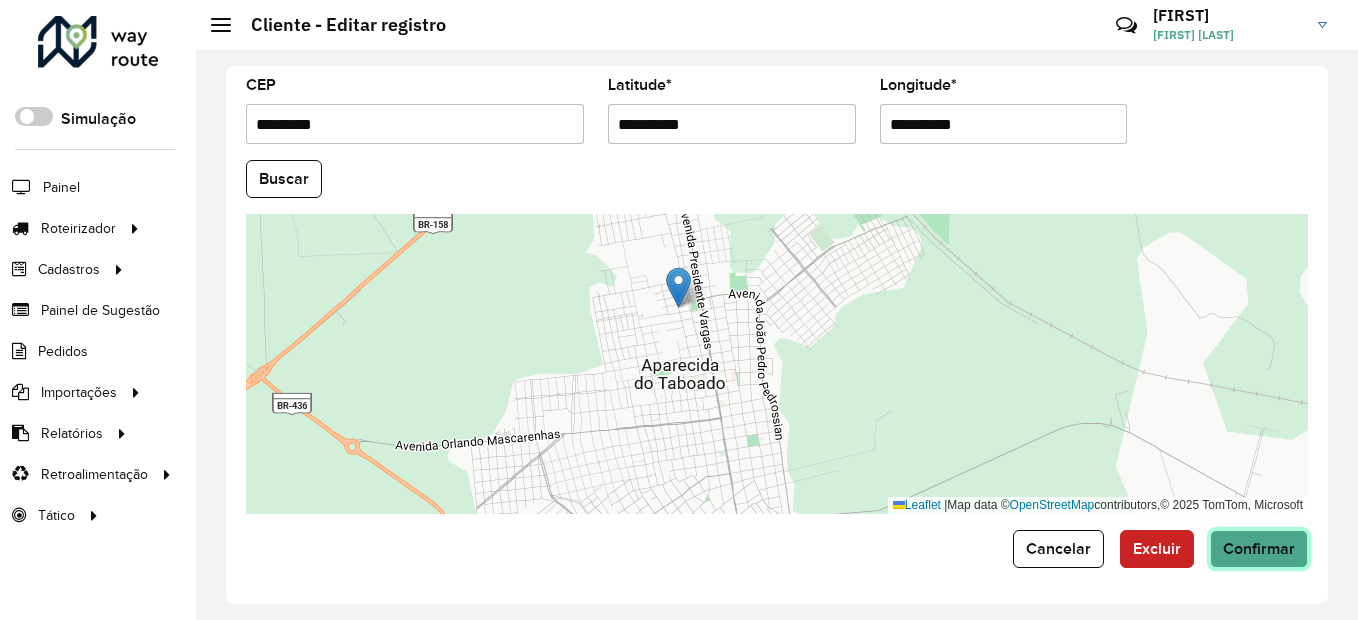click on "Confirmar" 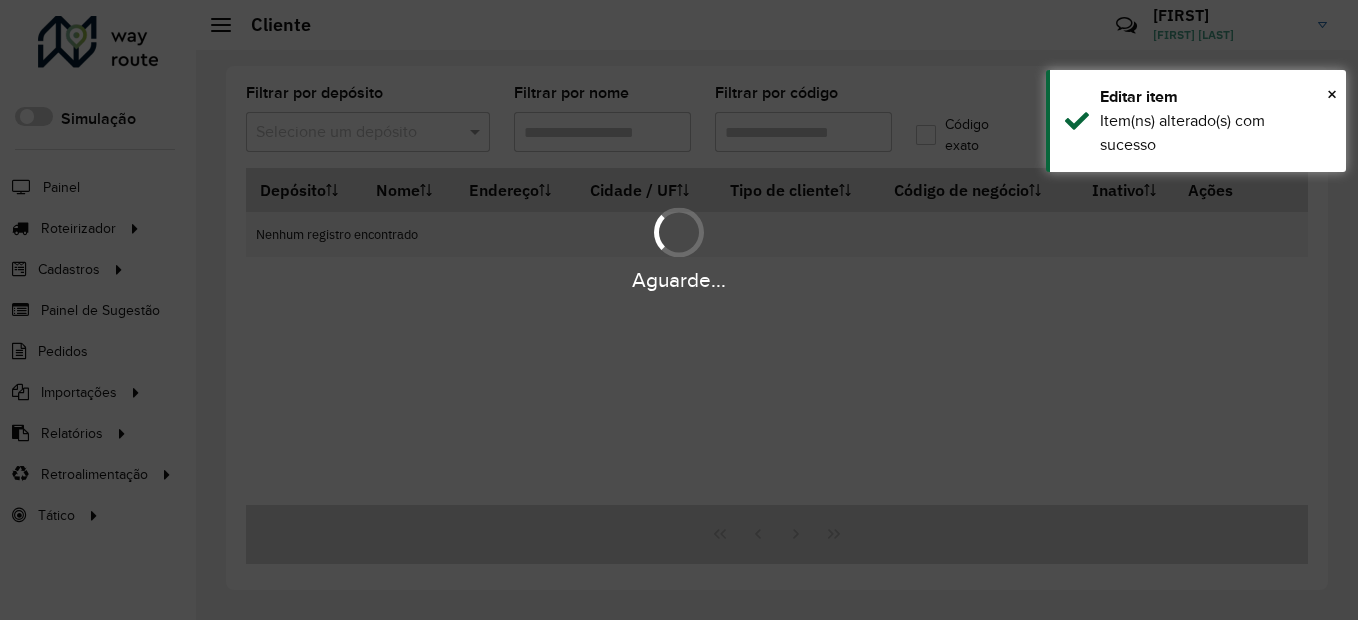 type on "*****" 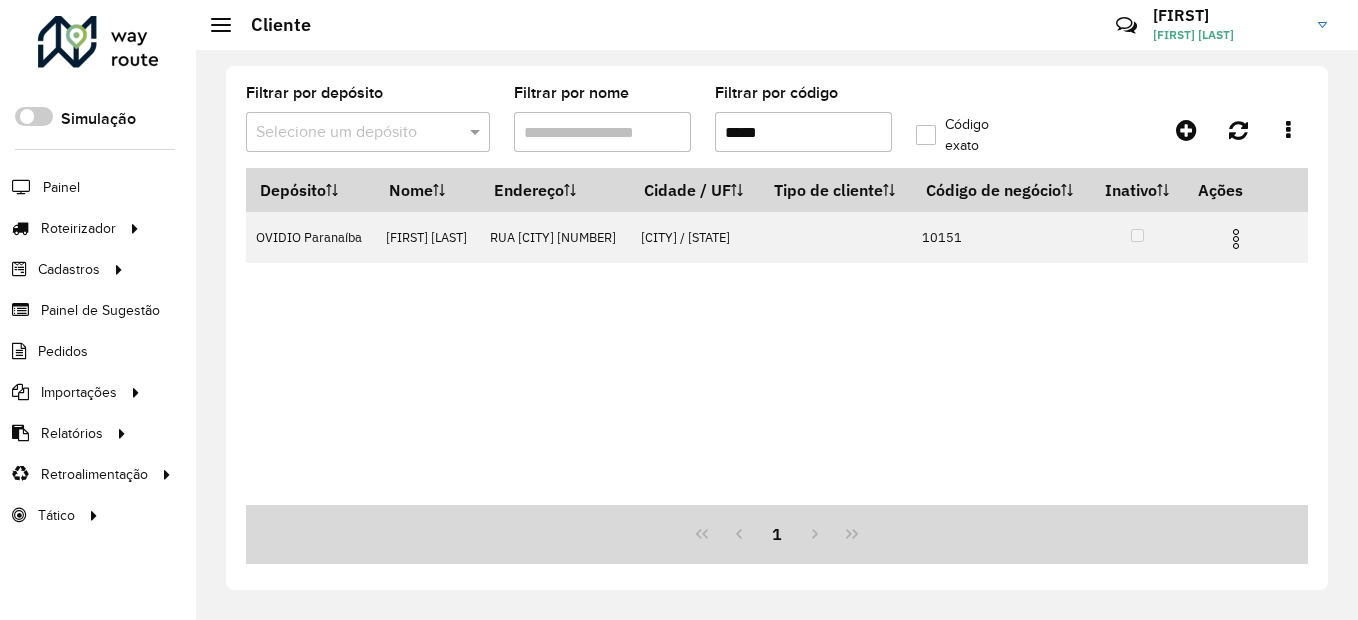 drag, startPoint x: 814, startPoint y: 124, endPoint x: 621, endPoint y: 120, distance: 193.04144 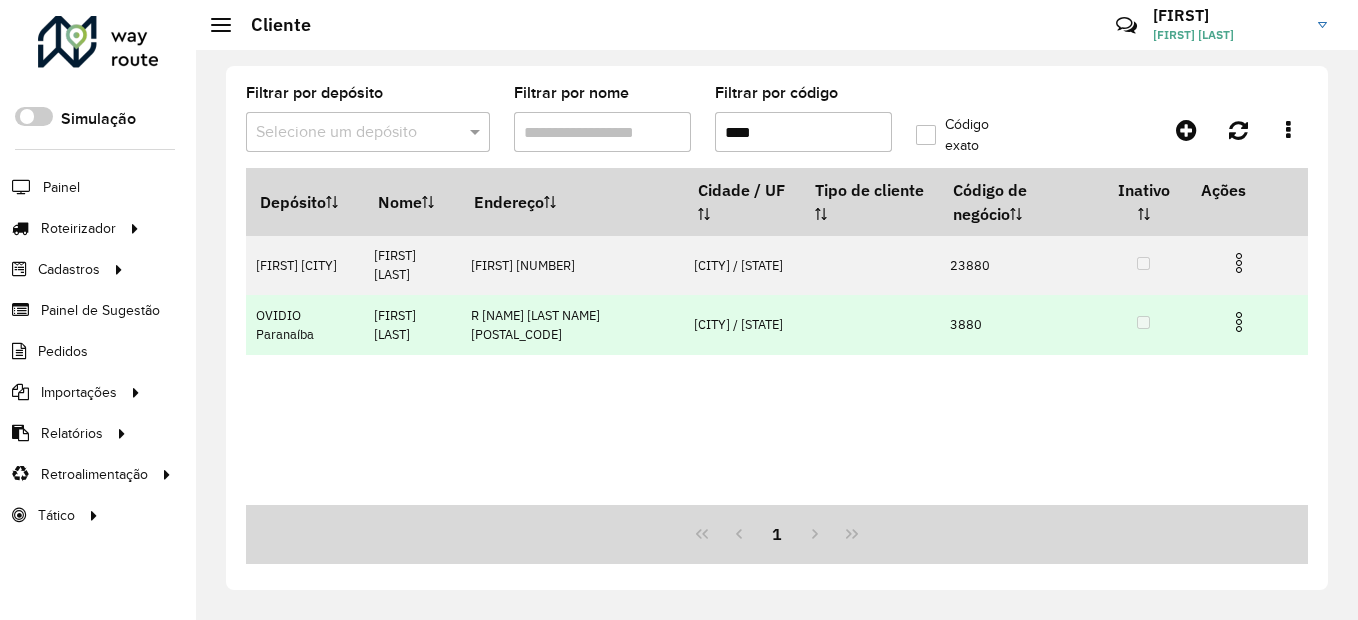 type on "****" 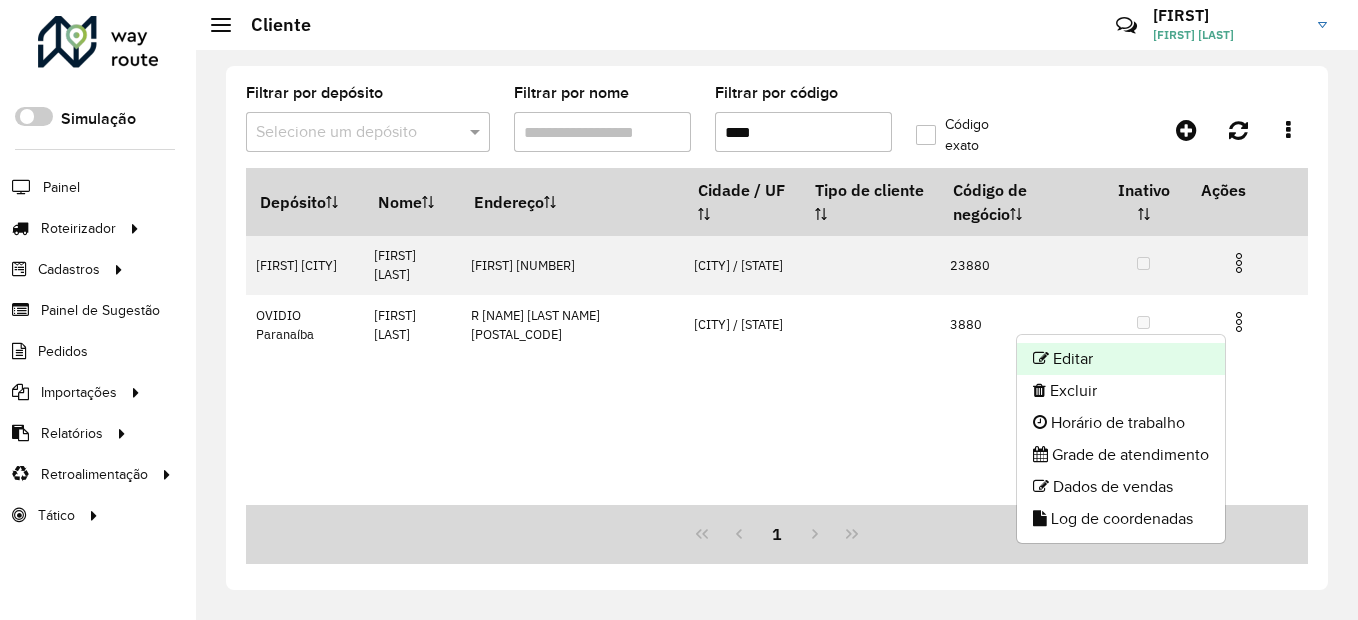 click on "Editar" 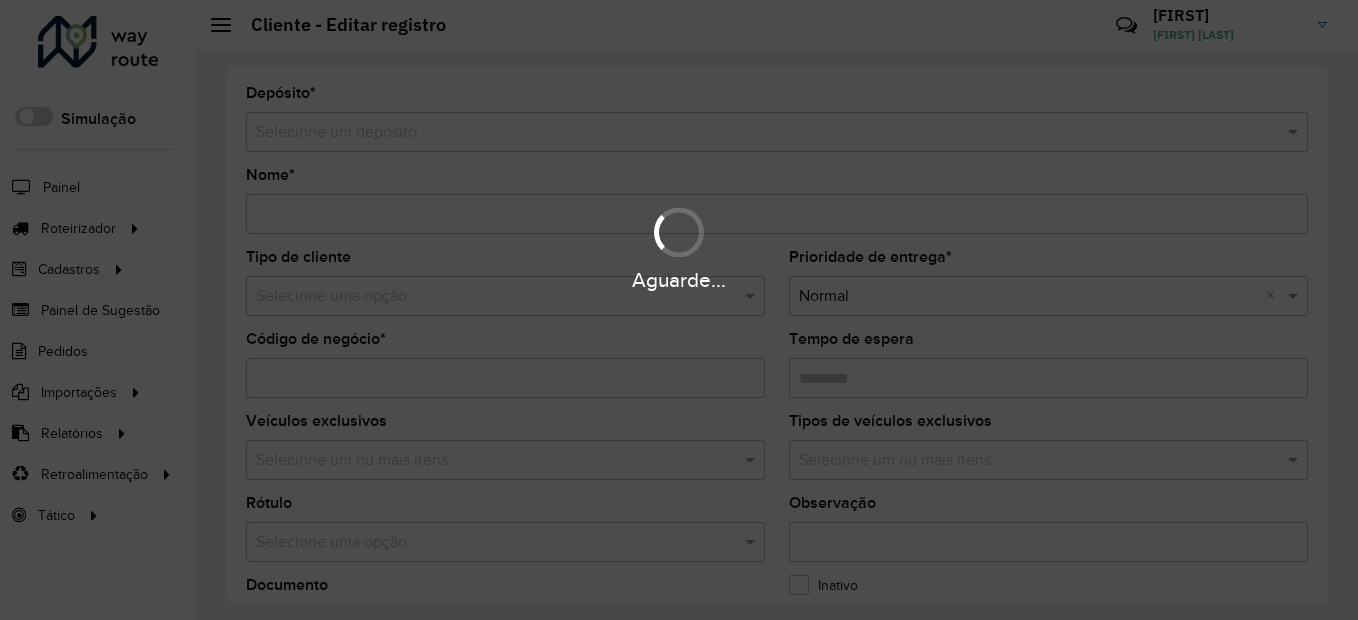 type on "**********" 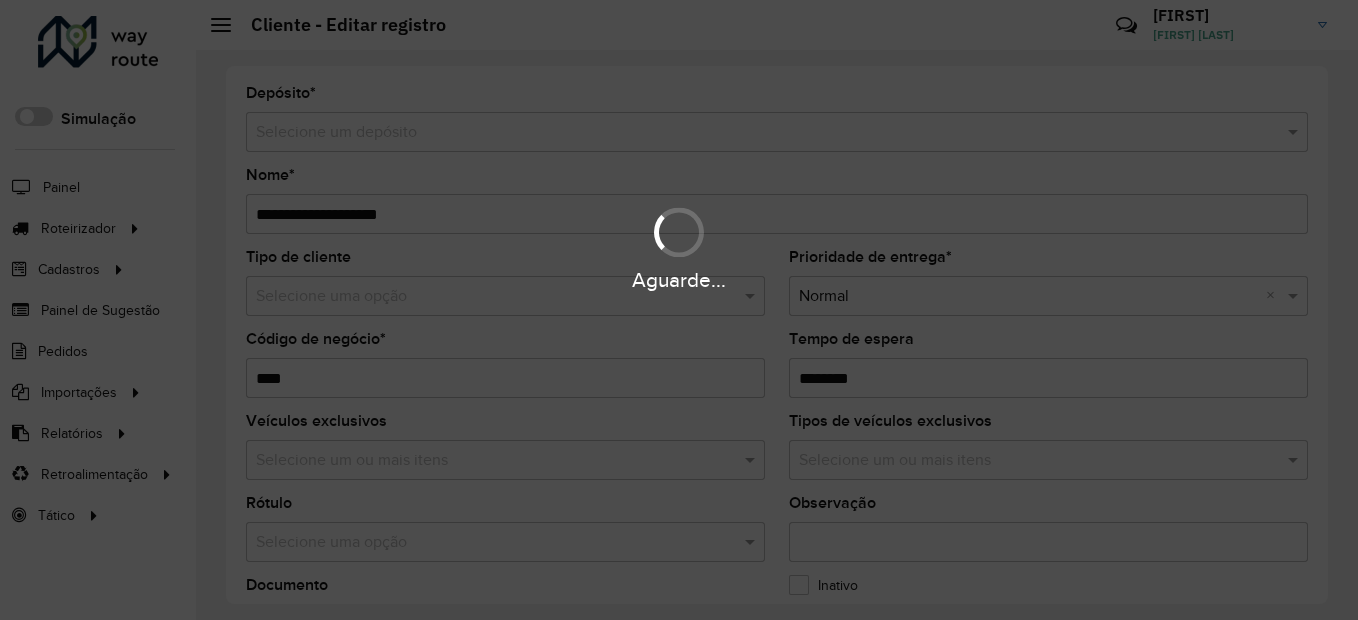 type on "******" 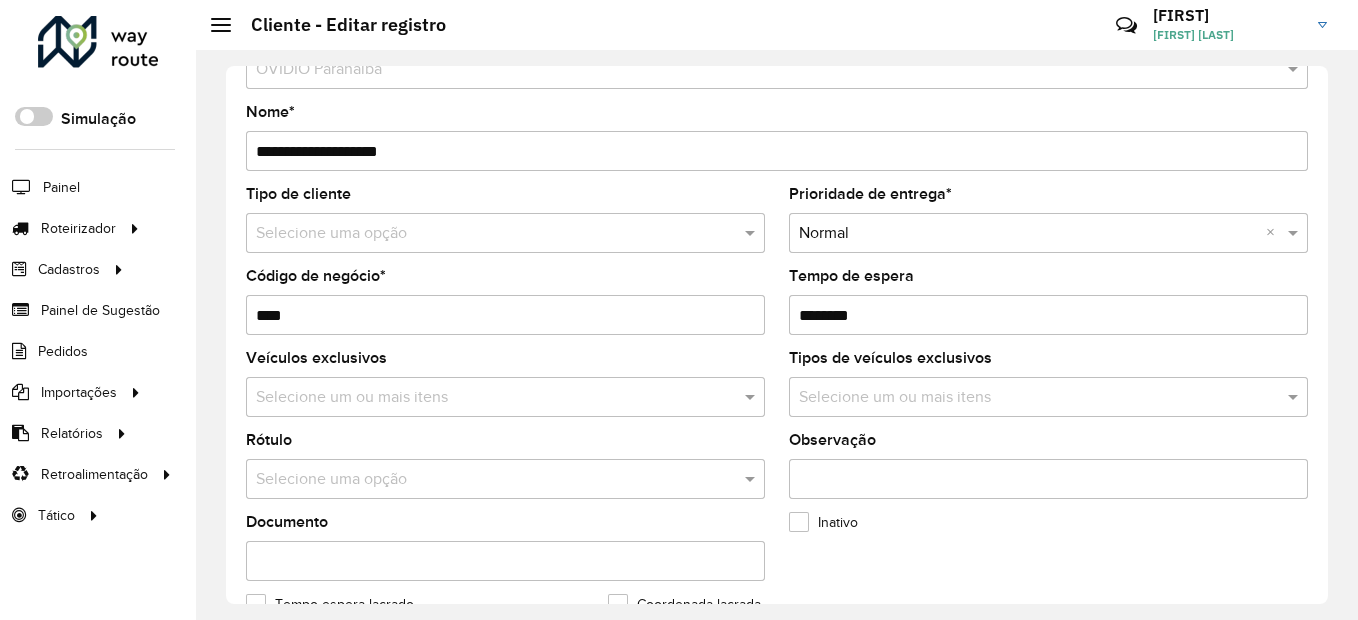 scroll, scrollTop: 0, scrollLeft: 0, axis: both 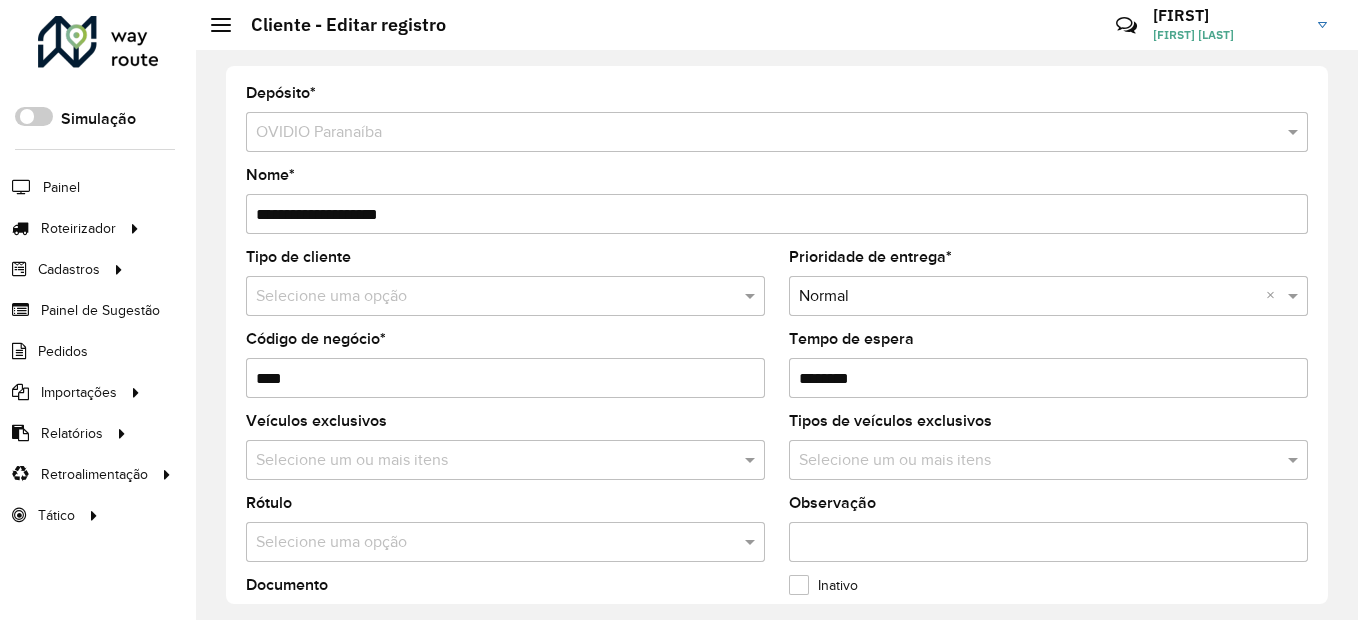 drag, startPoint x: 379, startPoint y: 214, endPoint x: 198, endPoint y: 209, distance: 181.06905 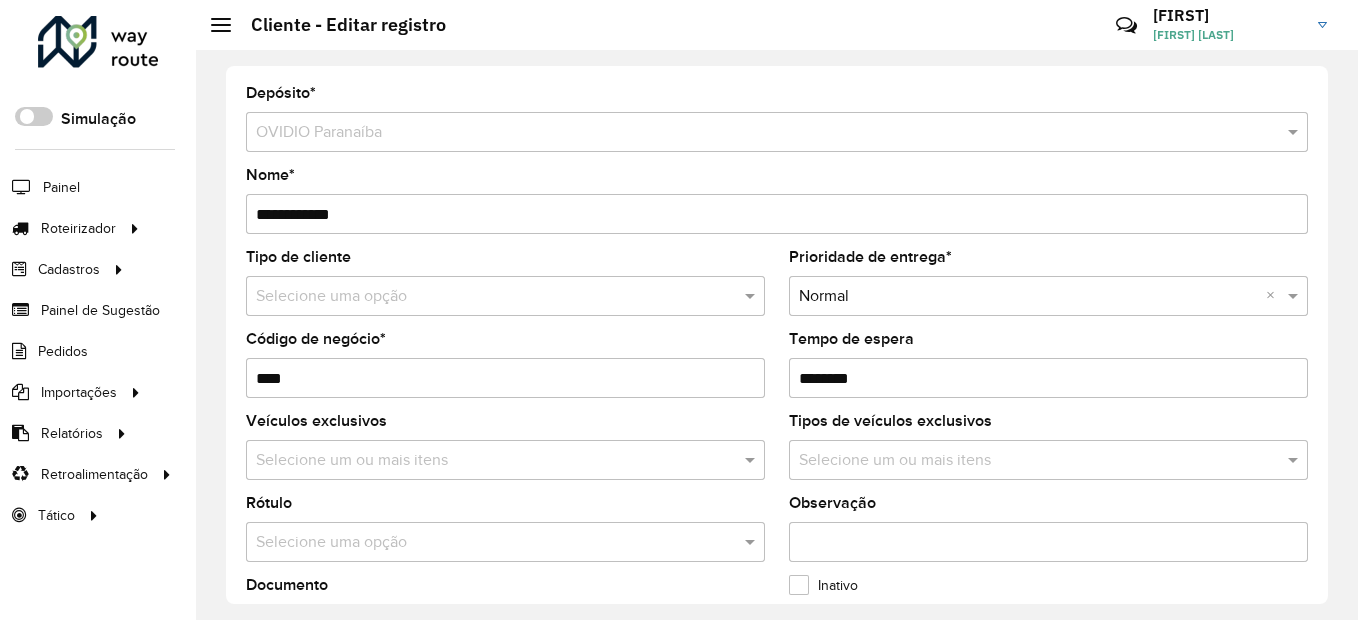 drag, startPoint x: 399, startPoint y: 214, endPoint x: 299, endPoint y: 218, distance: 100.07997 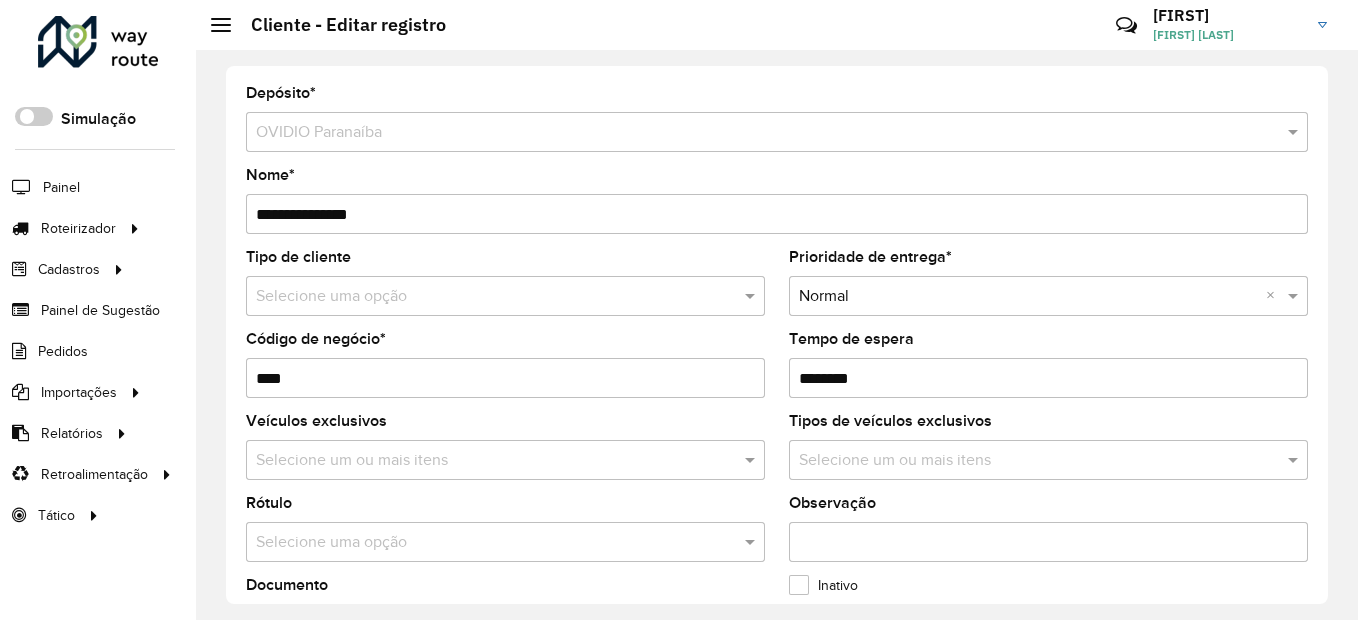 type on "**********" 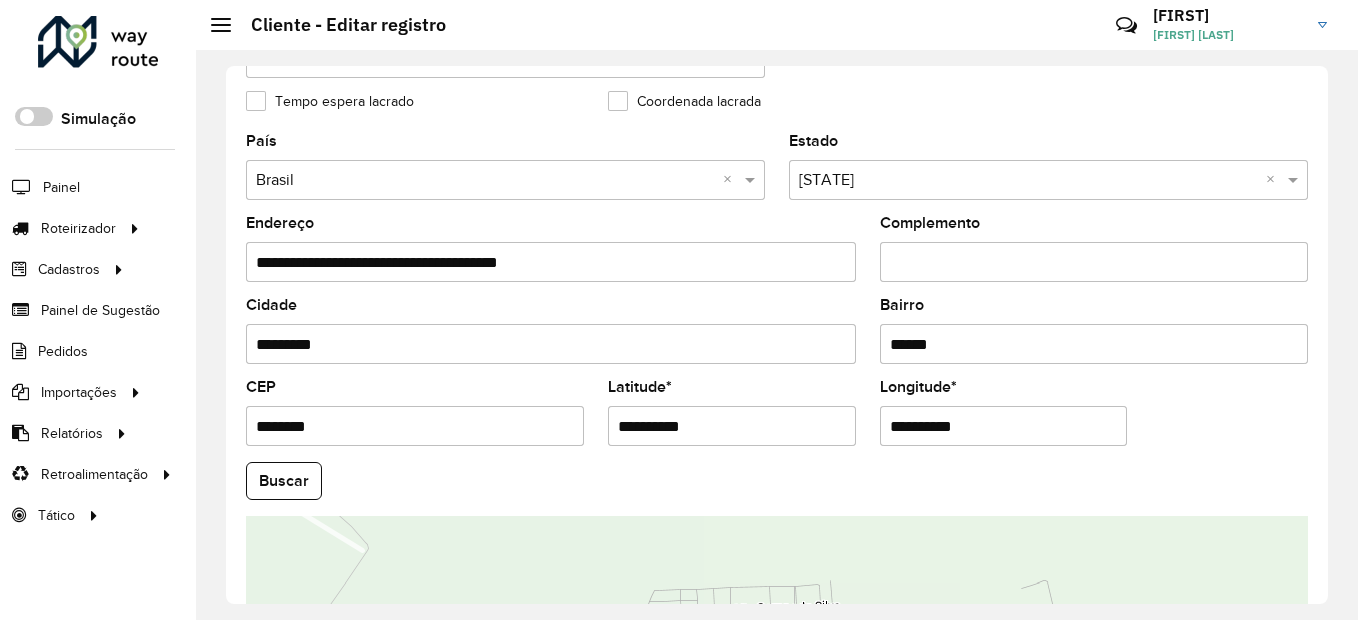 scroll, scrollTop: 600, scrollLeft: 0, axis: vertical 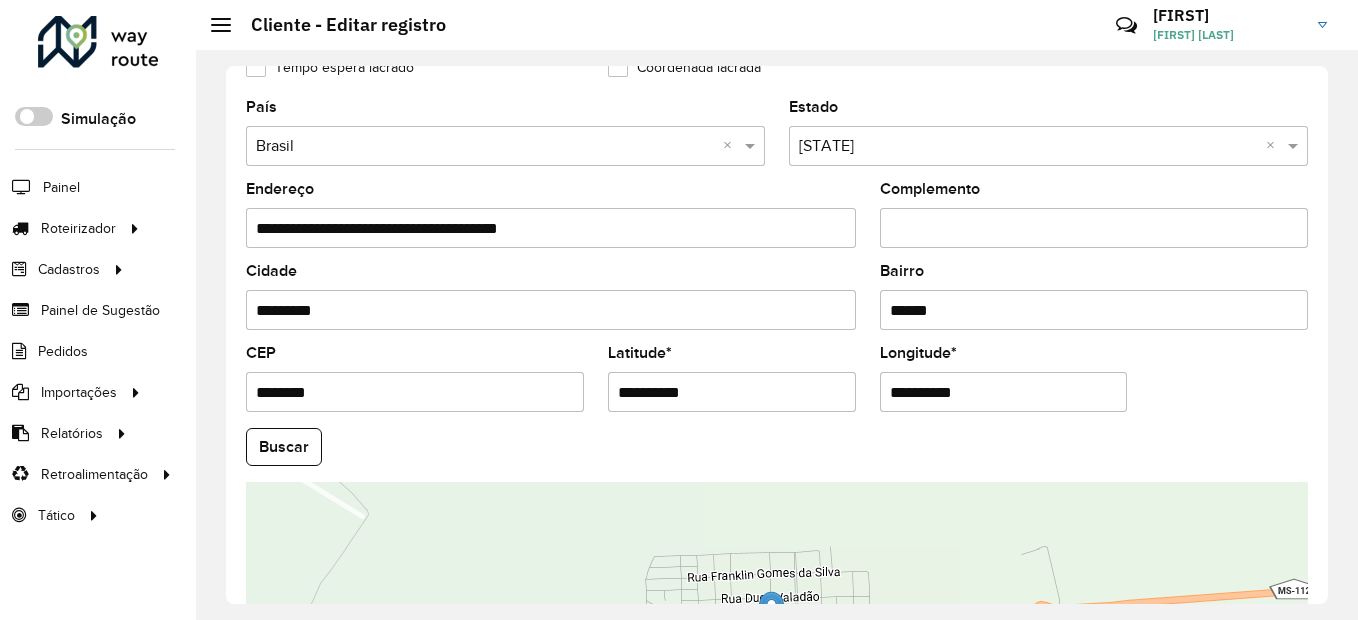 drag, startPoint x: 535, startPoint y: 226, endPoint x: 475, endPoint y: 228, distance: 60.033325 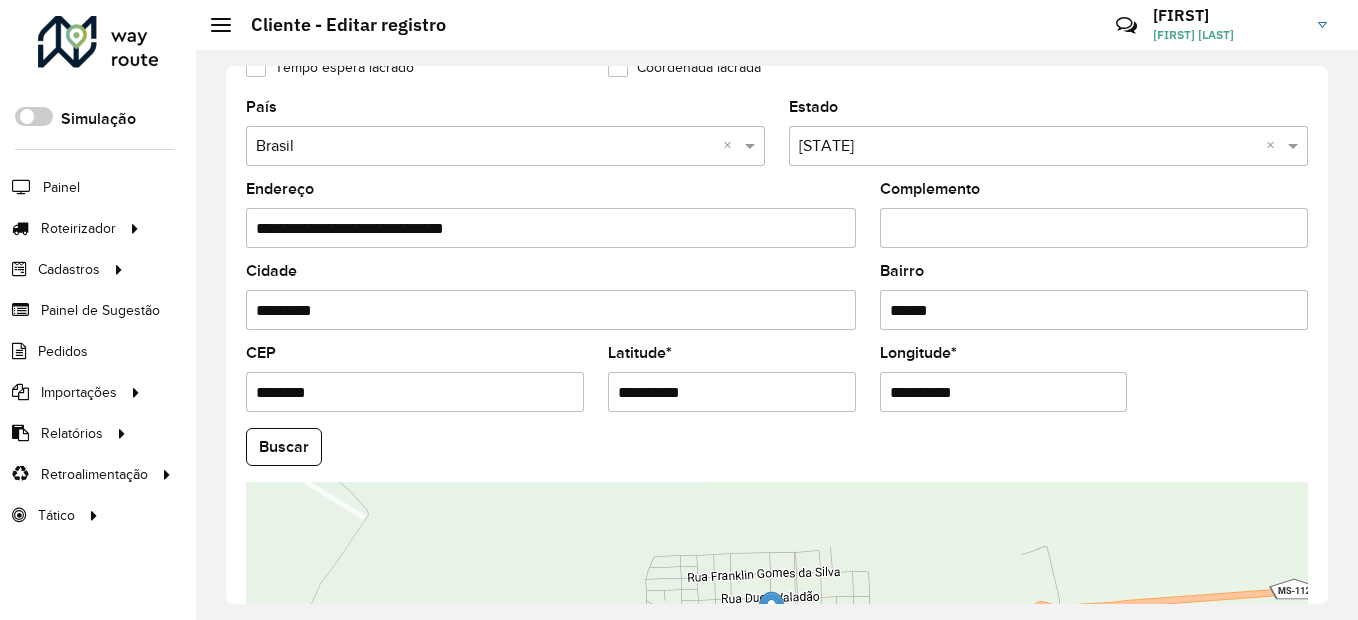 drag, startPoint x: 284, startPoint y: 228, endPoint x: 273, endPoint y: 227, distance: 11.045361 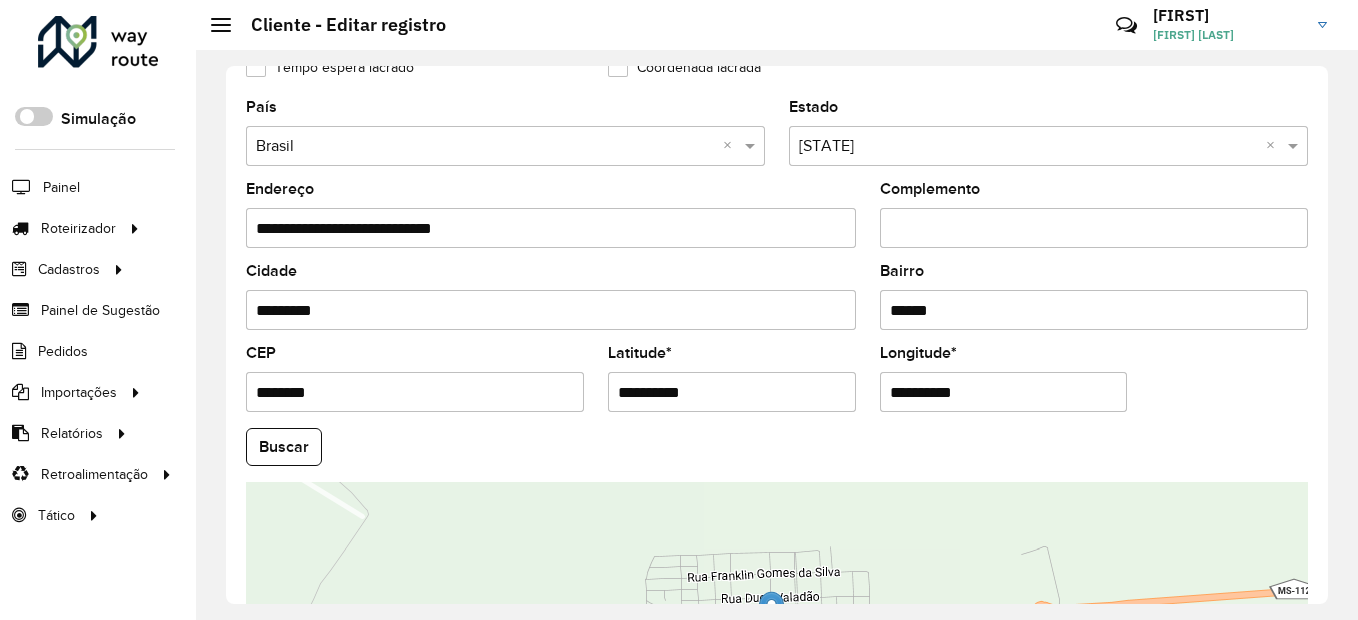 click on "**********" at bounding box center (551, 228) 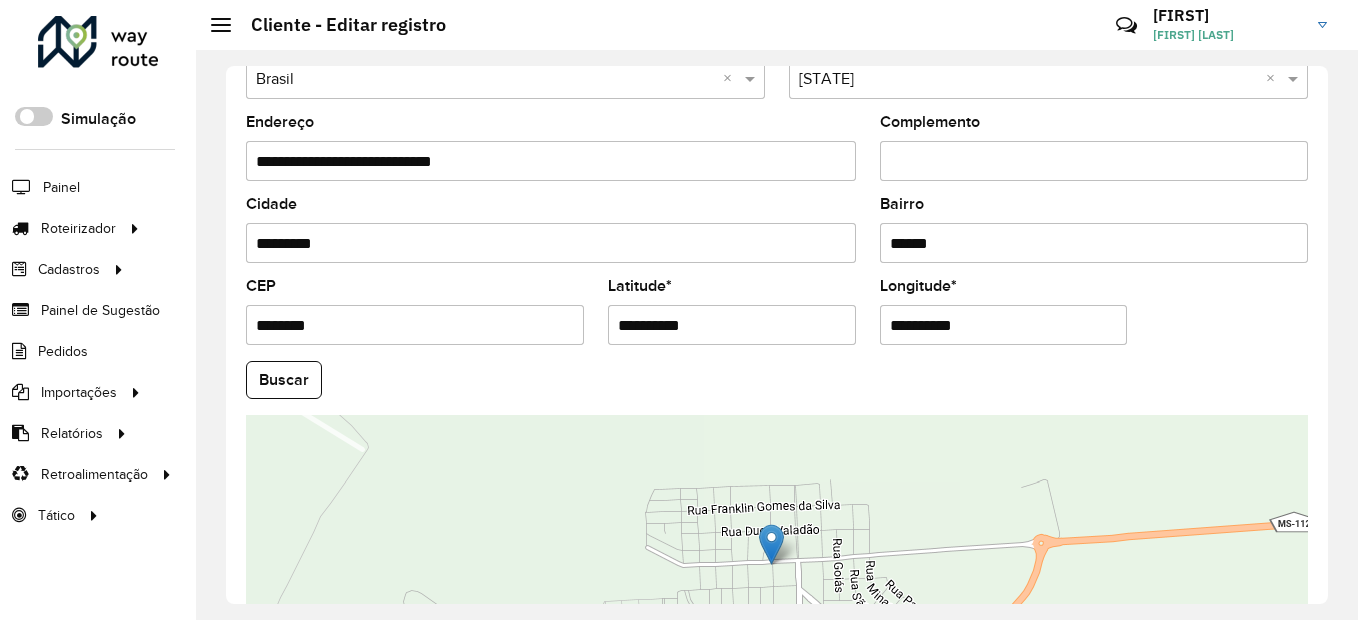 scroll, scrollTop: 700, scrollLeft: 0, axis: vertical 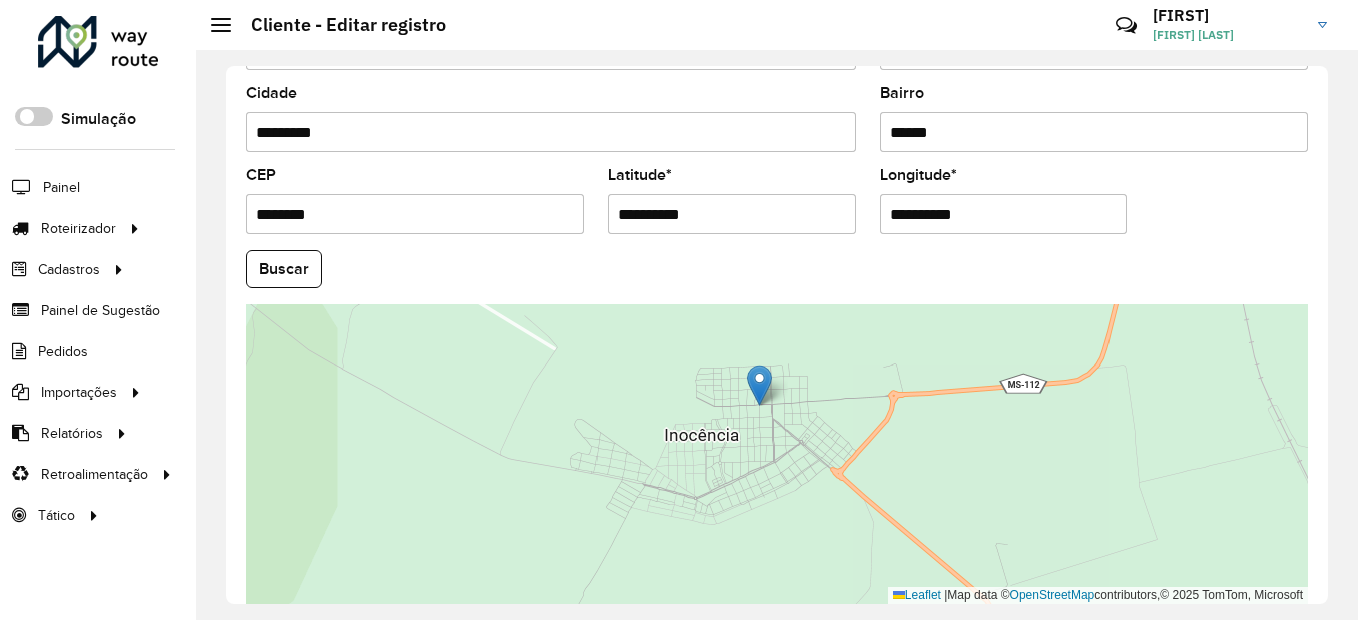 drag, startPoint x: 784, startPoint y: 505, endPoint x: 768, endPoint y: 496, distance: 18.35756 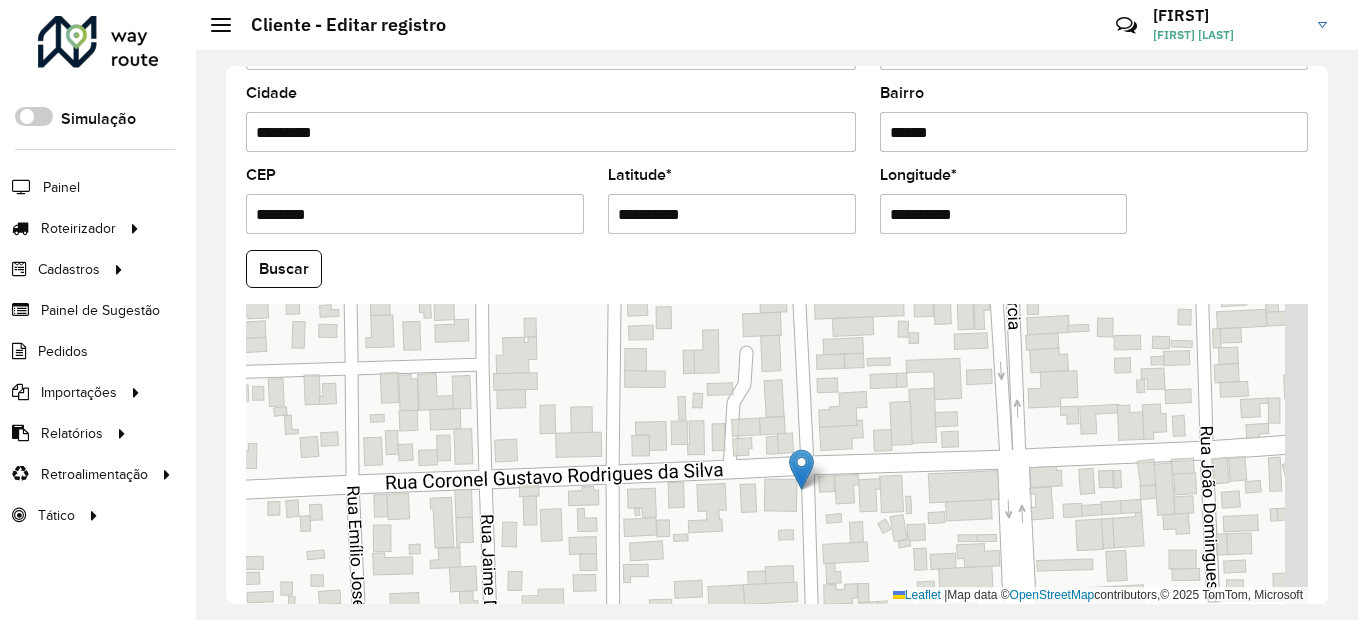 drag, startPoint x: 814, startPoint y: 405, endPoint x: 577, endPoint y: 531, distance: 268.412 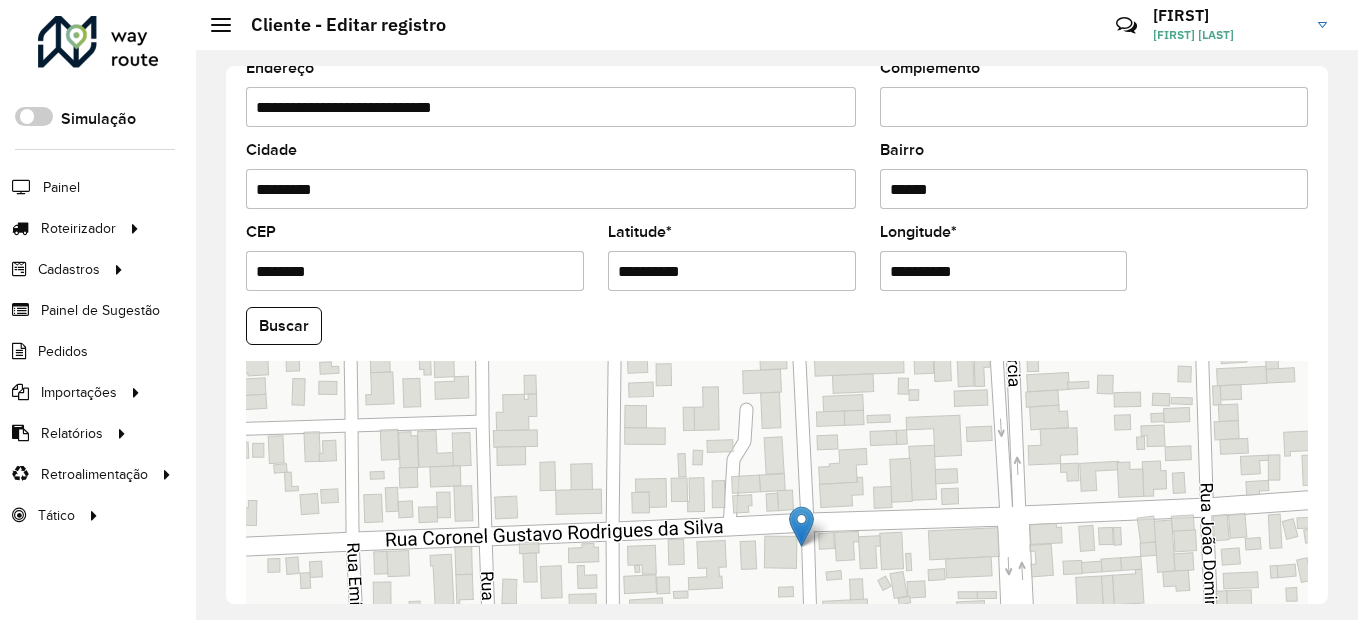 scroll, scrollTop: 678, scrollLeft: 0, axis: vertical 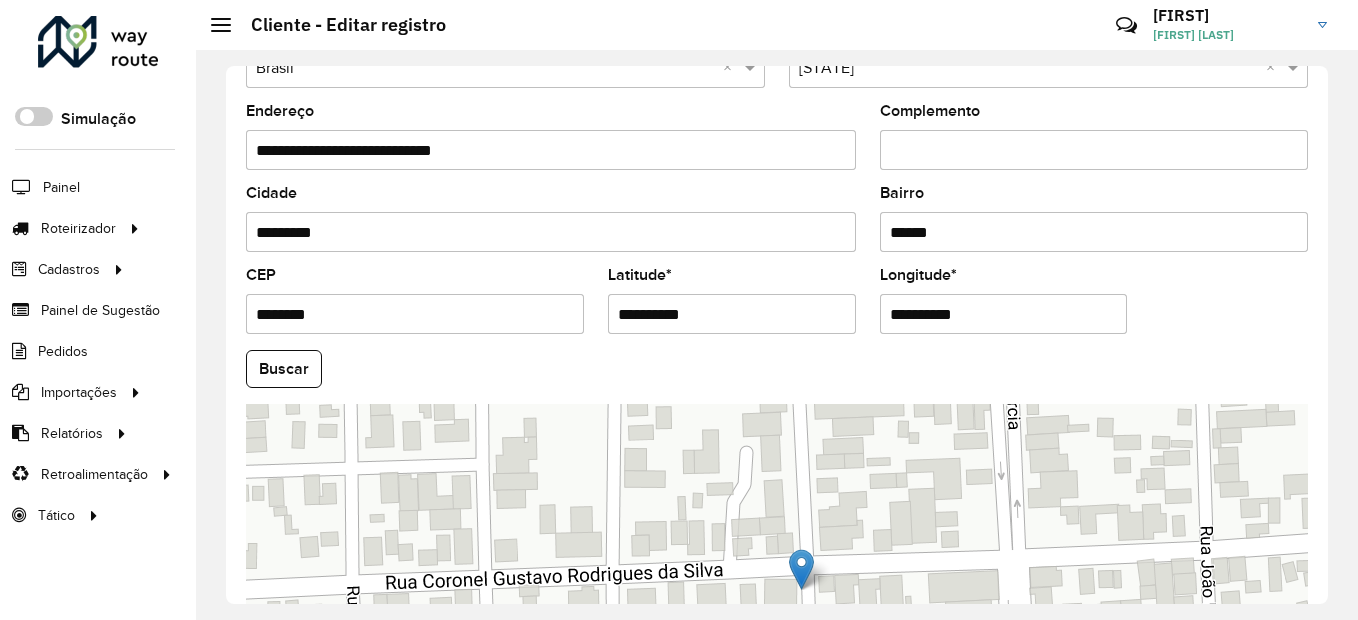 drag, startPoint x: 411, startPoint y: 145, endPoint x: 286, endPoint y: 142, distance: 125.035995 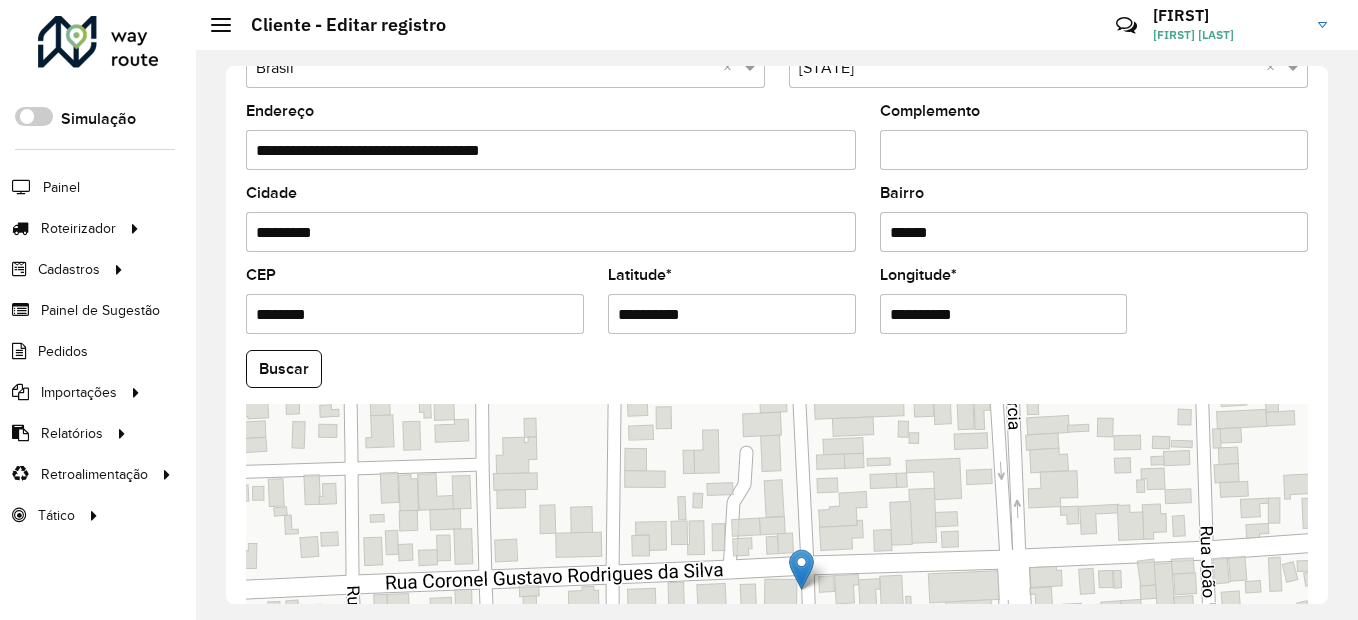type on "**********" 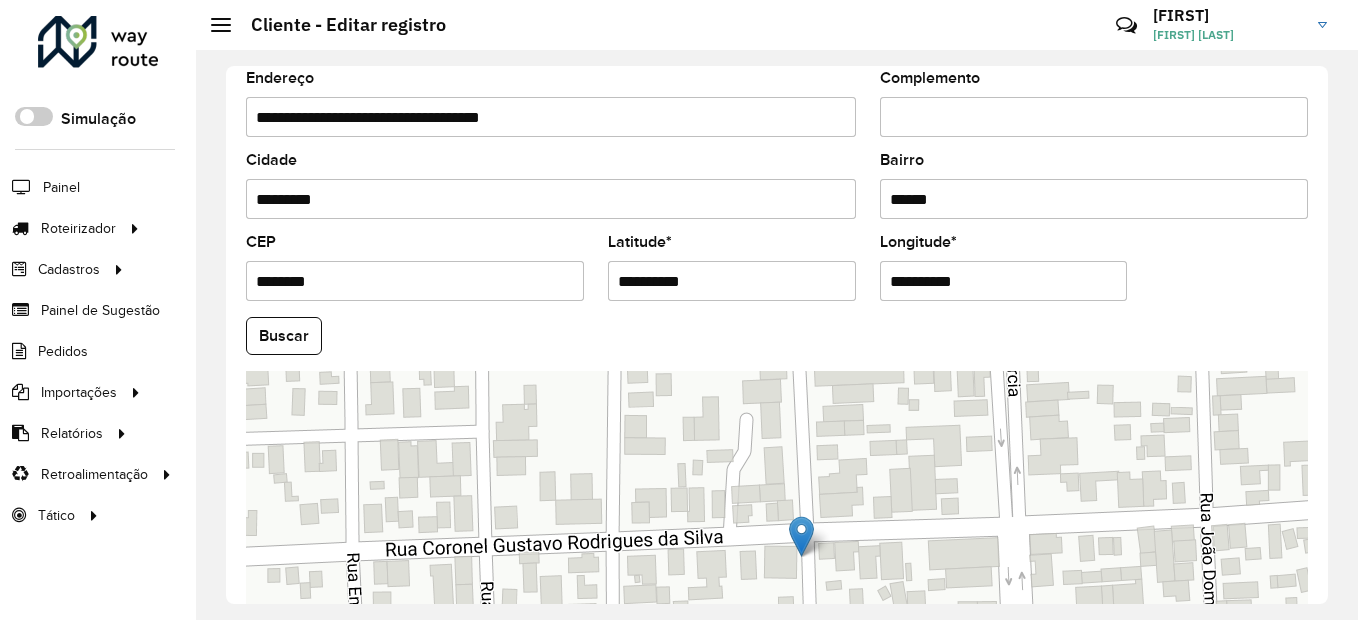 scroll, scrollTop: 678, scrollLeft: 0, axis: vertical 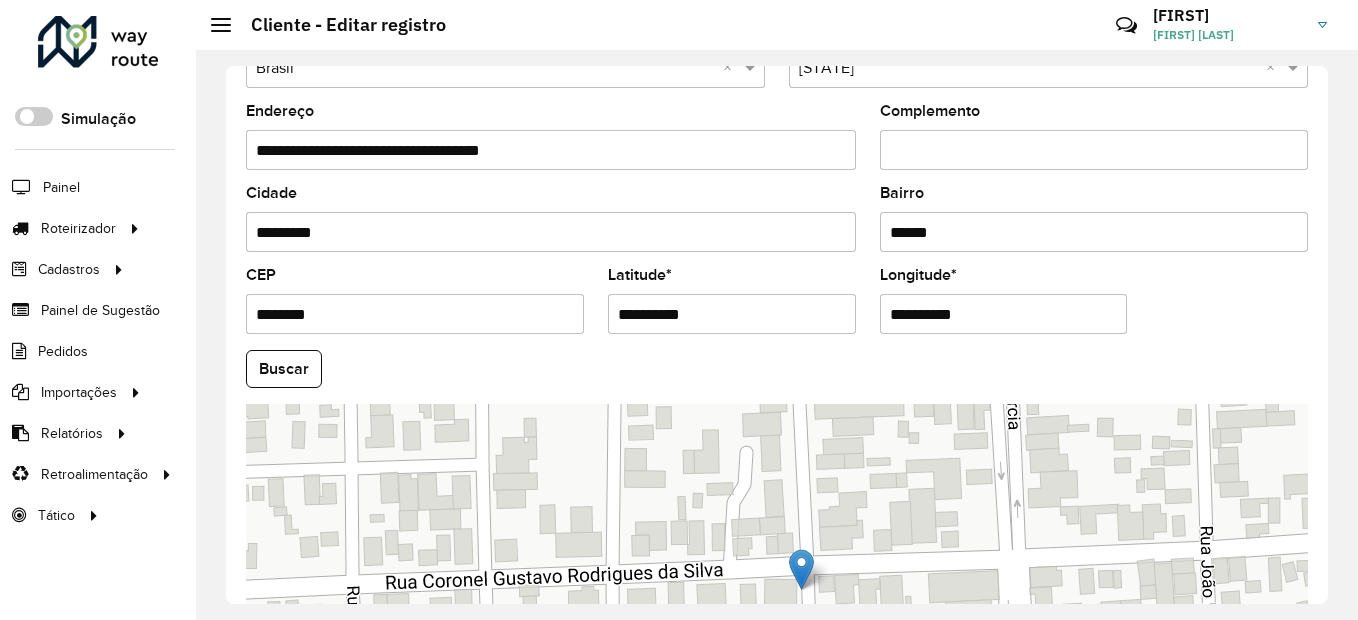 drag, startPoint x: 712, startPoint y: 306, endPoint x: 593, endPoint y: 314, distance: 119.26861 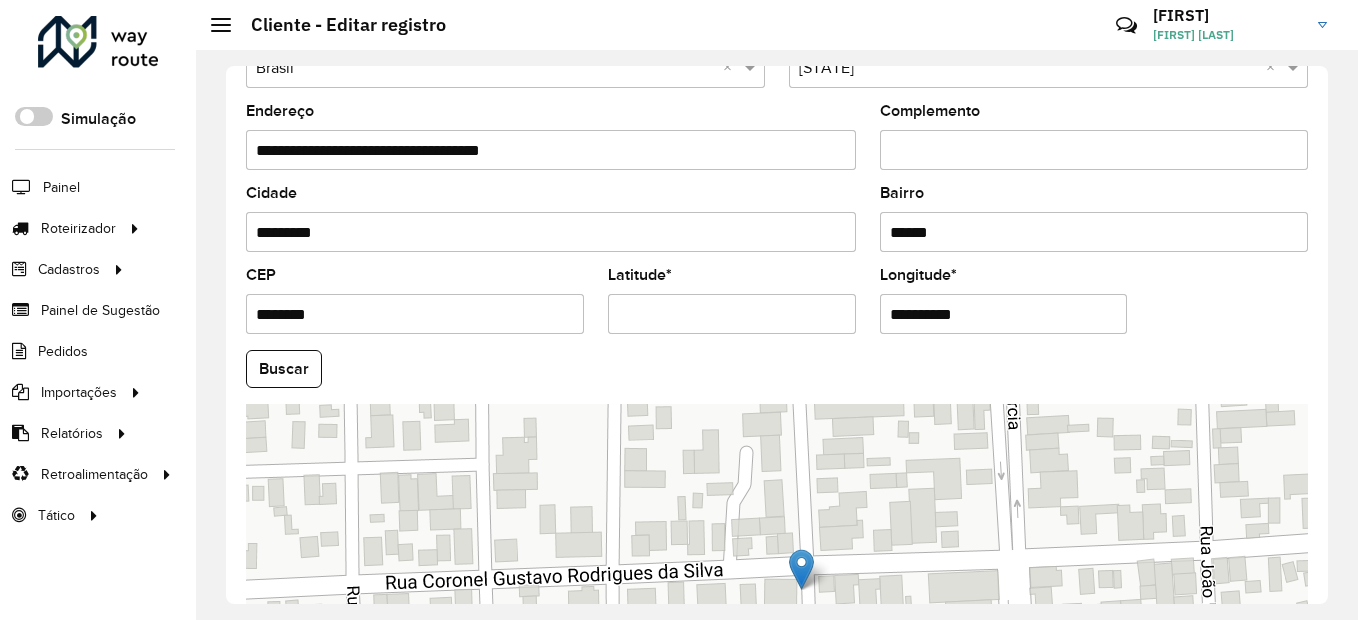 type 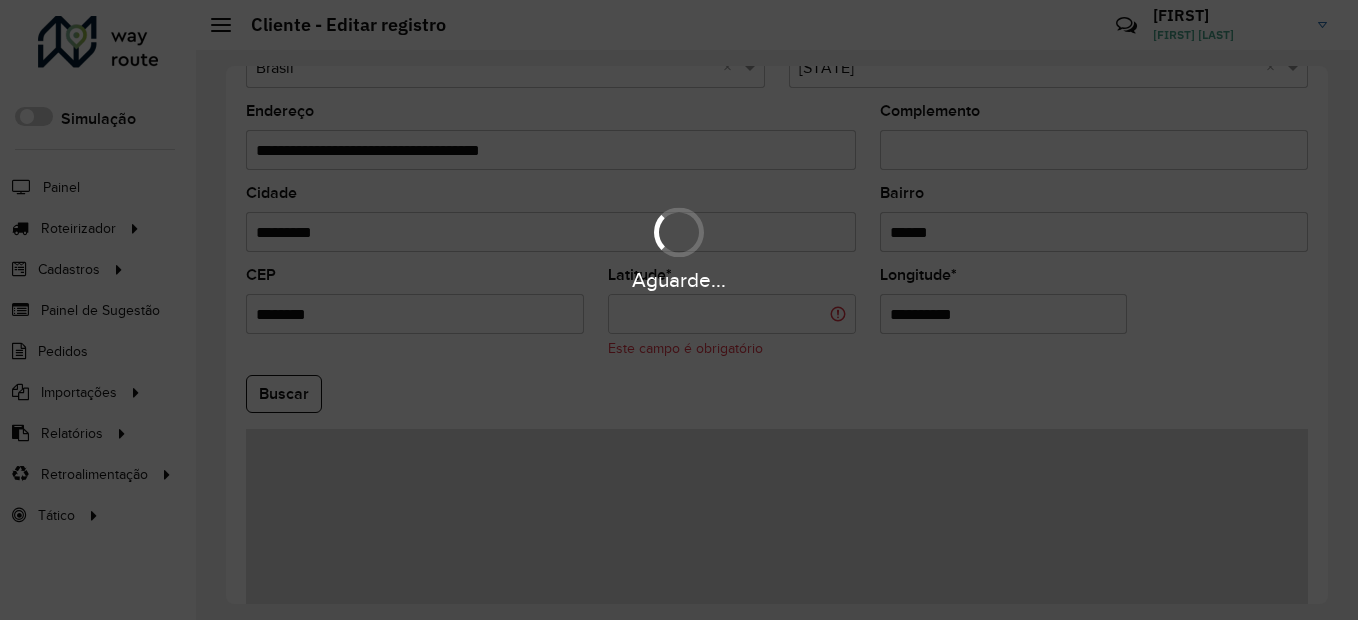 click on "Aguarde...  Pop-up bloqueado!  Seu navegador bloqueou automáticamente a abertura de uma nova janela.   Acesse as configurações e adicione o endereço do sistema a lista de permissão.   Fechar  Roteirizador AmbevTech Simulação Painel Roteirizador Entregas Vendas Cadastros Checkpoint Classificações de venda Cliente Consulta de setores Depósito Disponibilidade de veículos Fator tipo de produto Gabarito planner Grupo Rota Fator Tipo Produto Grupo de rotas exclusiva Grupo de setores Layout integração Modelo Parada Pedágio Perfil de Vendedor Ponto de apoio FAD Produto Restrição de Atendimento Planner Rodízio de placa Rota exclusiva FAD Rótulo Setor Setor Planner Tipo de cliente Tipo de veículo Tipo de veículo RN Transportadora Vendedor Veículo Painel de Sugestão Pedidos Importações Classificação e volume de venda Clientes Fator tipo produto Gabarito planner Grade de atendimento Janela de atendimento Localização Pedidos Restrição de Atendimento Planner Tempo de espera Vendedor Veículos" at bounding box center (679, 310) 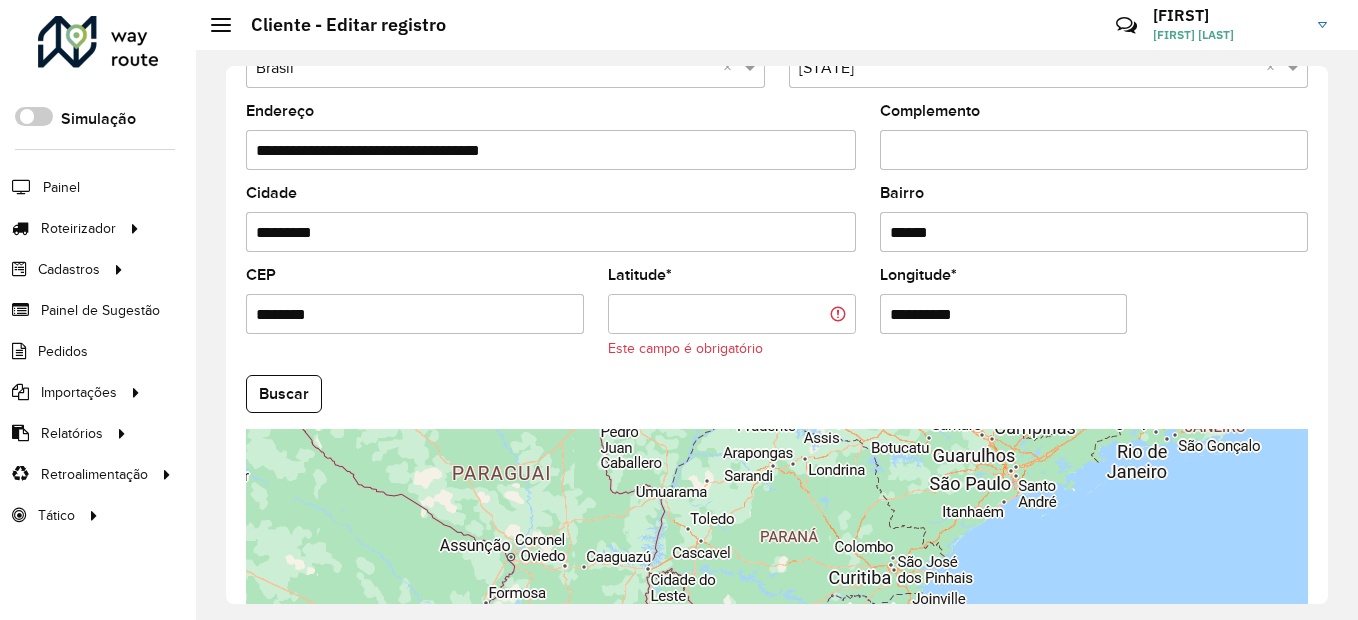 click on "Complemento" at bounding box center [1094, 150] 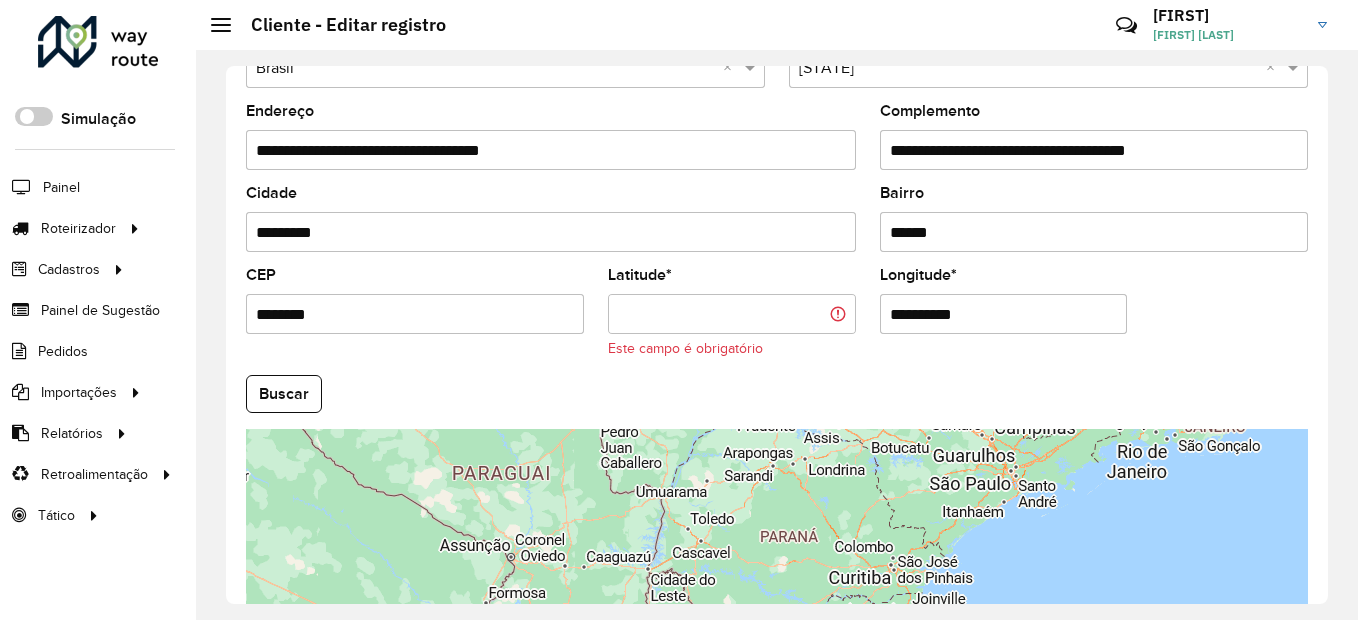 drag, startPoint x: 1027, startPoint y: 144, endPoint x: 875, endPoint y: 146, distance: 152.01315 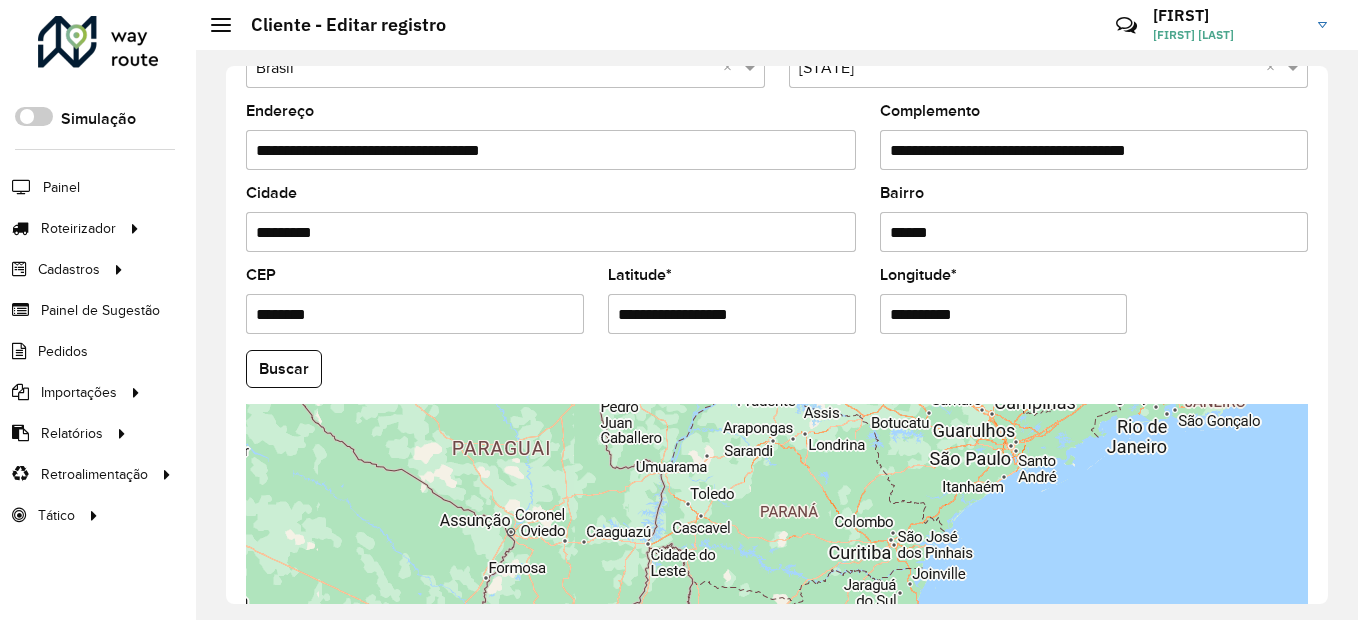 click on "**********" at bounding box center (732, 314) 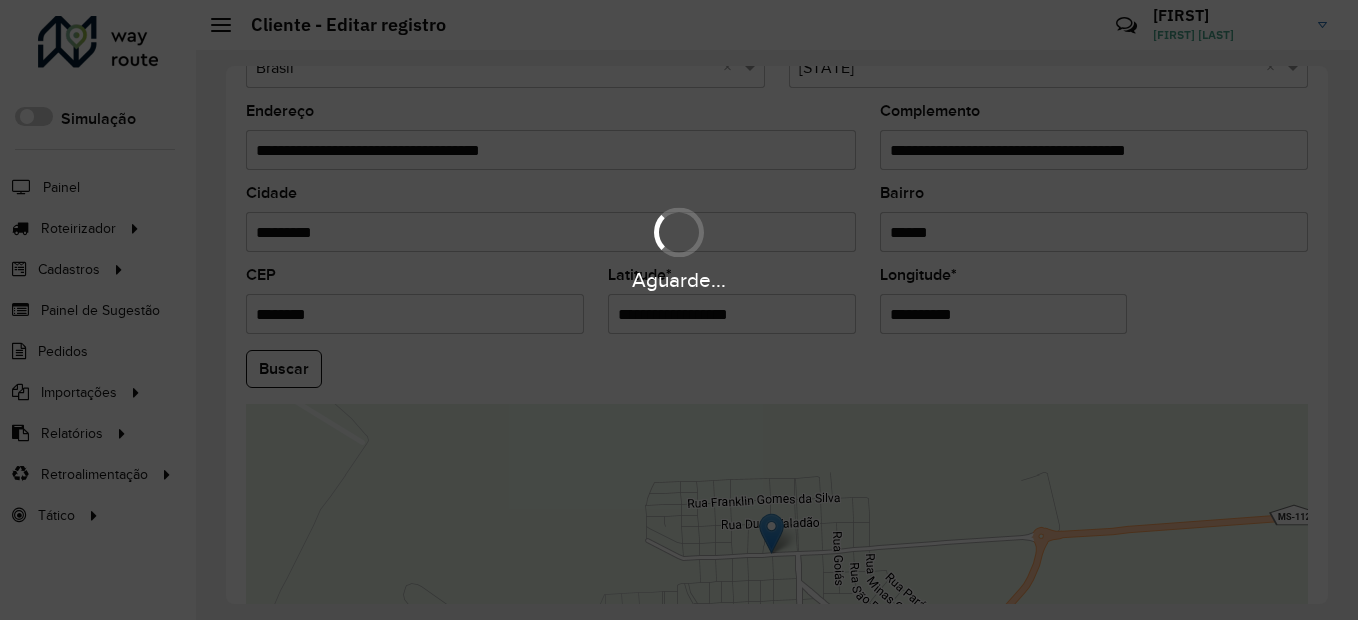 drag, startPoint x: 1036, startPoint y: 146, endPoint x: 1238, endPoint y: 155, distance: 202.2004 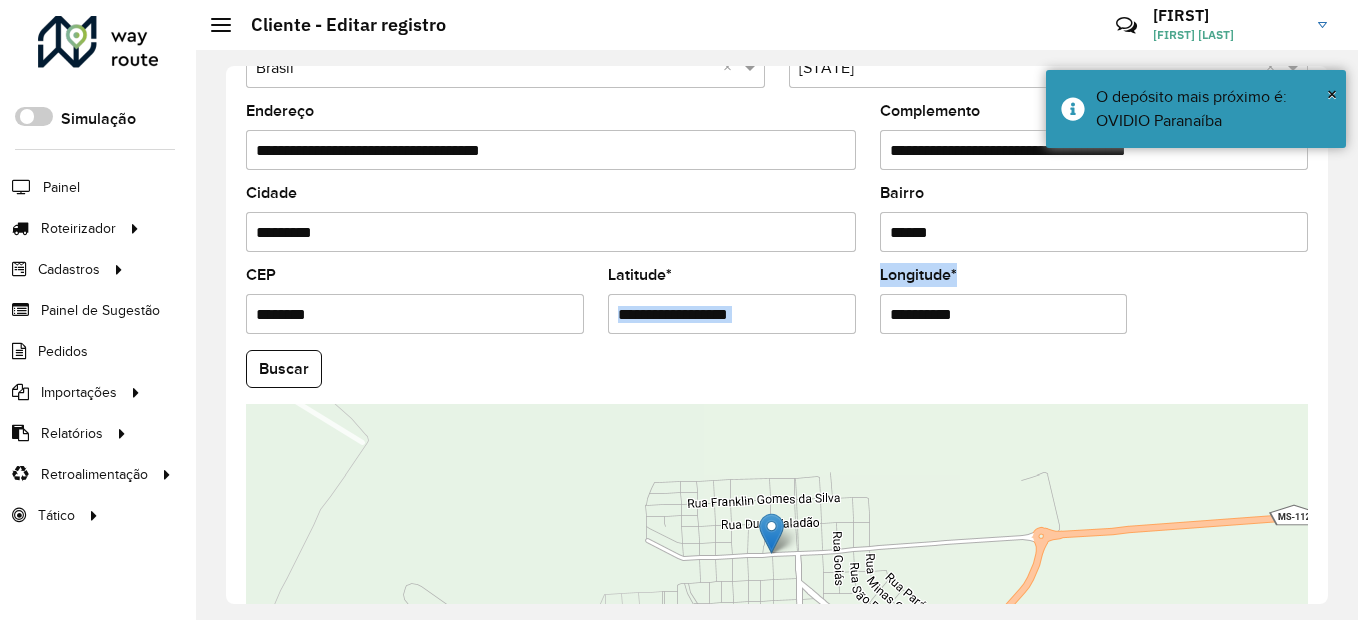 drag, startPoint x: 997, startPoint y: 293, endPoint x: 947, endPoint y: 308, distance: 52.201534 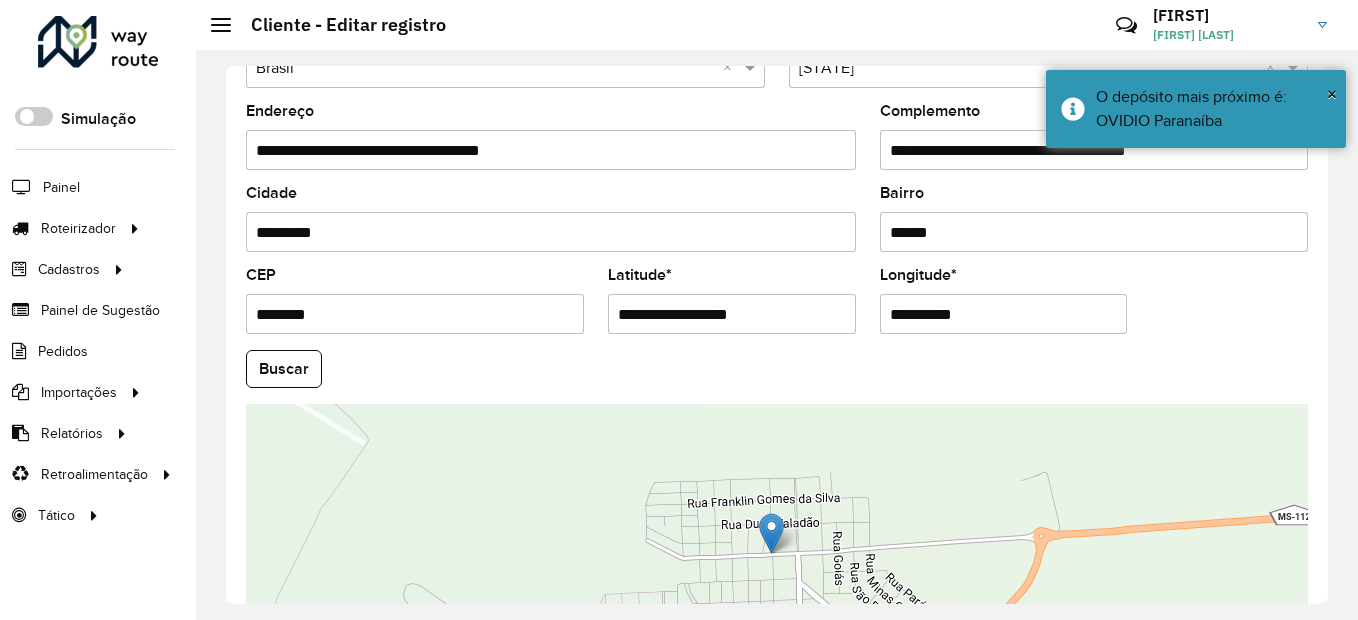 drag, startPoint x: 967, startPoint y: 312, endPoint x: 849, endPoint y: 311, distance: 118.004234 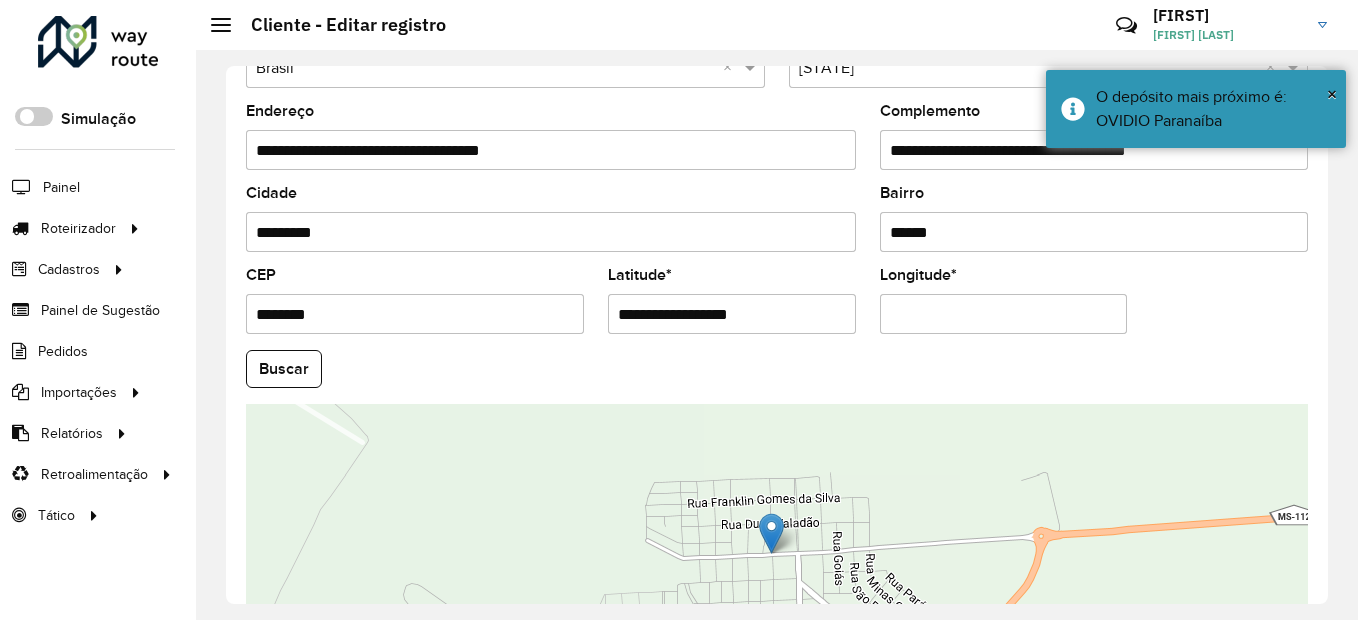 paste on "**********" 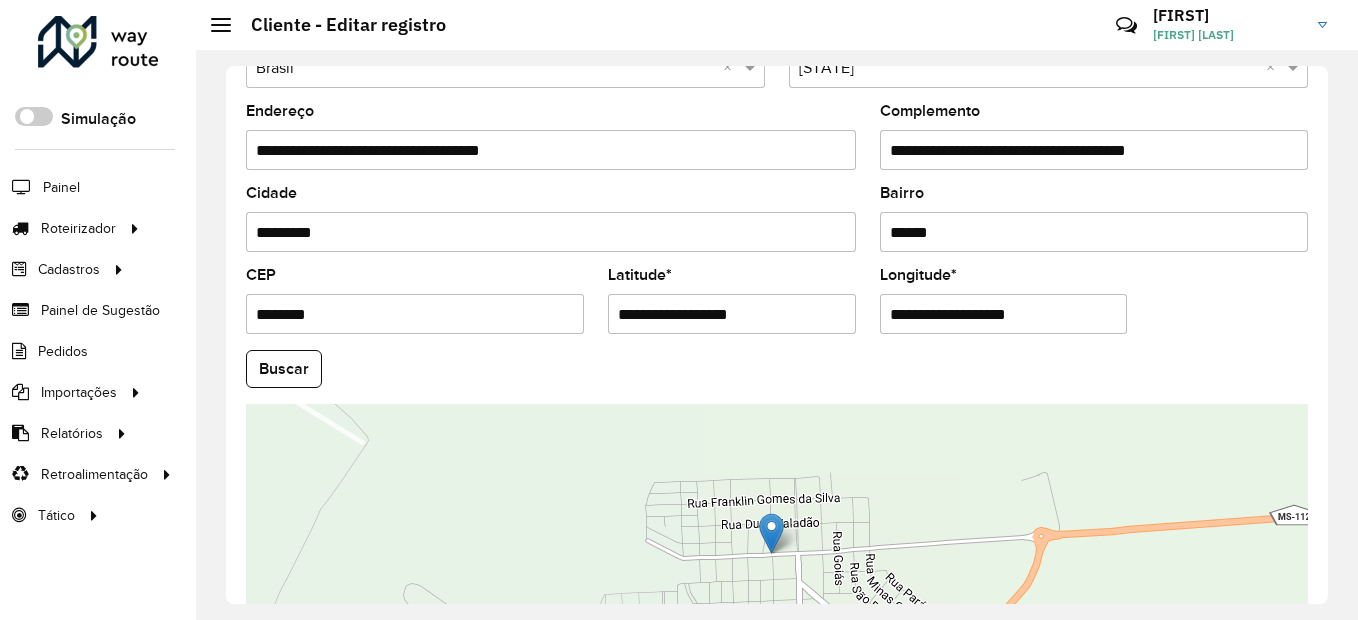 type on "**********" 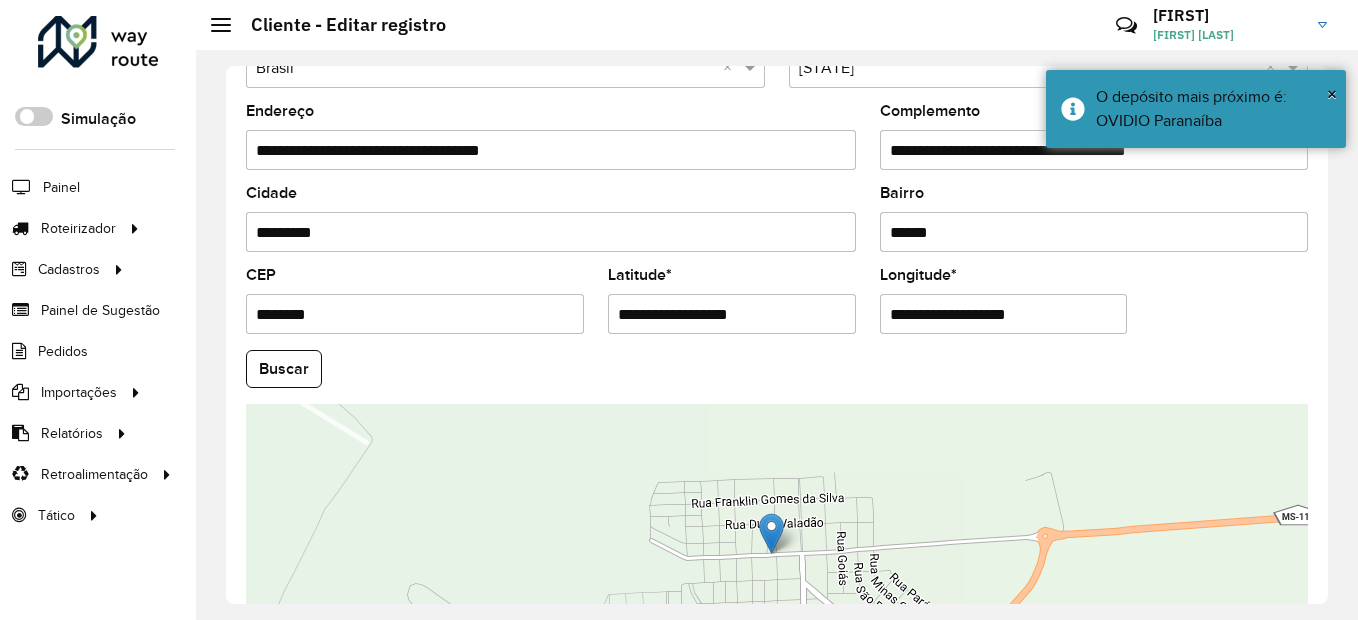 drag, startPoint x: 1171, startPoint y: 151, endPoint x: 822, endPoint y: 151, distance: 349 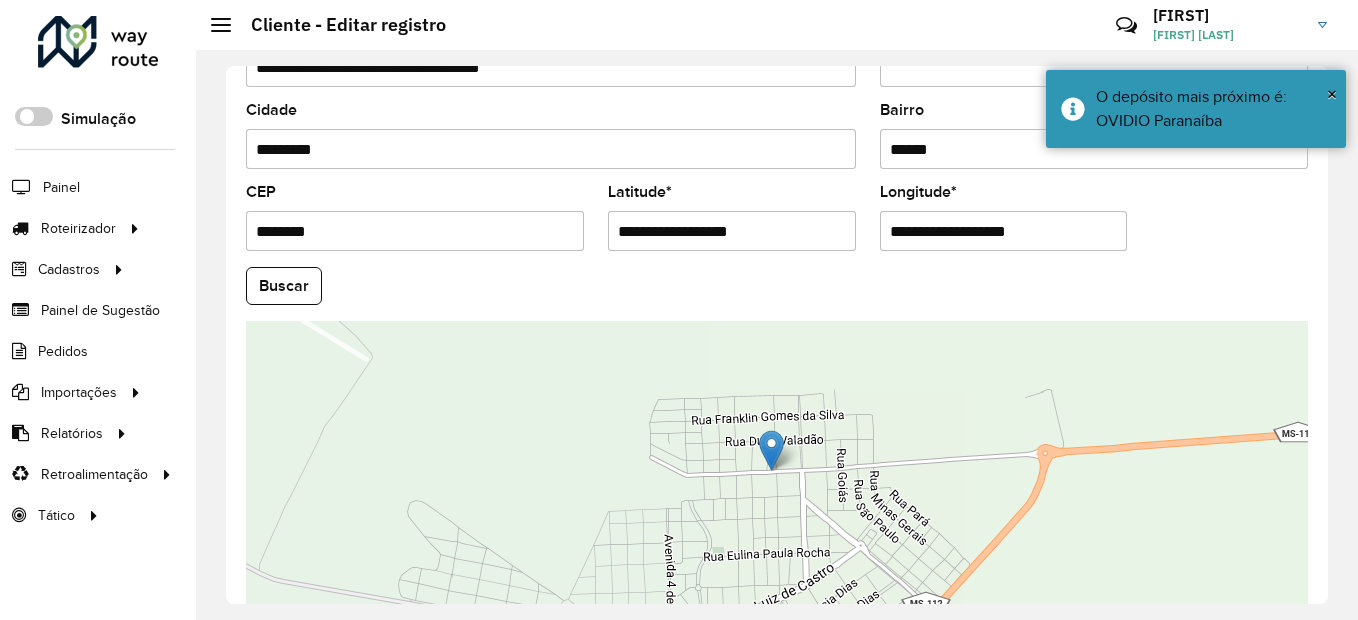 scroll, scrollTop: 868, scrollLeft: 0, axis: vertical 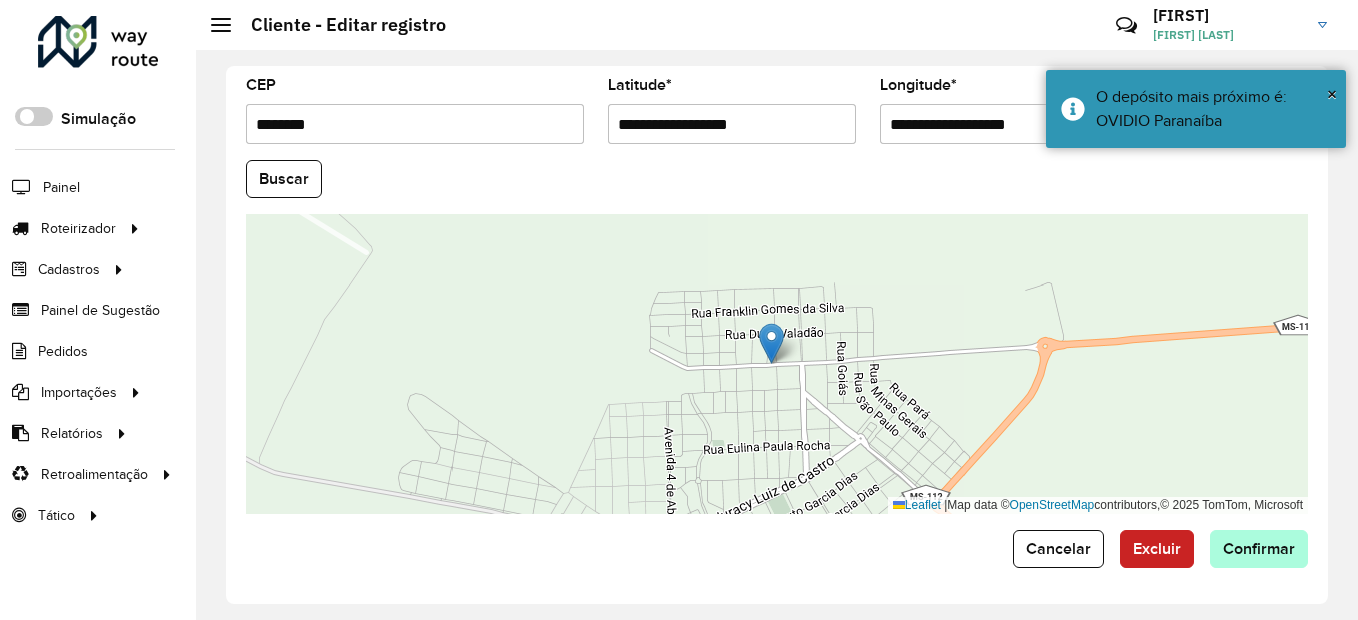 type 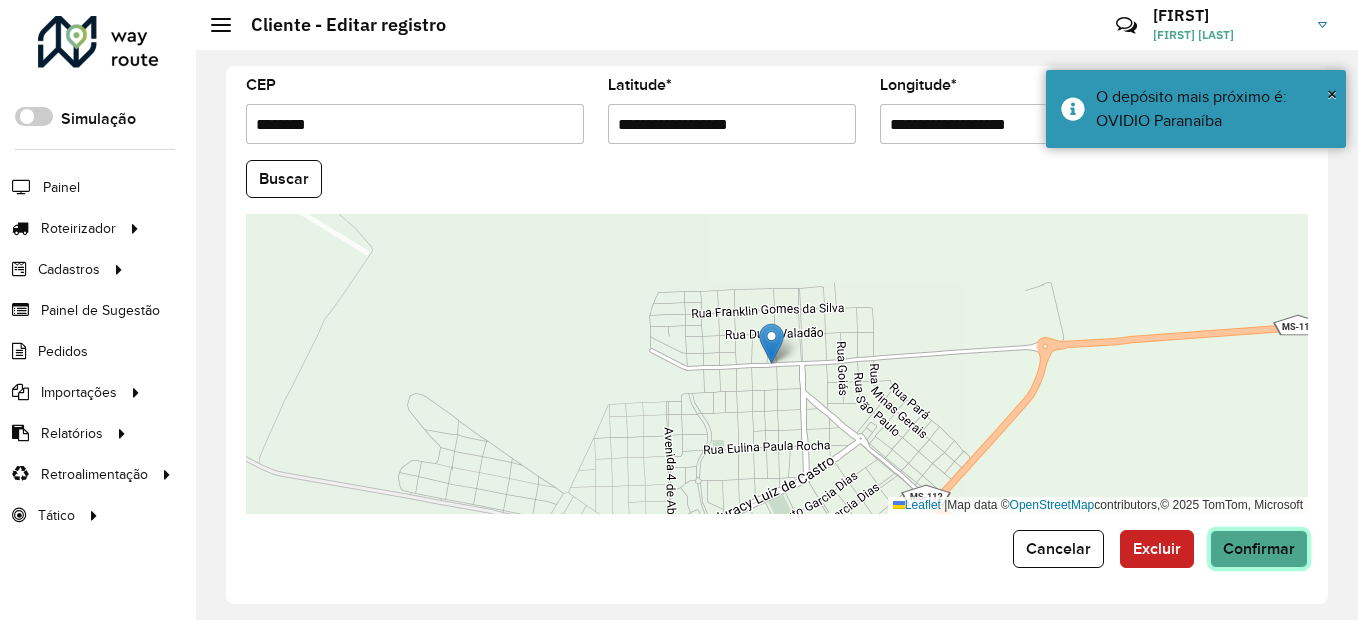 click on "Confirmar" 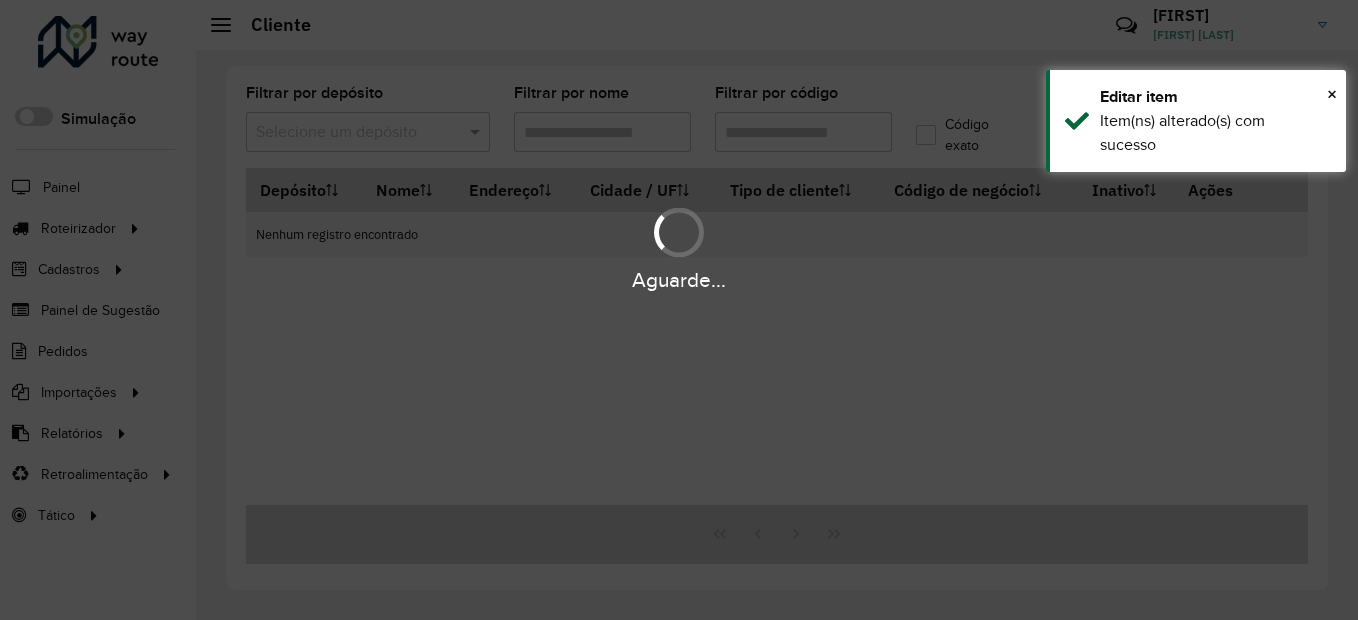 type on "****" 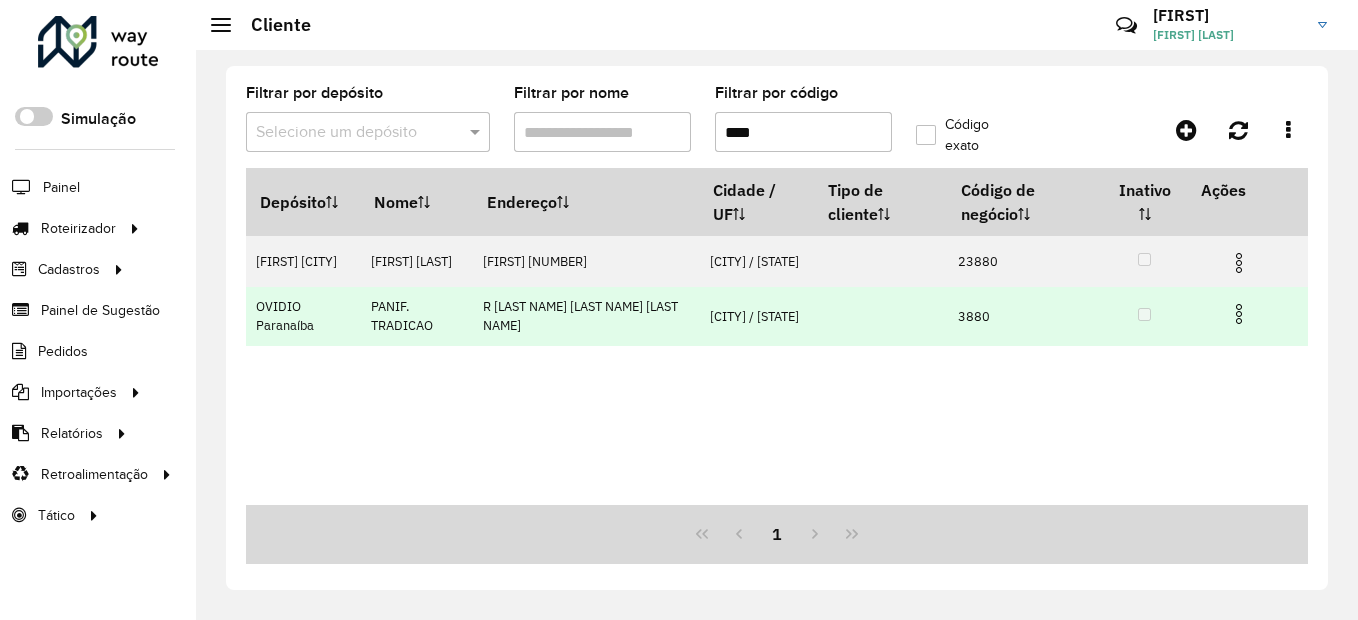 click at bounding box center [1239, 314] 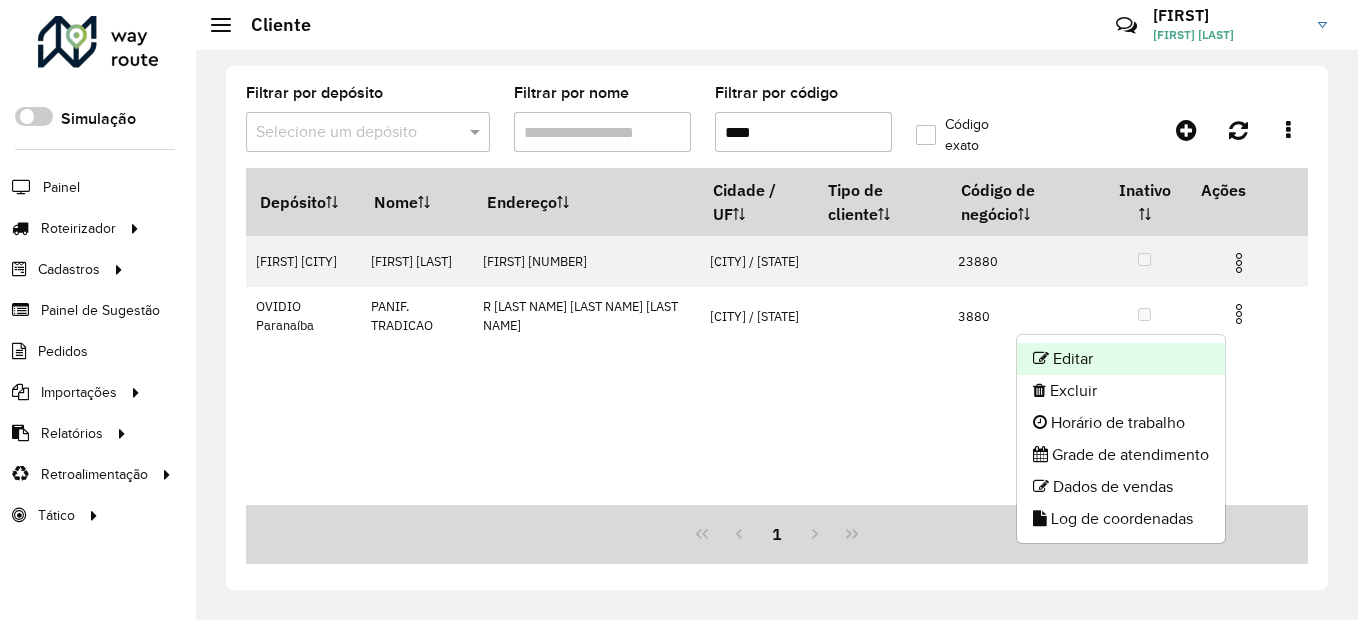 click on "Editar" 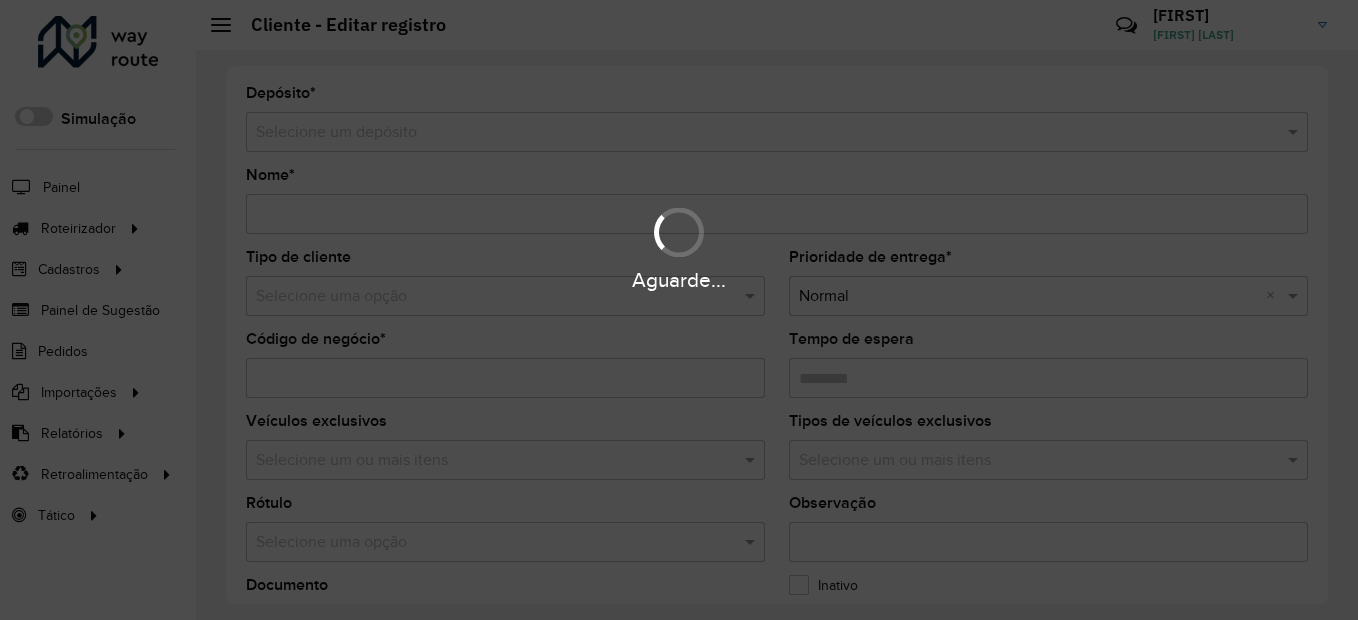 type on "**********" 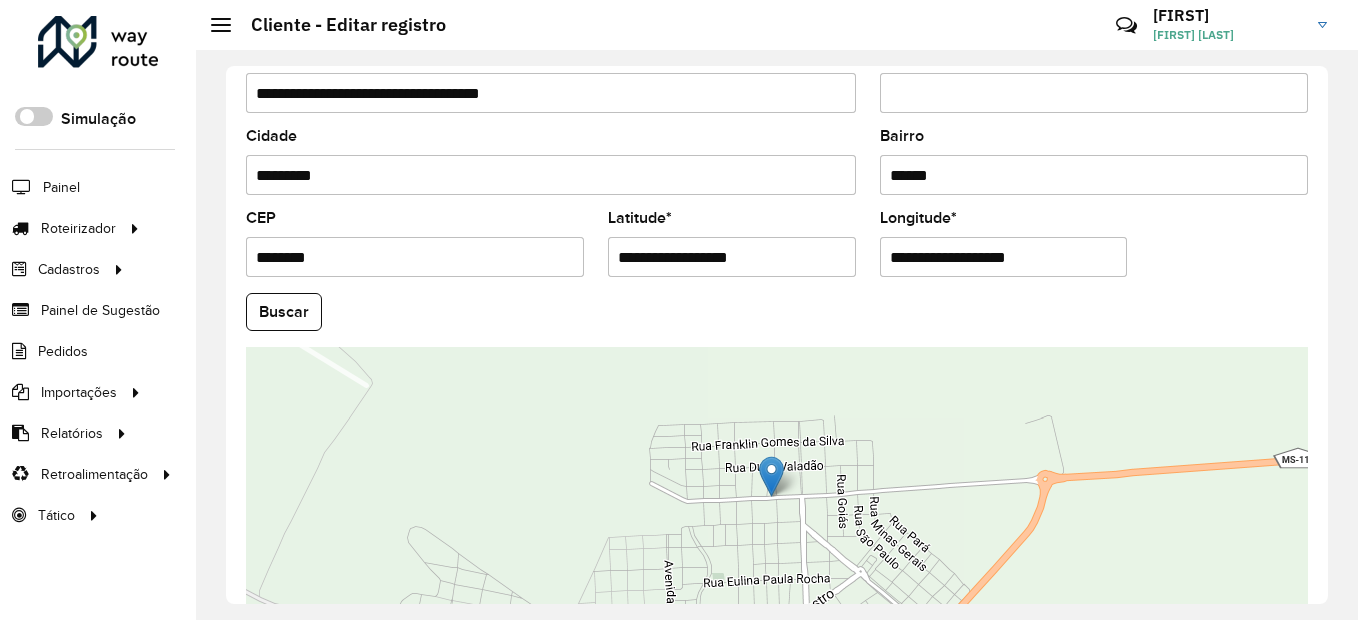 scroll, scrollTop: 800, scrollLeft: 0, axis: vertical 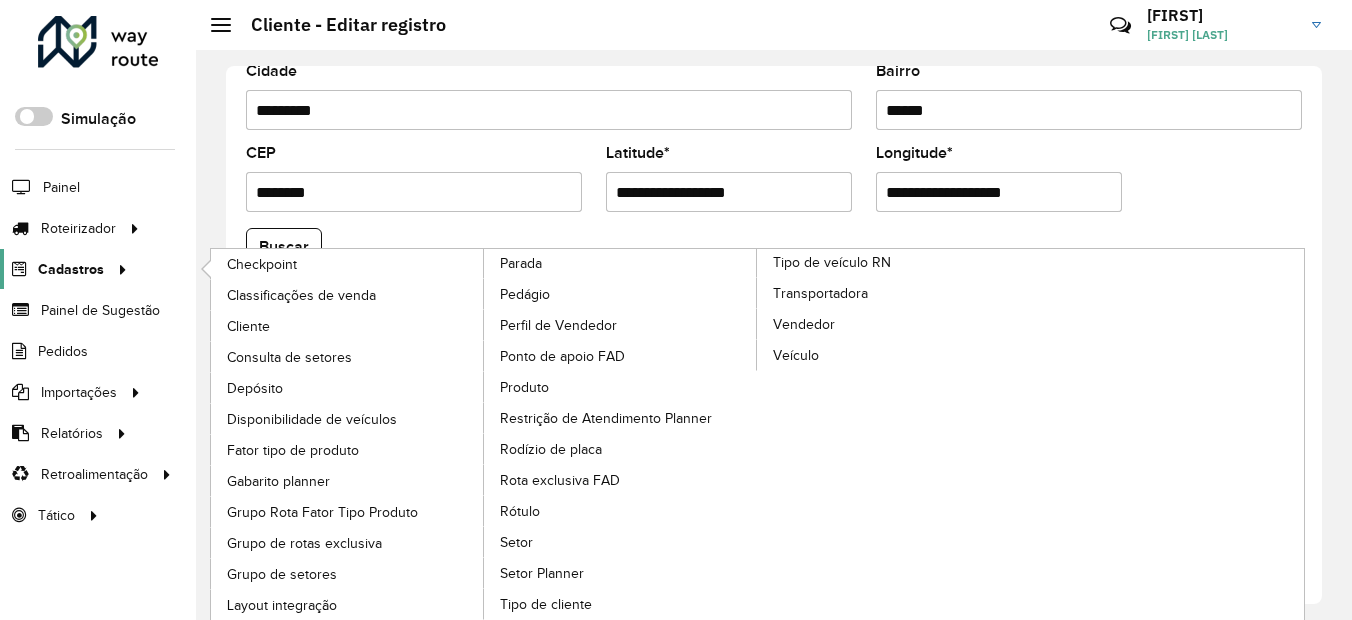 click on "Cadastros" 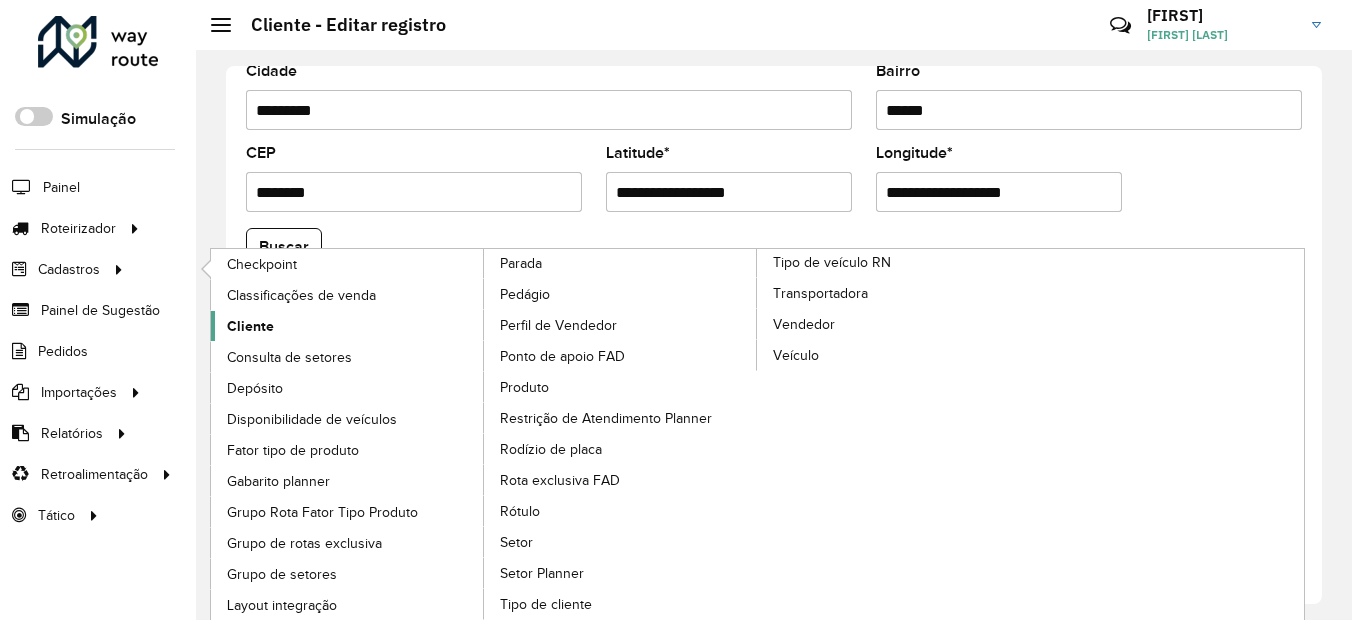 click on "Cliente" 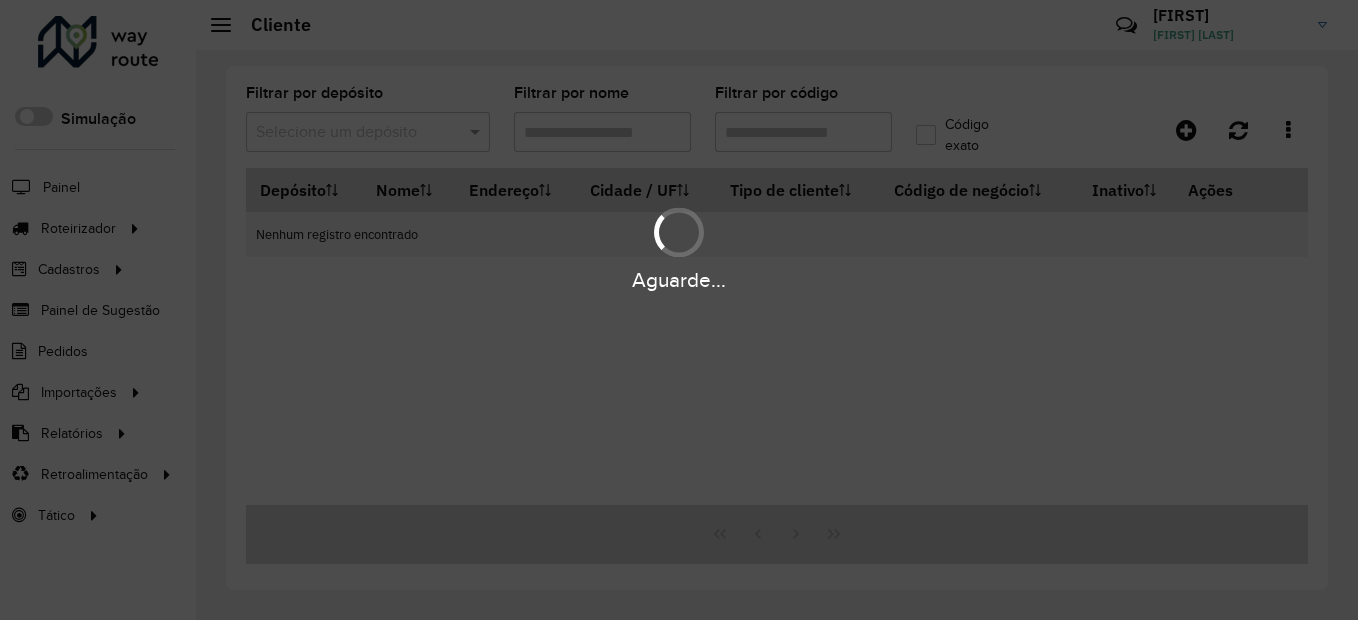 type on "****" 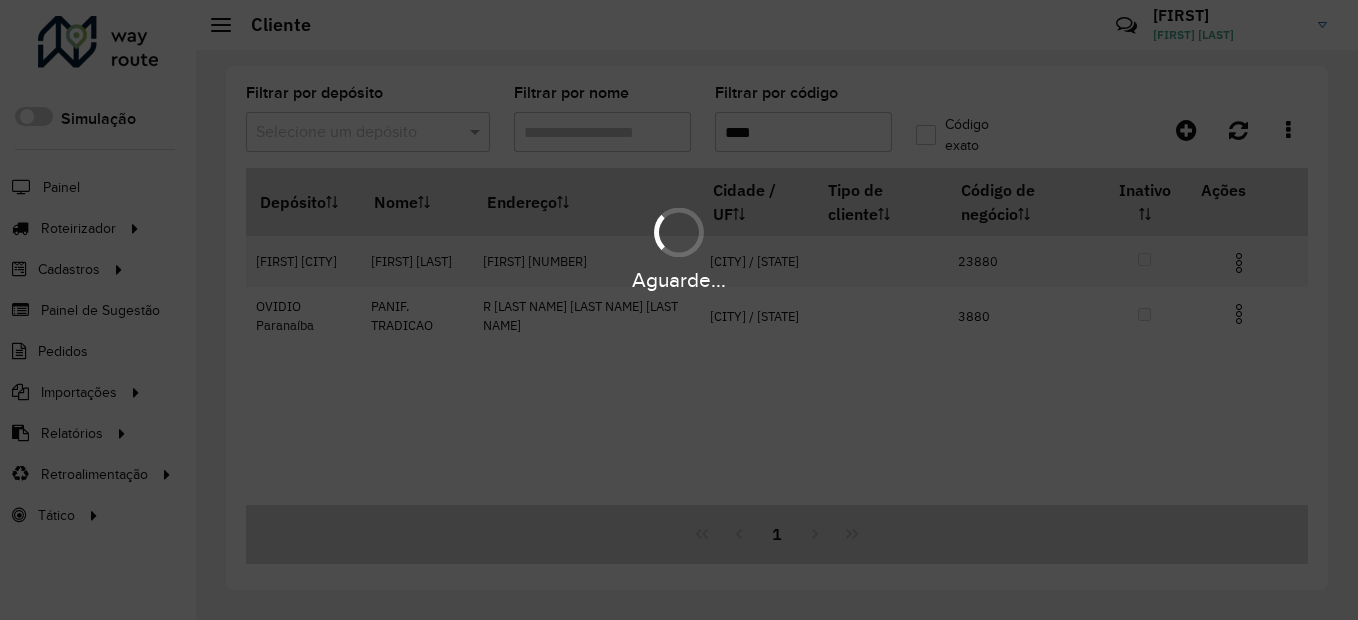 click on "Aguarde..." at bounding box center [679, 310] 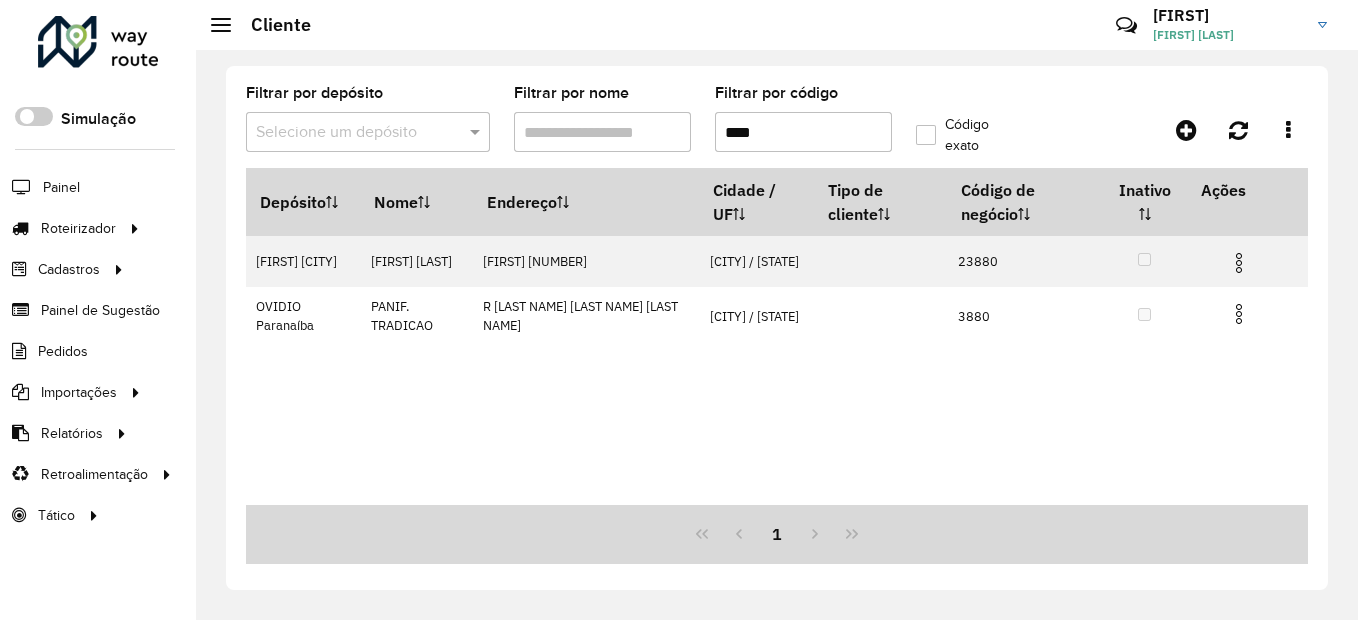 drag, startPoint x: 741, startPoint y: 136, endPoint x: 676, endPoint y: 132, distance: 65.12296 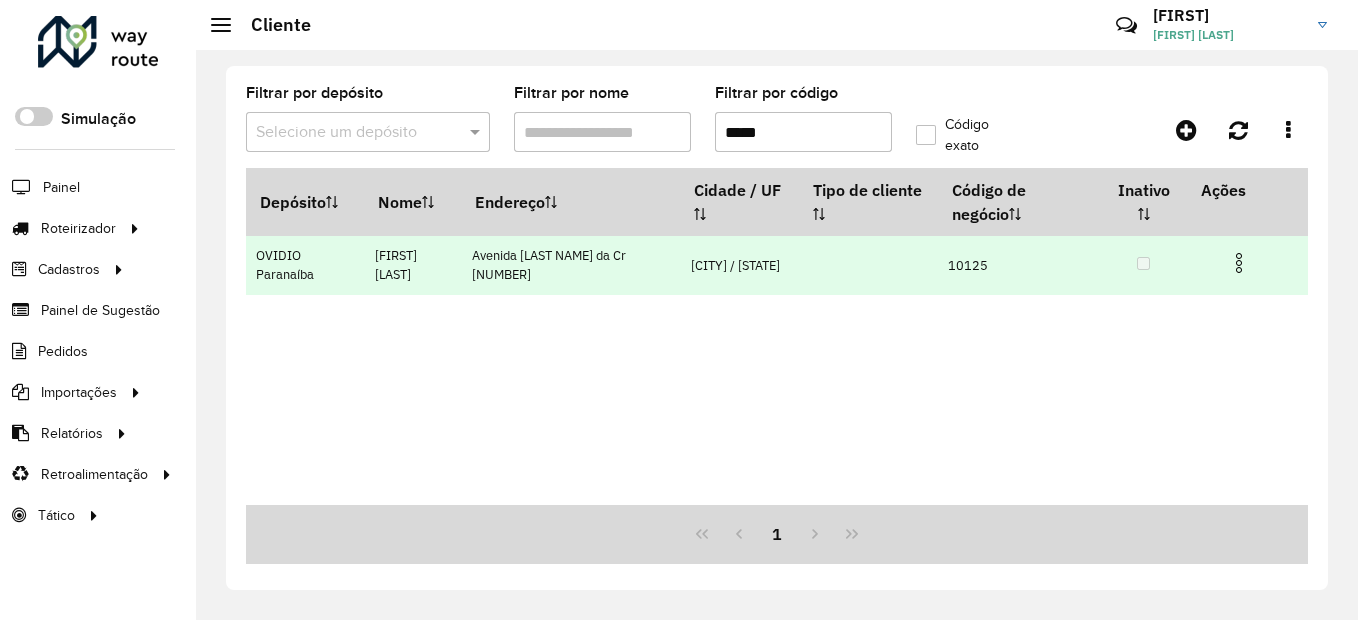 type on "*****" 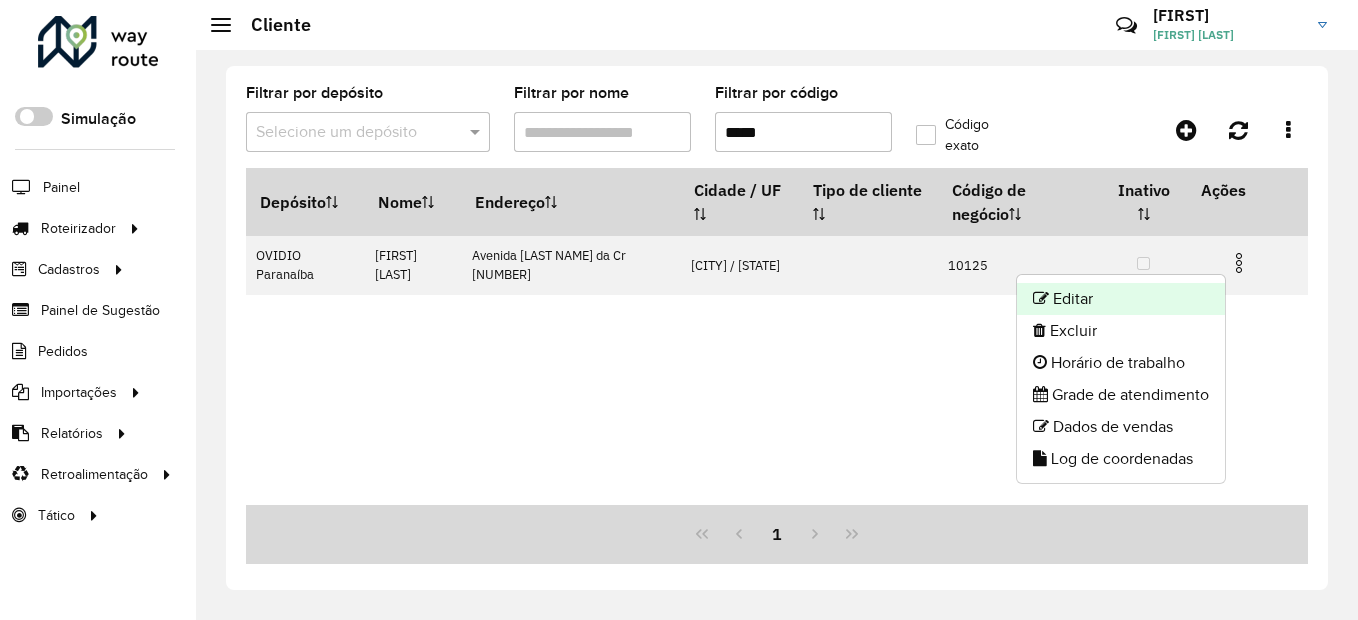 click on "Editar" 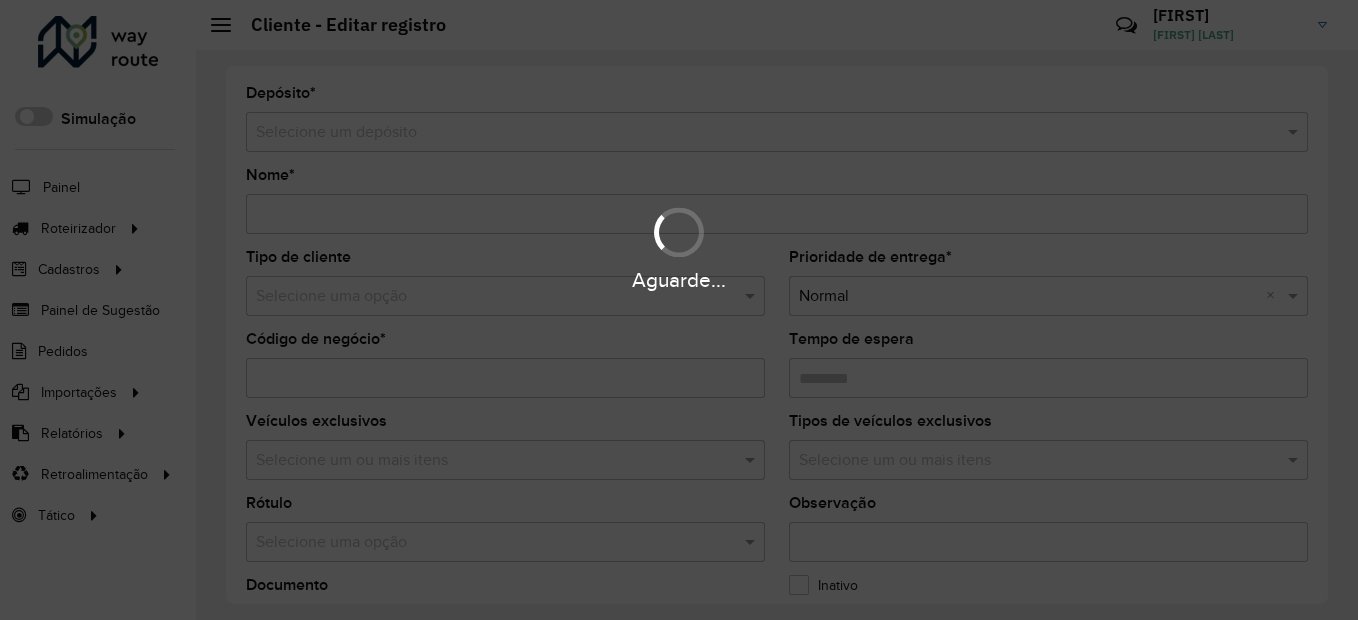 type on "**********" 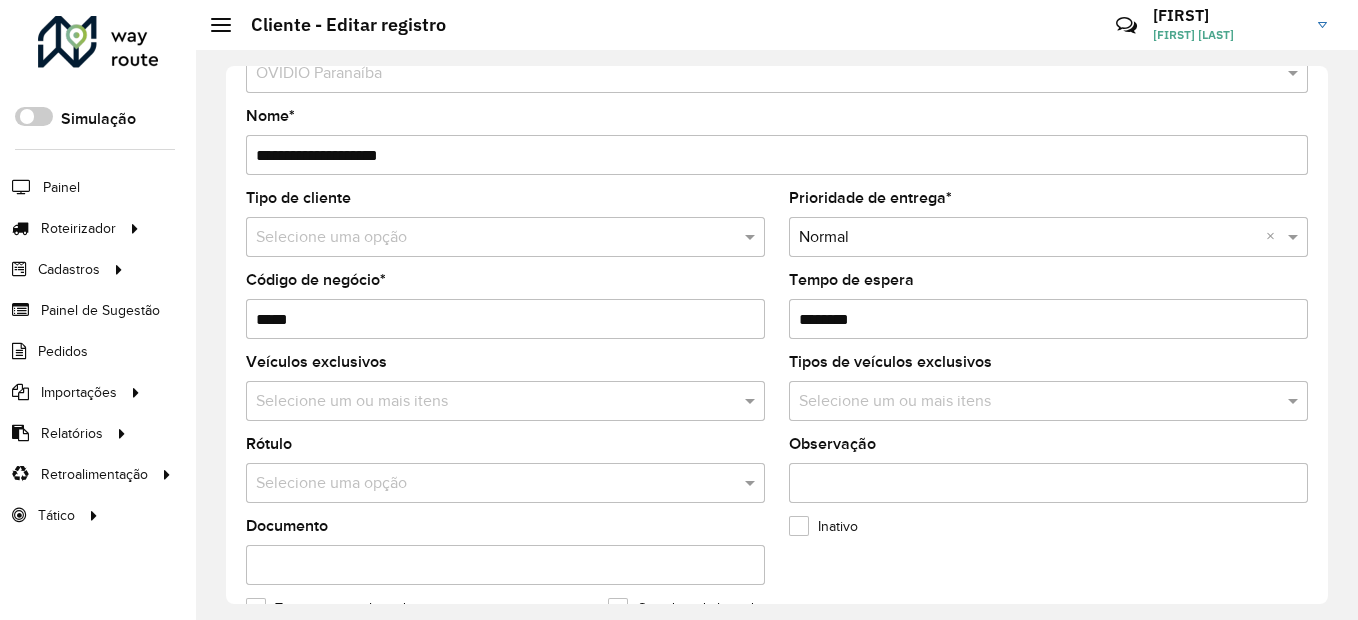 scroll, scrollTop: 100, scrollLeft: 0, axis: vertical 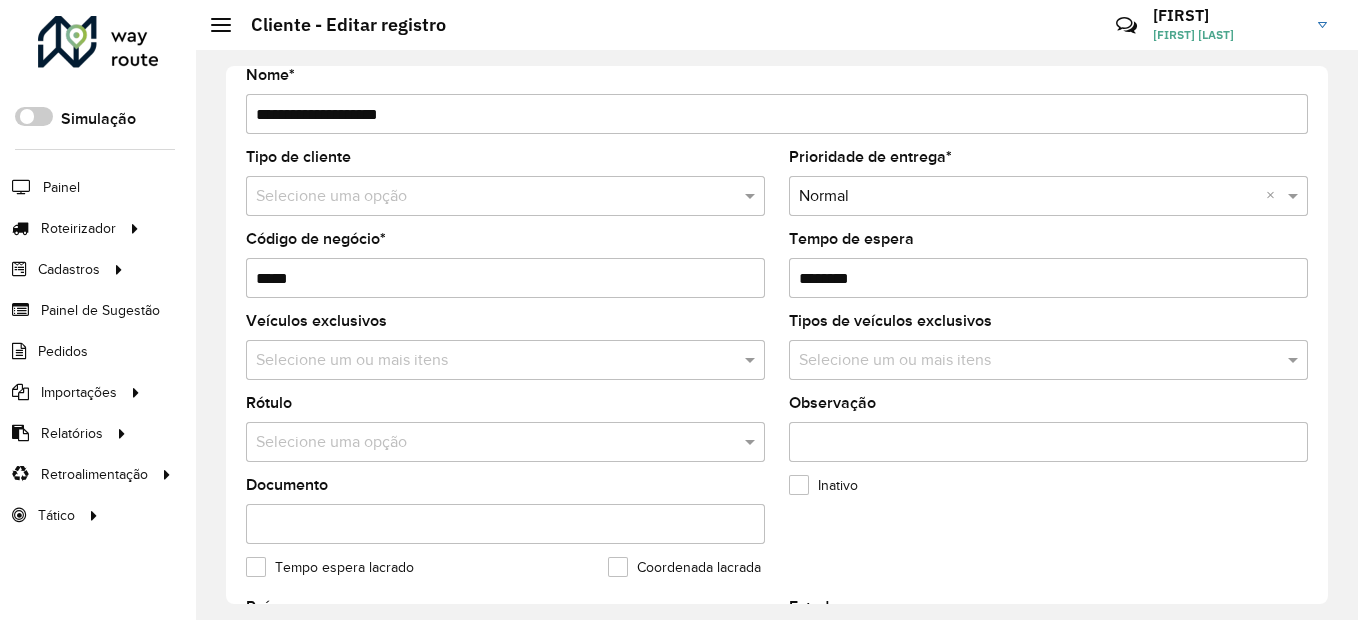 click on "Rótulo  Selecione uma opção" 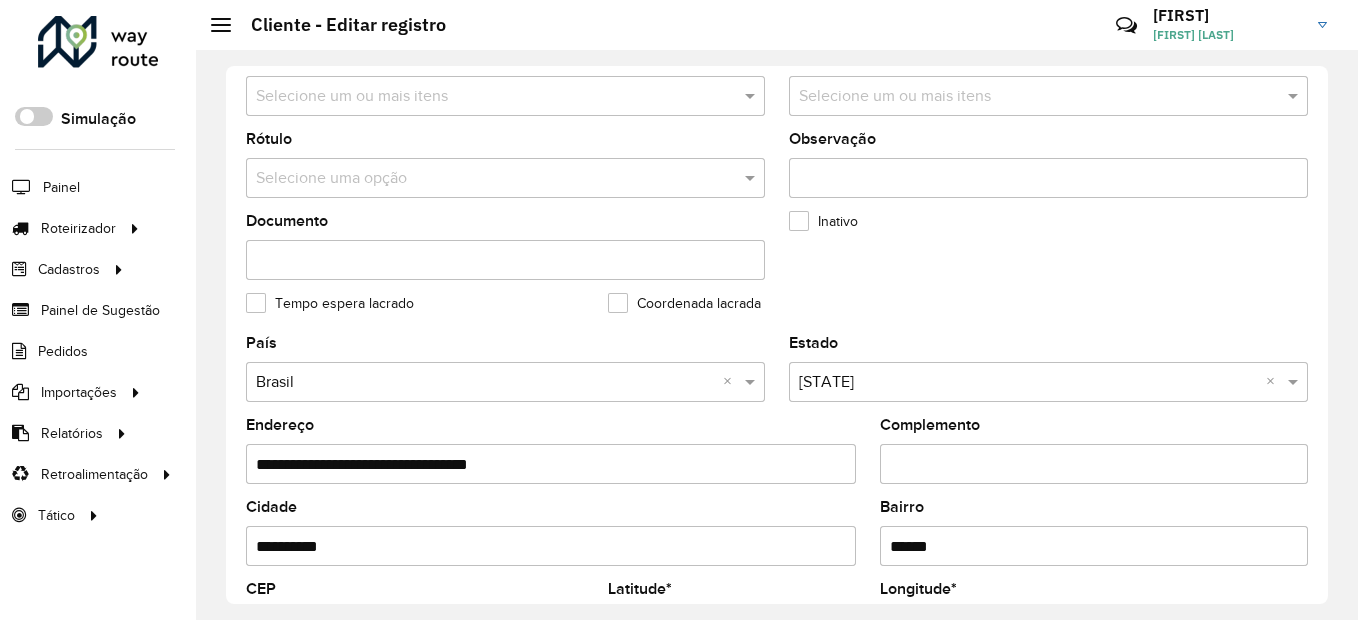 scroll, scrollTop: 500, scrollLeft: 0, axis: vertical 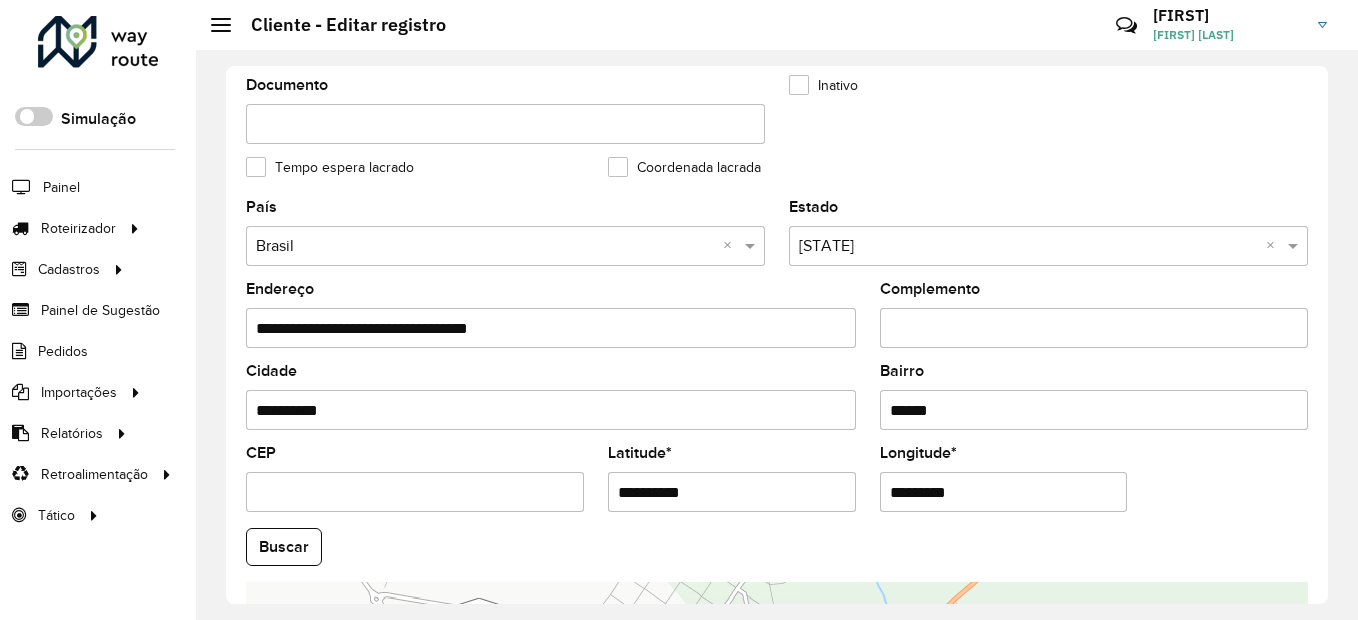 click on "Estado  Selecione uma opção × Mato Grosso do Sul ×" 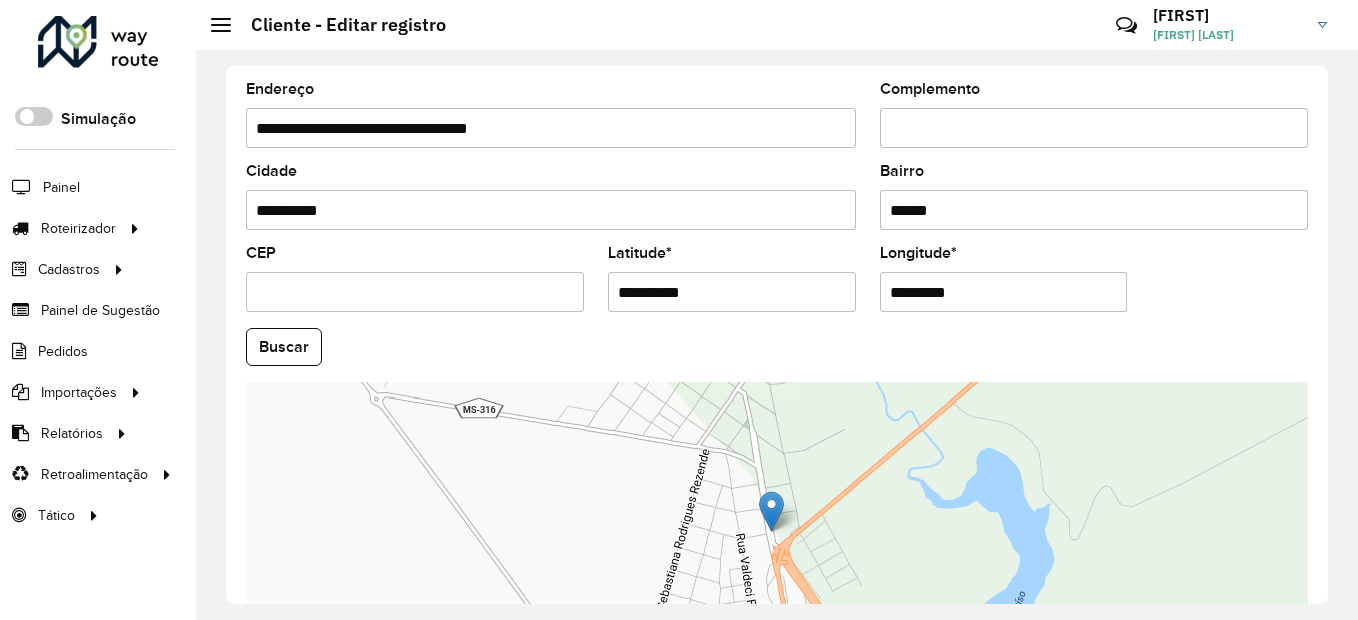 scroll, scrollTop: 868, scrollLeft: 0, axis: vertical 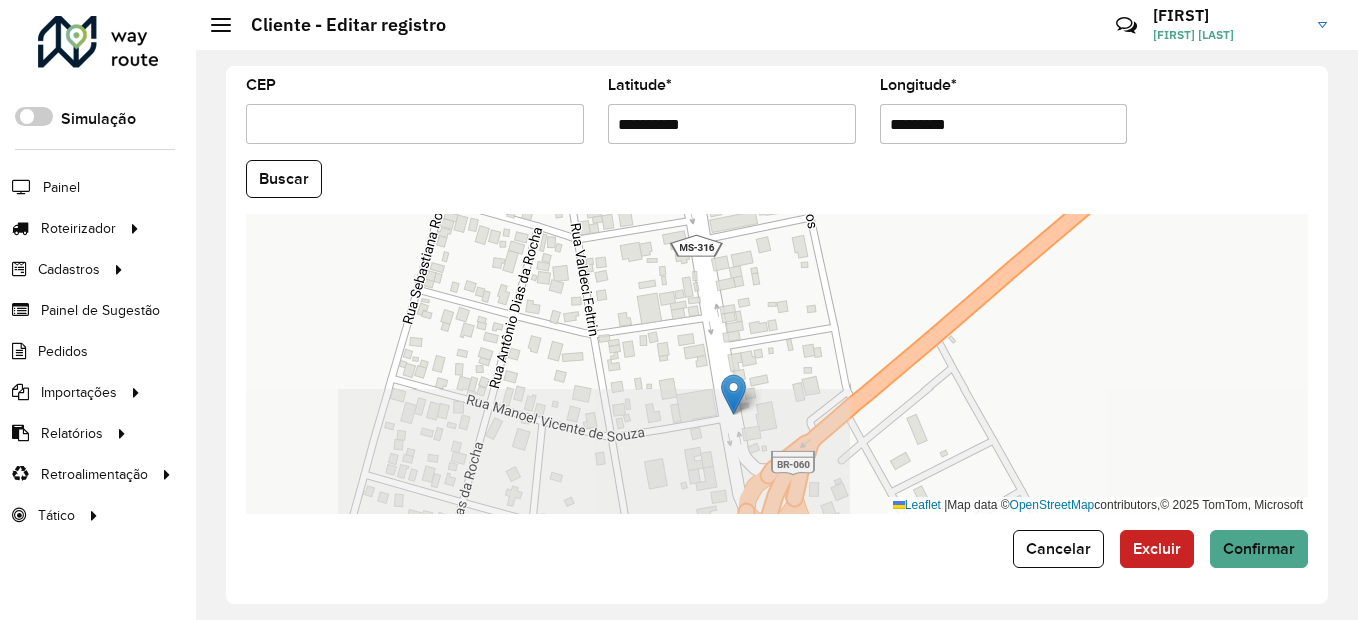 drag, startPoint x: 785, startPoint y: 386, endPoint x: 774, endPoint y: 235, distance: 151.40013 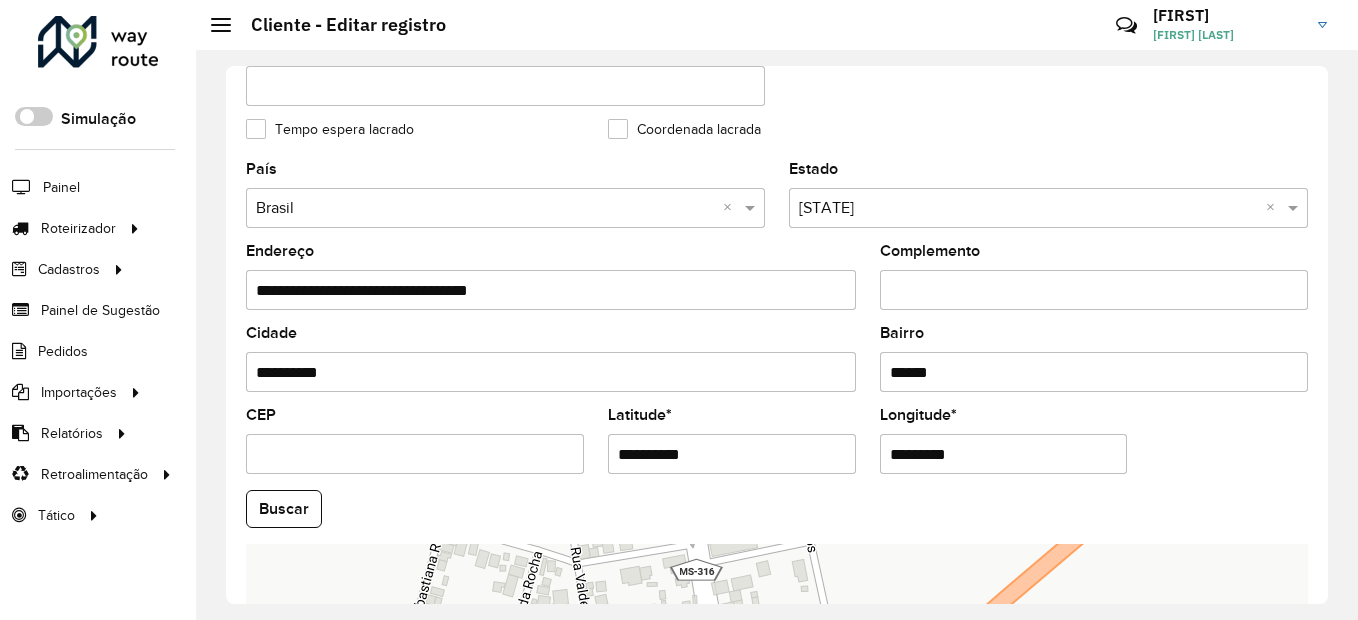 scroll, scrollTop: 568, scrollLeft: 0, axis: vertical 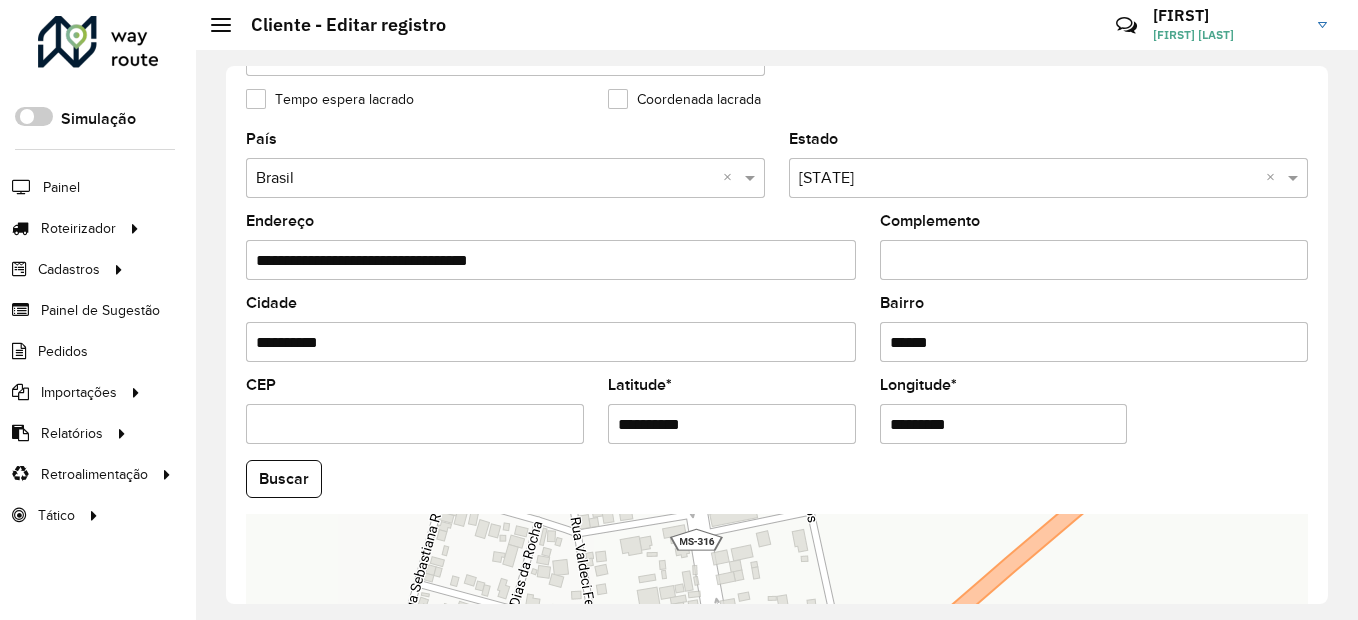 click on "CEP" at bounding box center (415, 424) 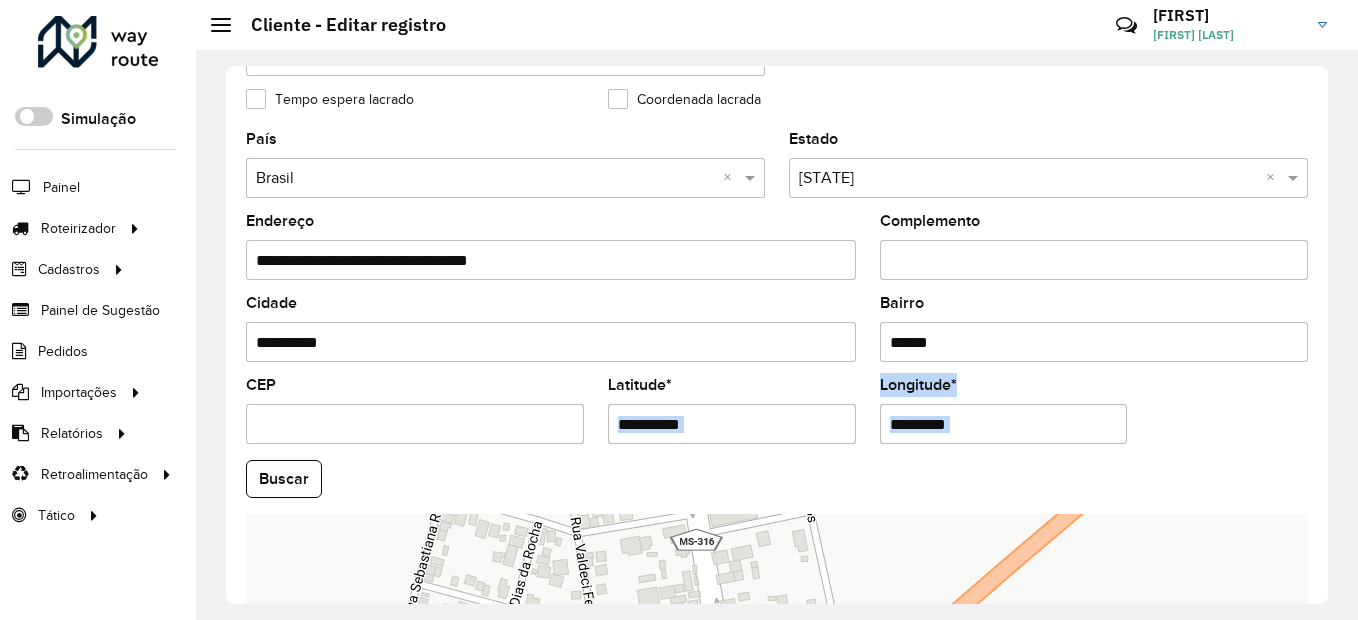click on "**********" 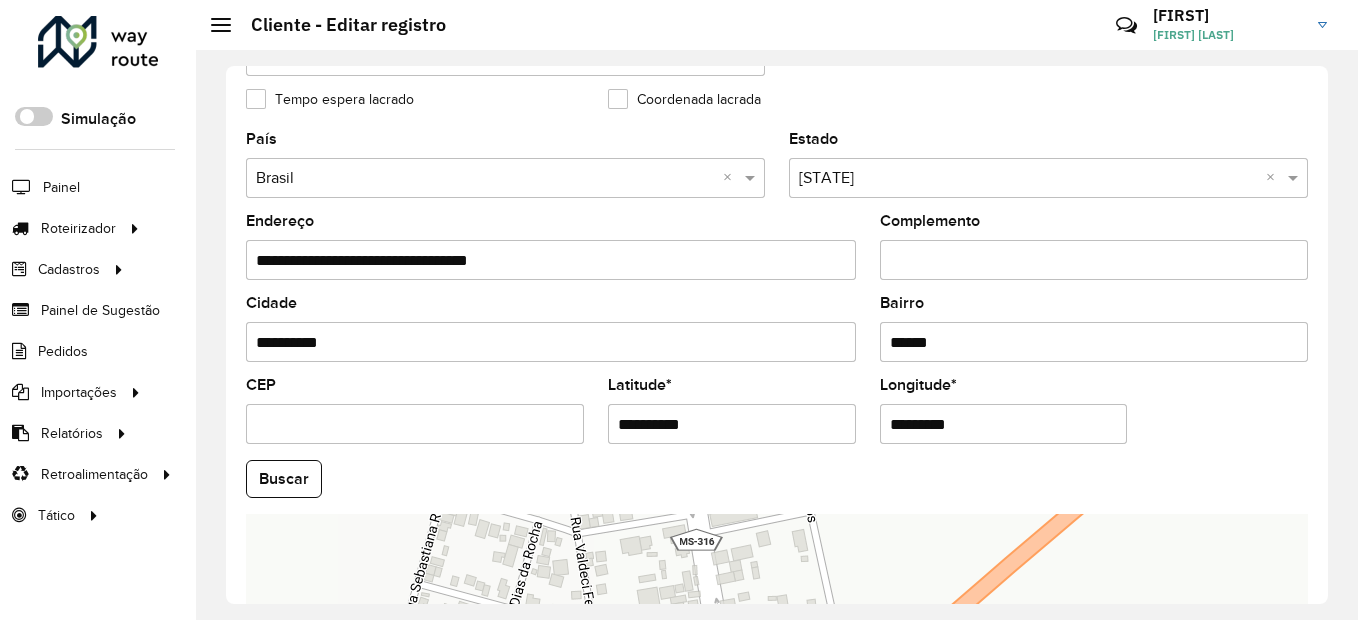 click on "CEP" at bounding box center (415, 424) 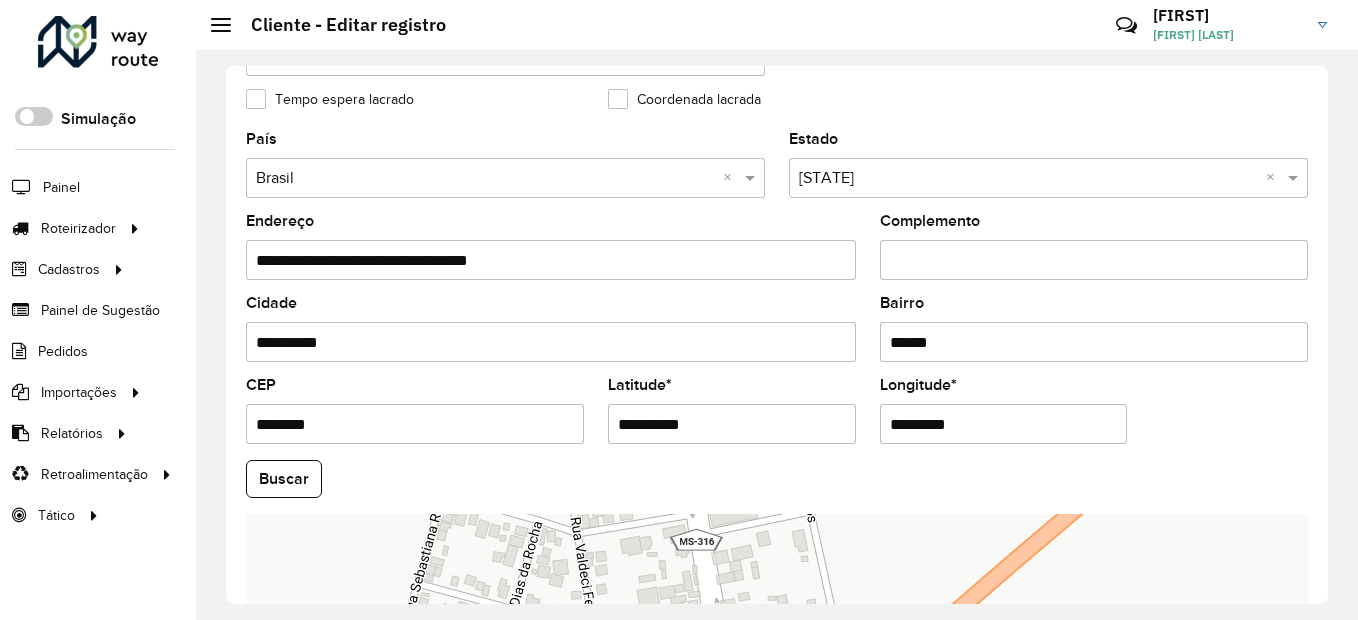 type on "********" 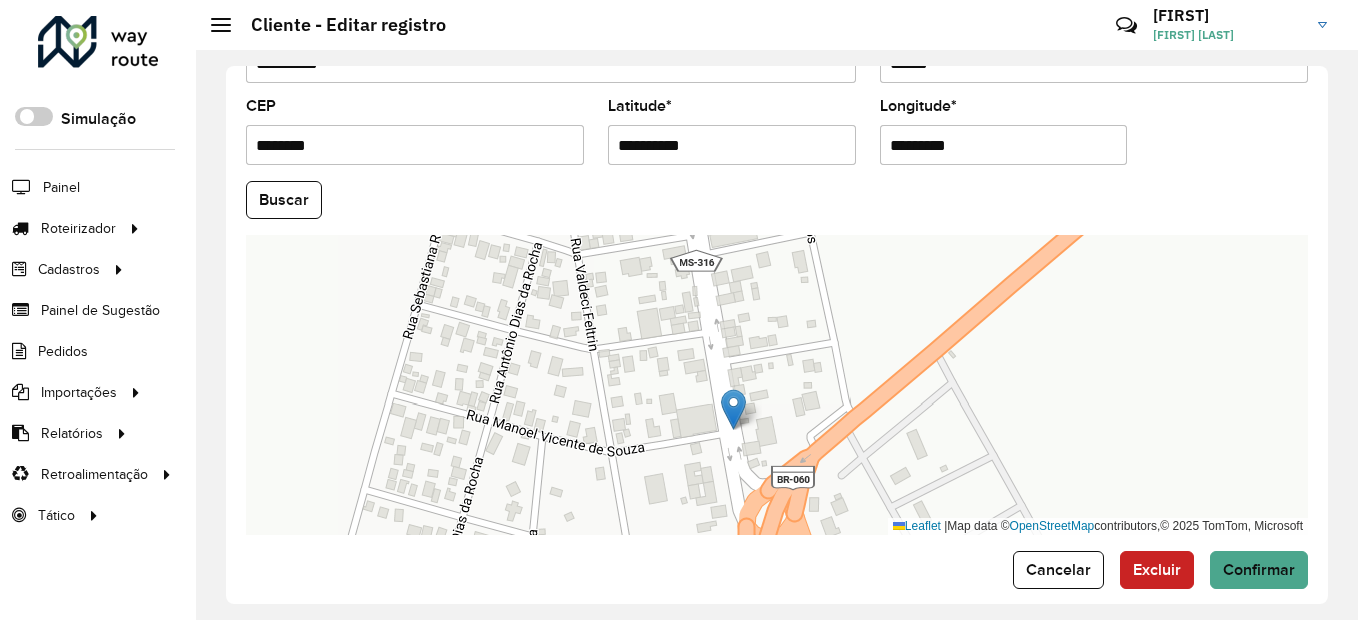 scroll, scrollTop: 868, scrollLeft: 0, axis: vertical 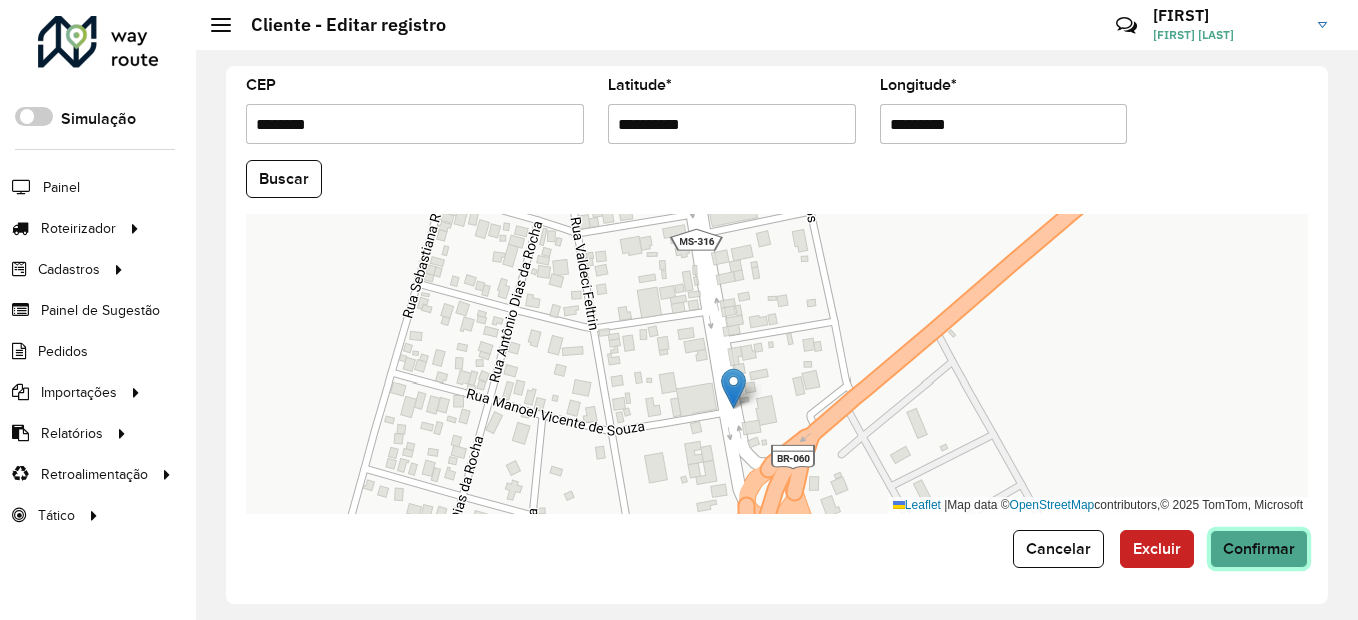 click on "Confirmar" 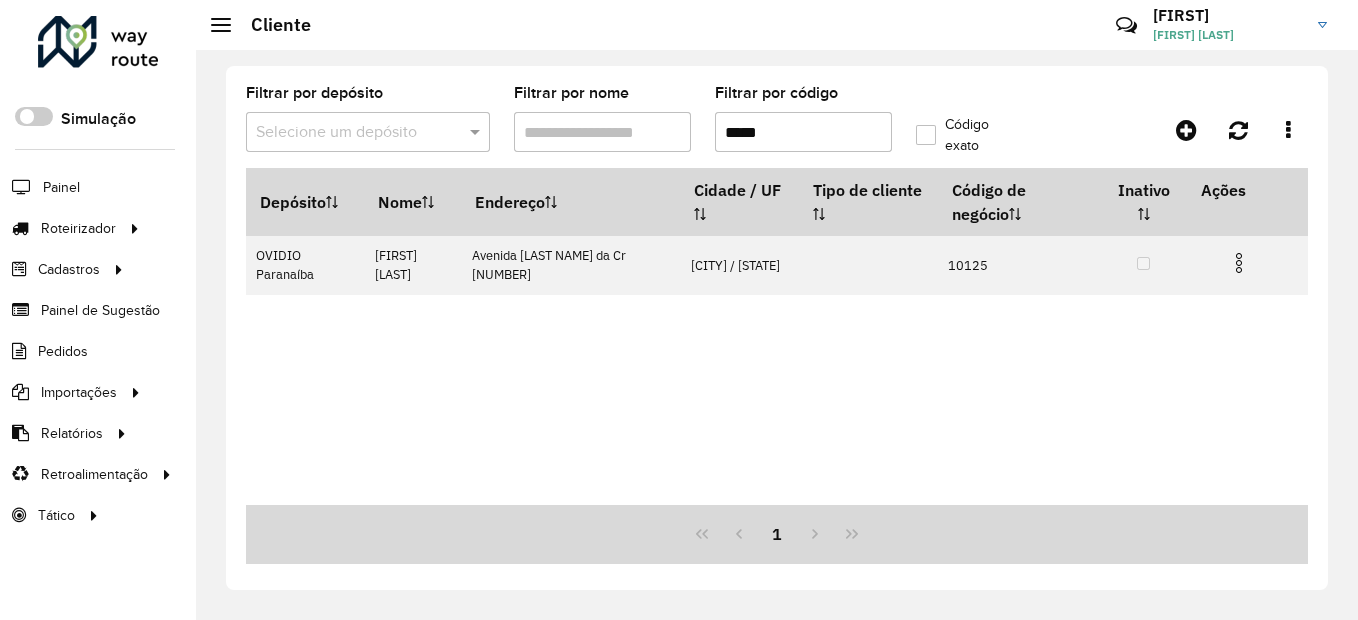 drag, startPoint x: 786, startPoint y: 133, endPoint x: 758, endPoint y: 135, distance: 28.071337 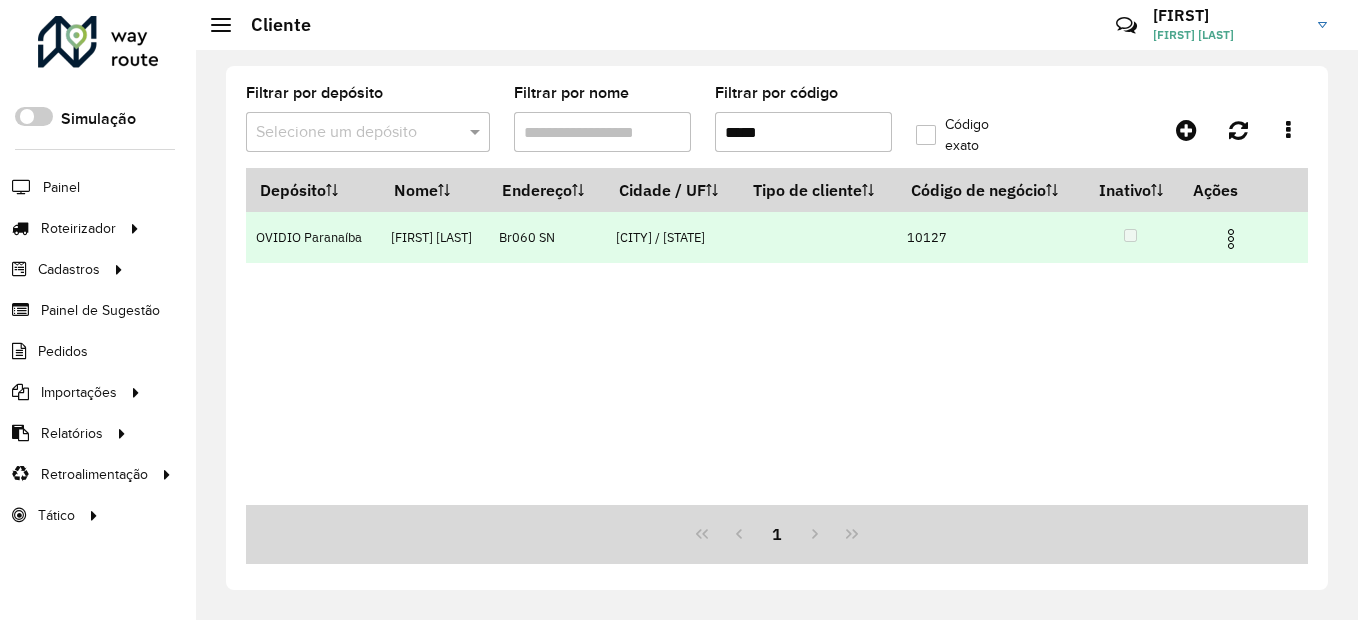 click at bounding box center (1231, 239) 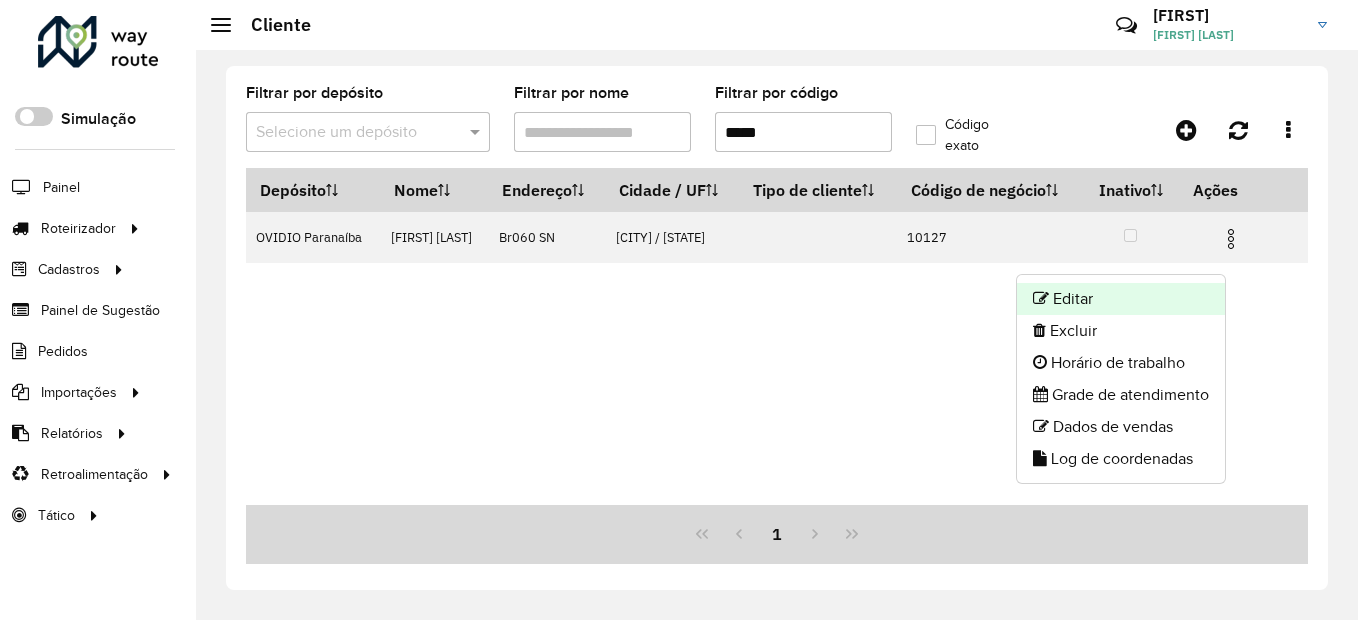 click on "Editar" 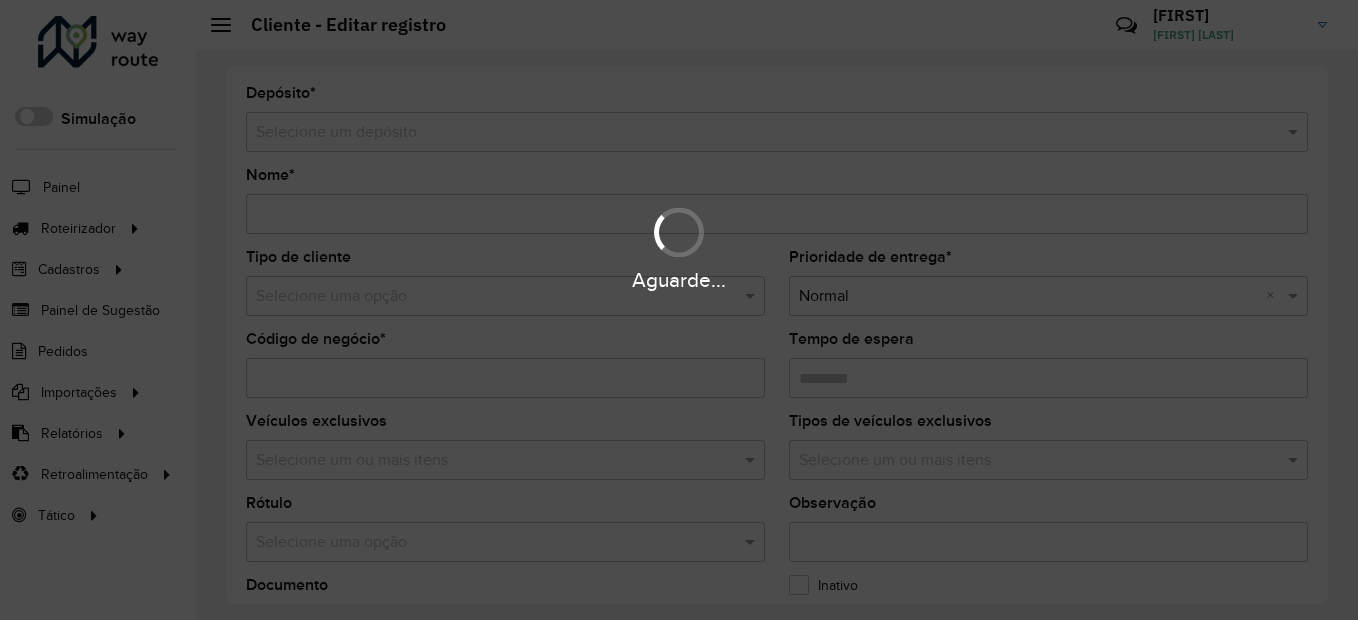 type on "**********" 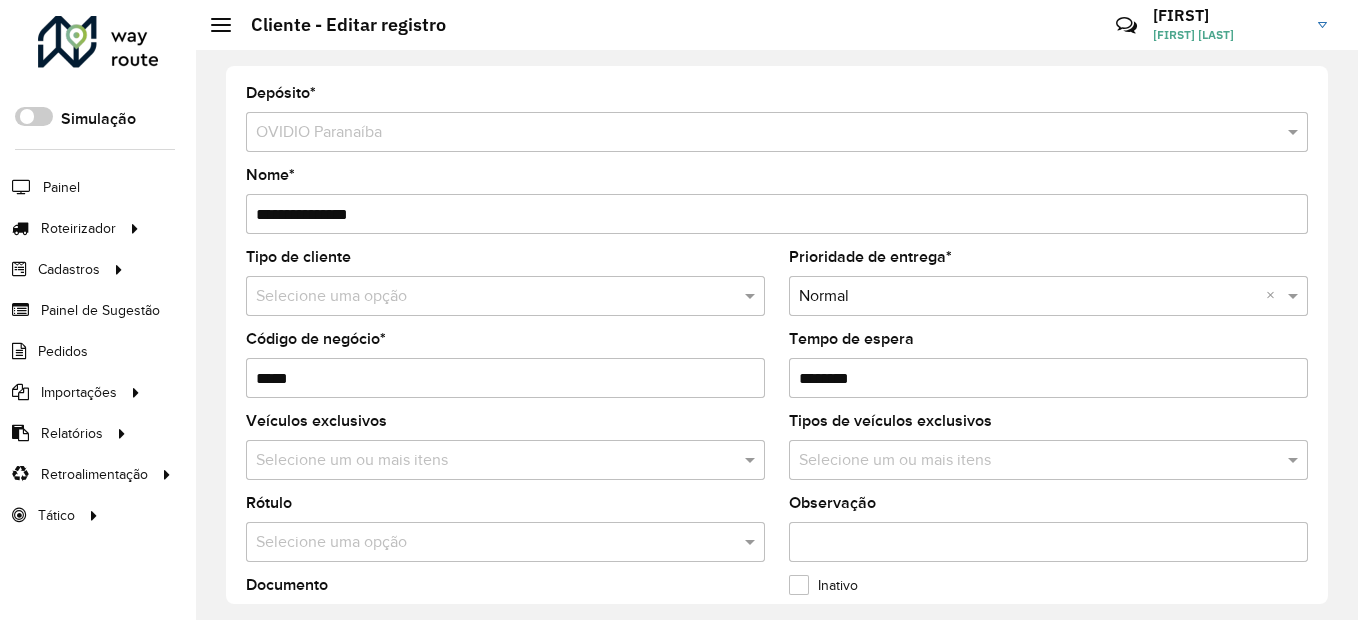 click on "**********" 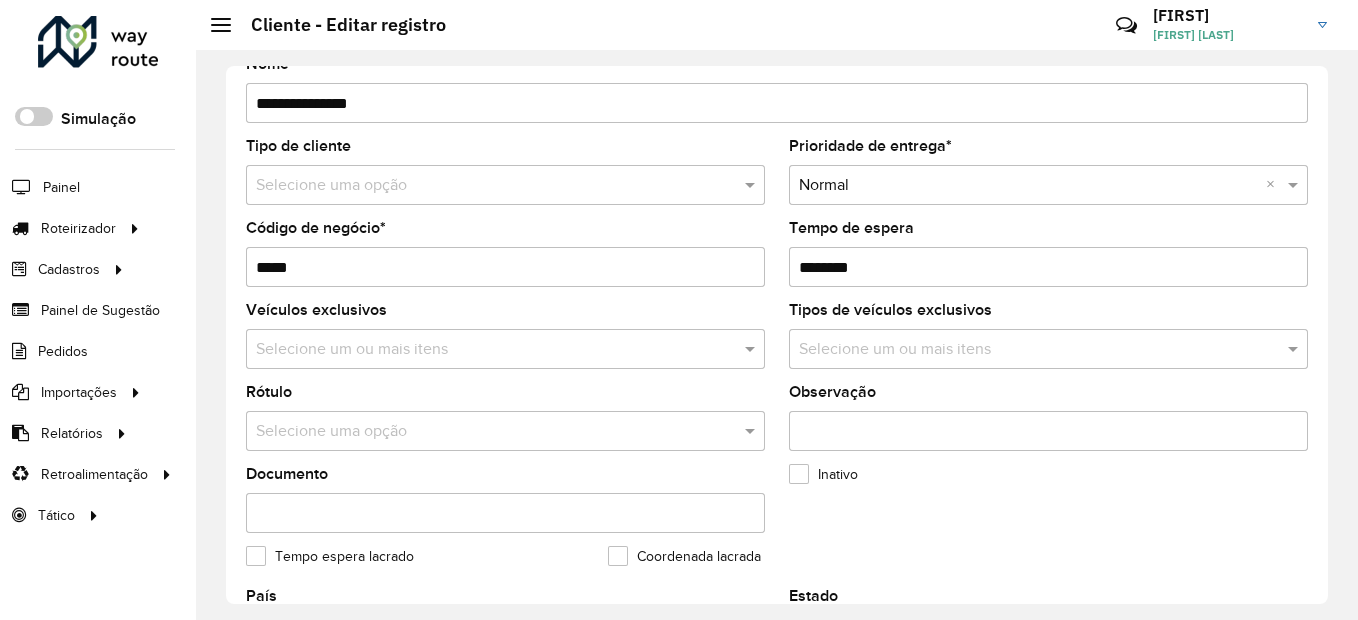scroll, scrollTop: 300, scrollLeft: 0, axis: vertical 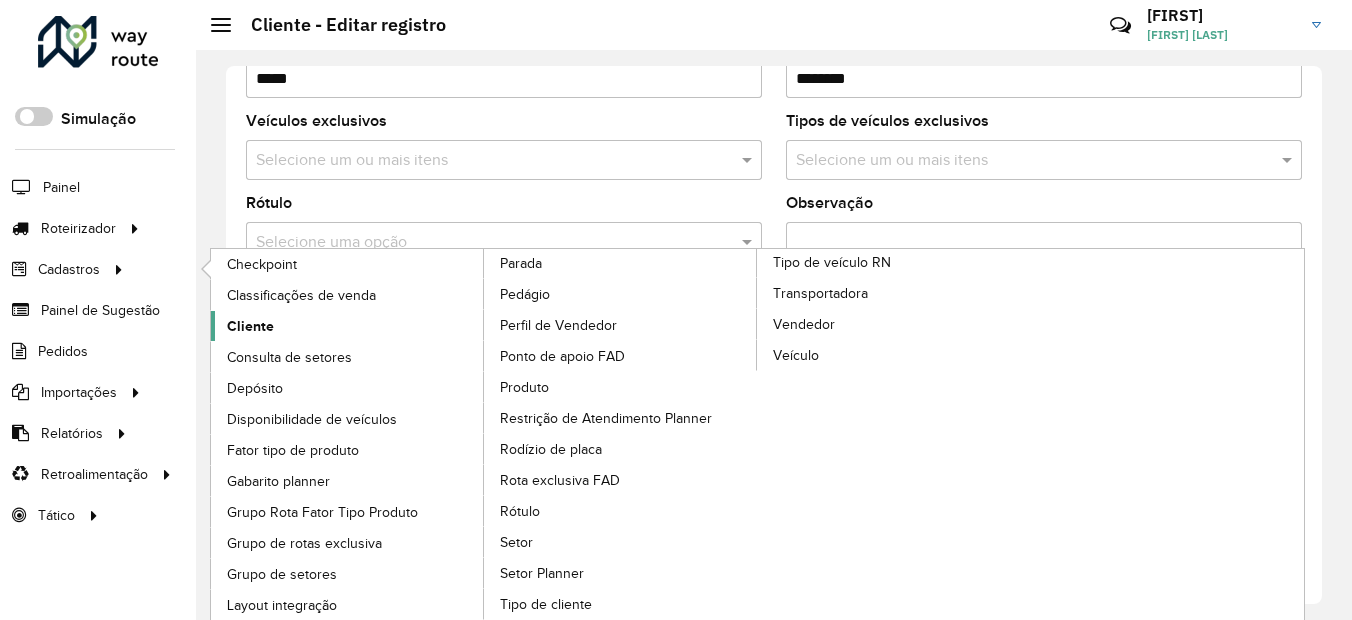 click on "Cliente" 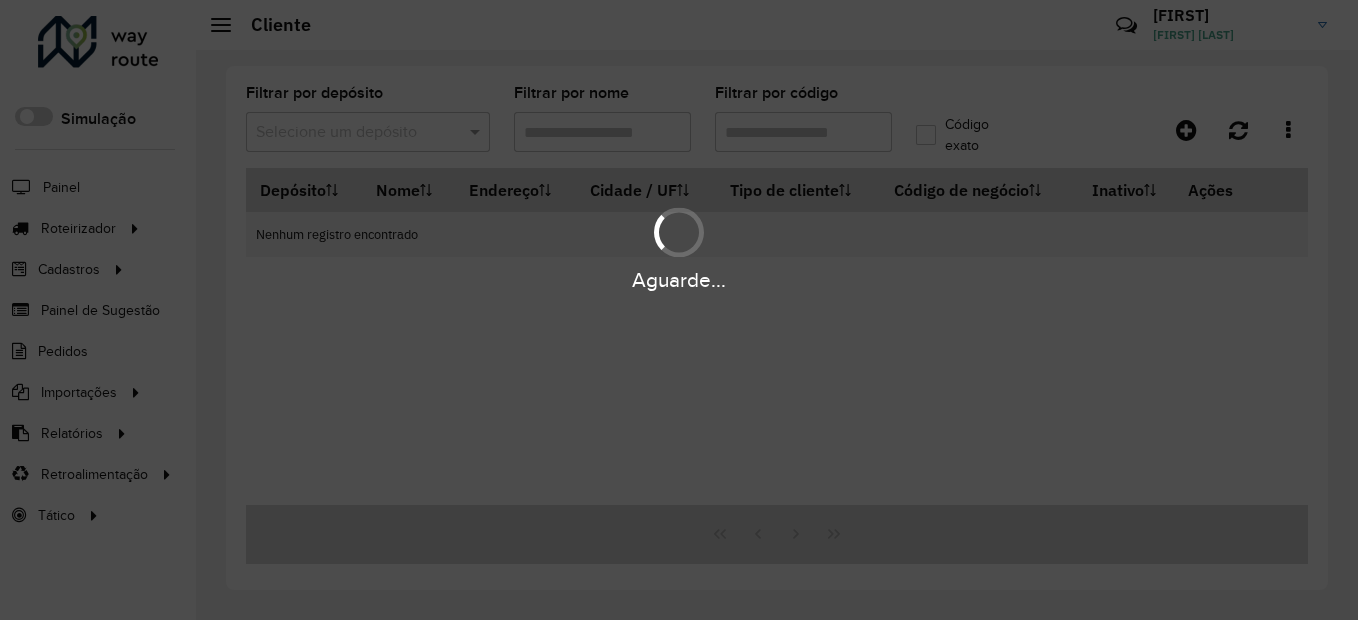 type on "*****" 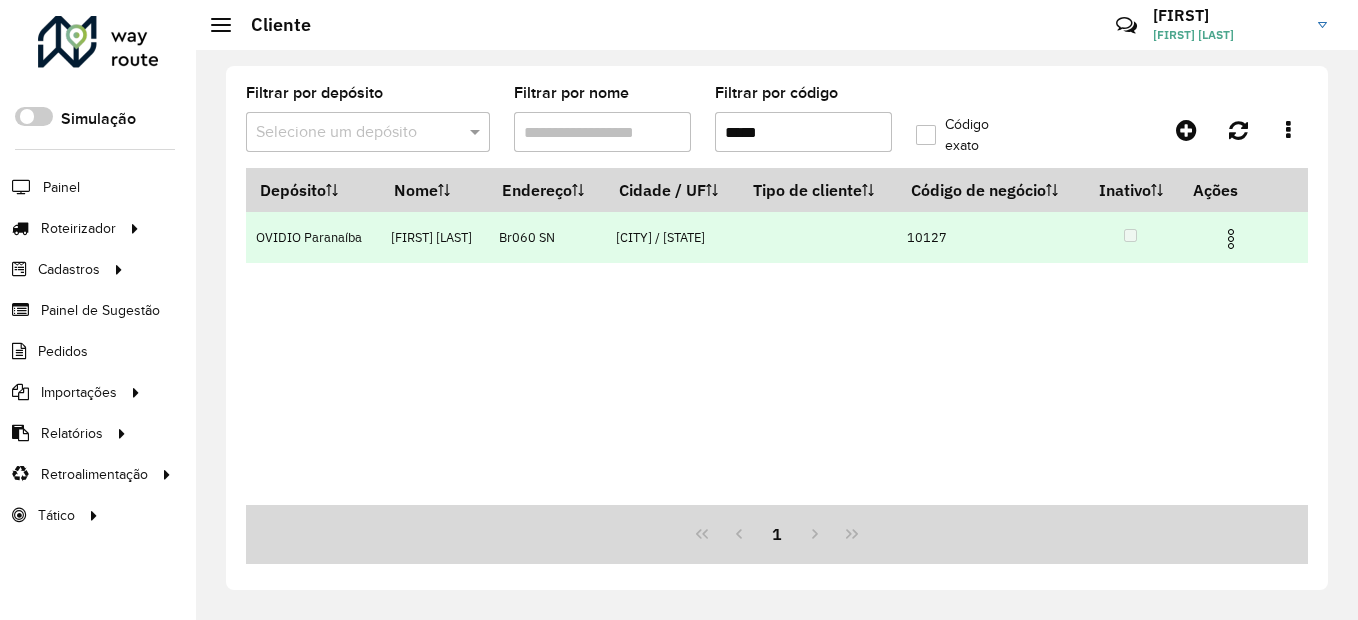 click at bounding box center [1231, 239] 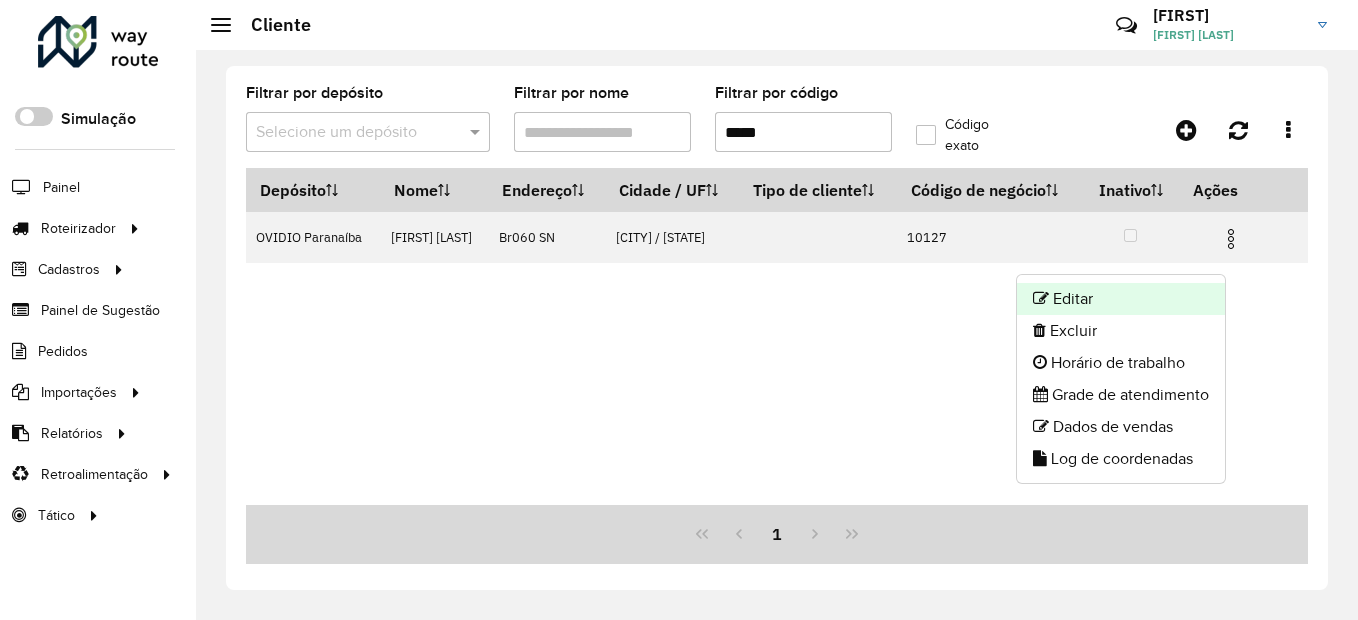 click on "Editar" 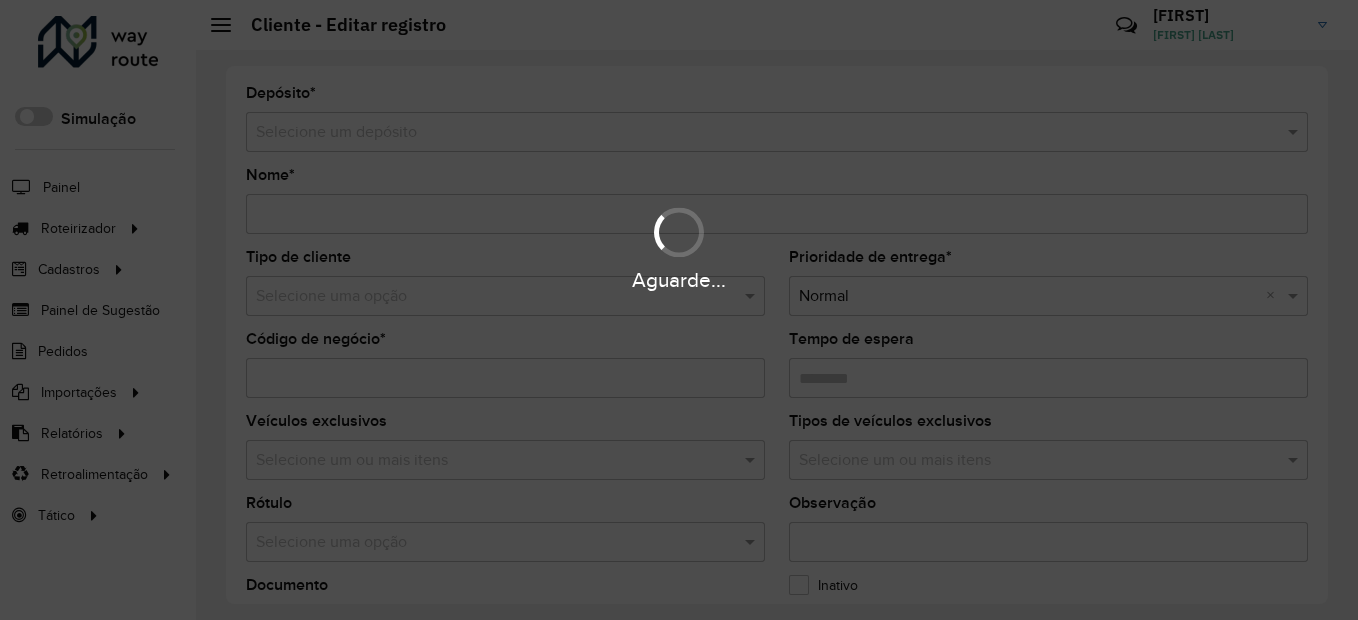 type on "**********" 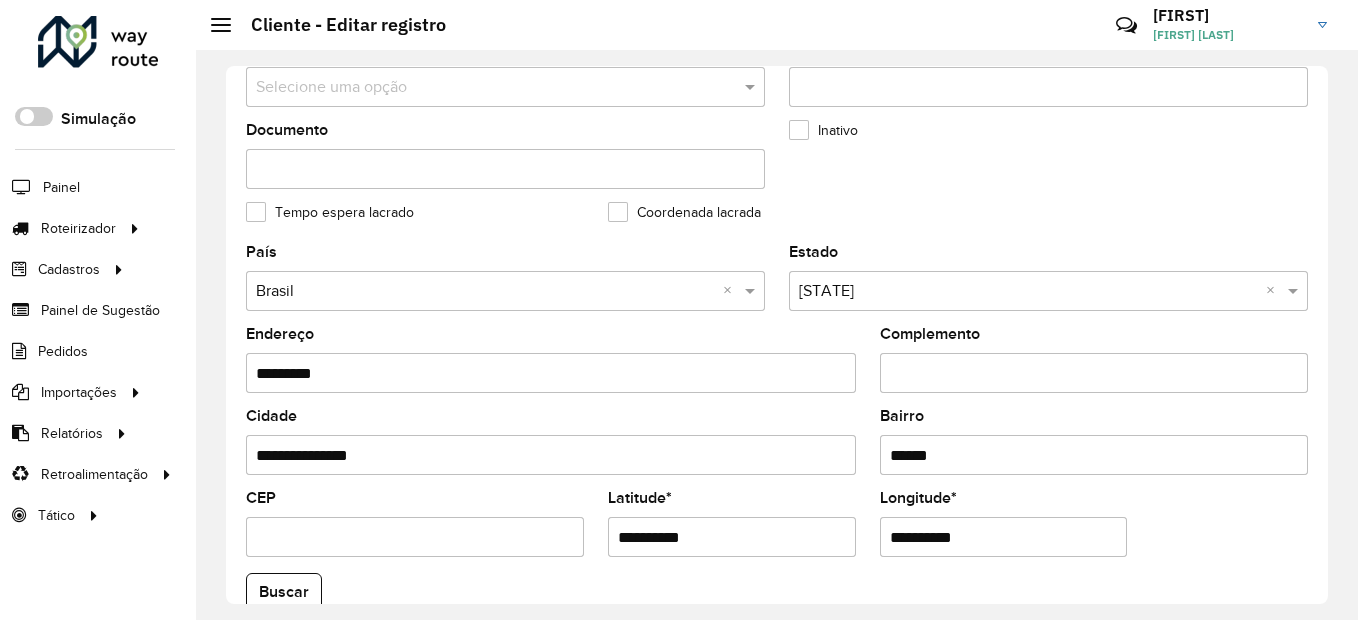 scroll, scrollTop: 500, scrollLeft: 0, axis: vertical 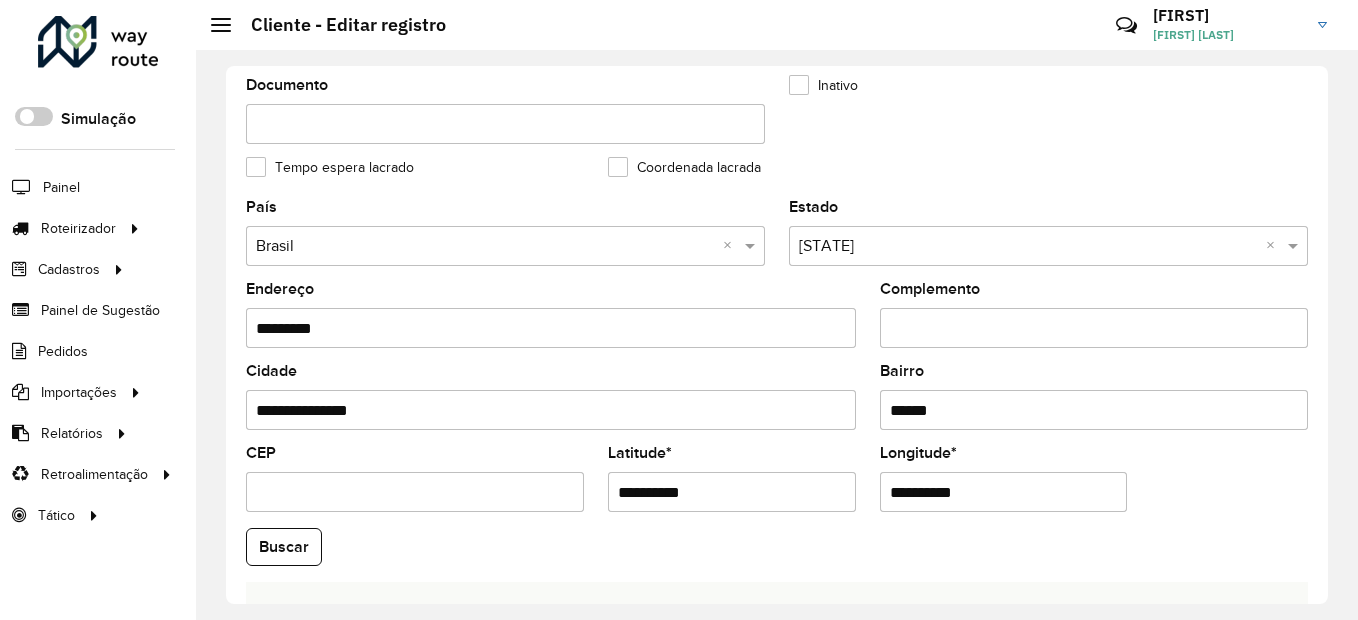 click on "Endereço  ********" 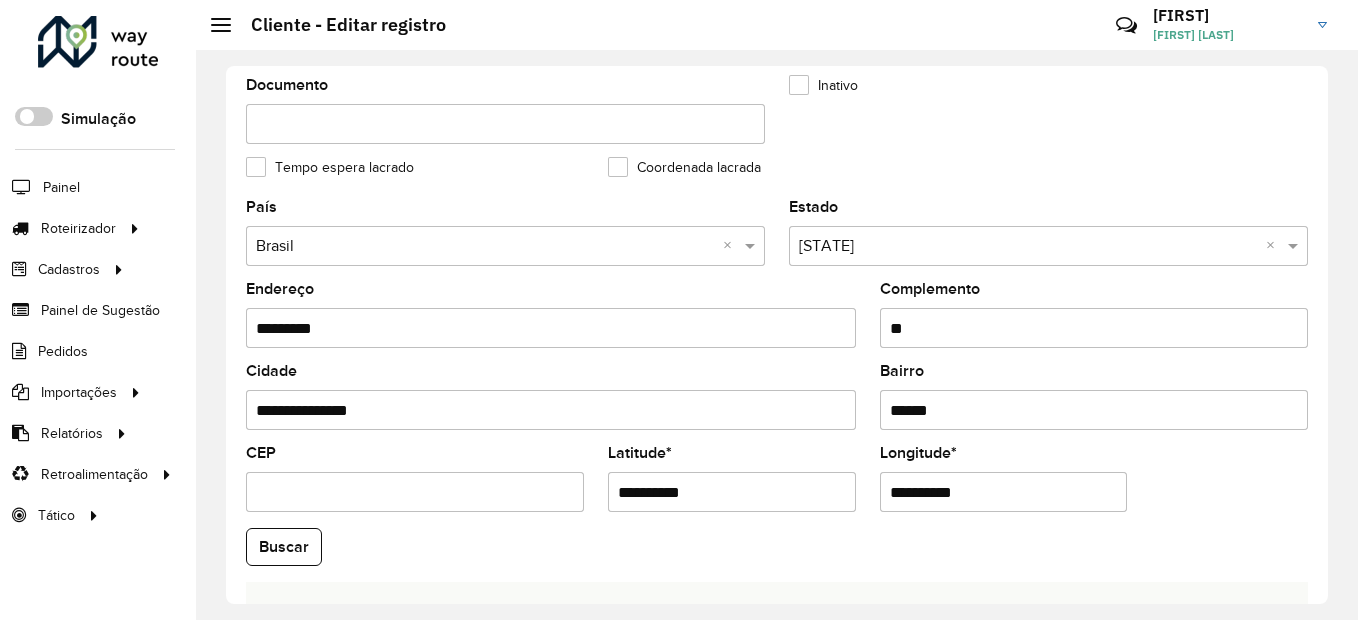 type on "*" 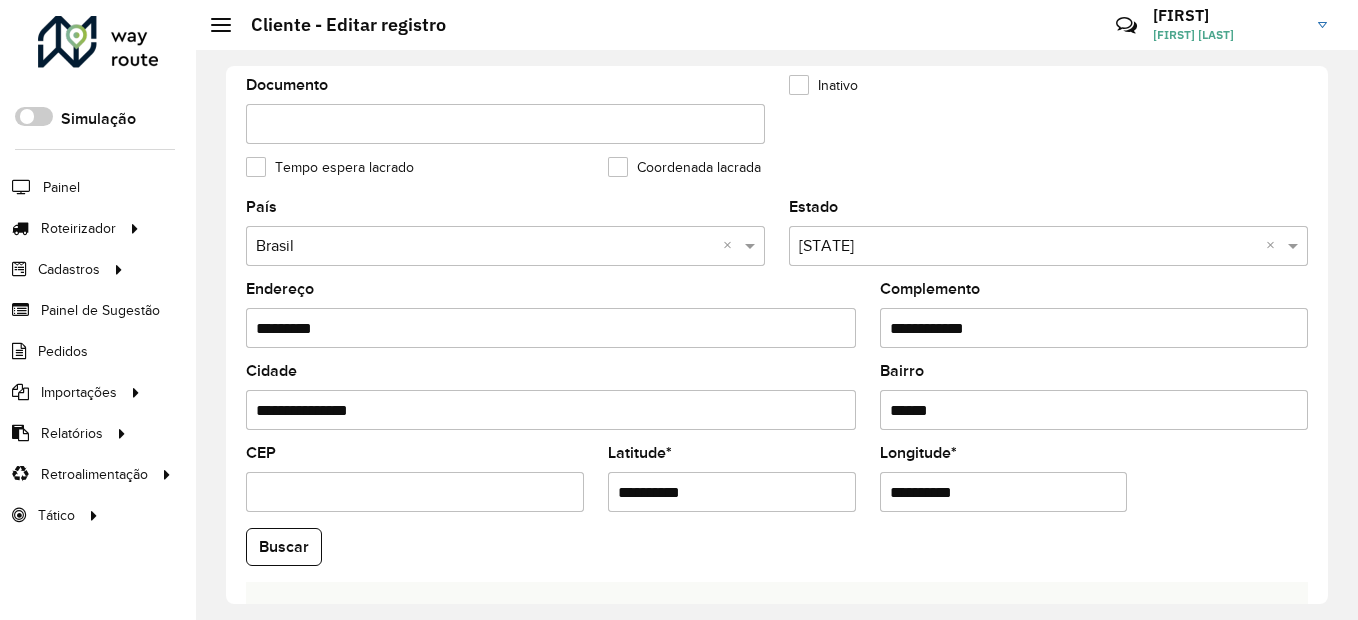 type on "**********" 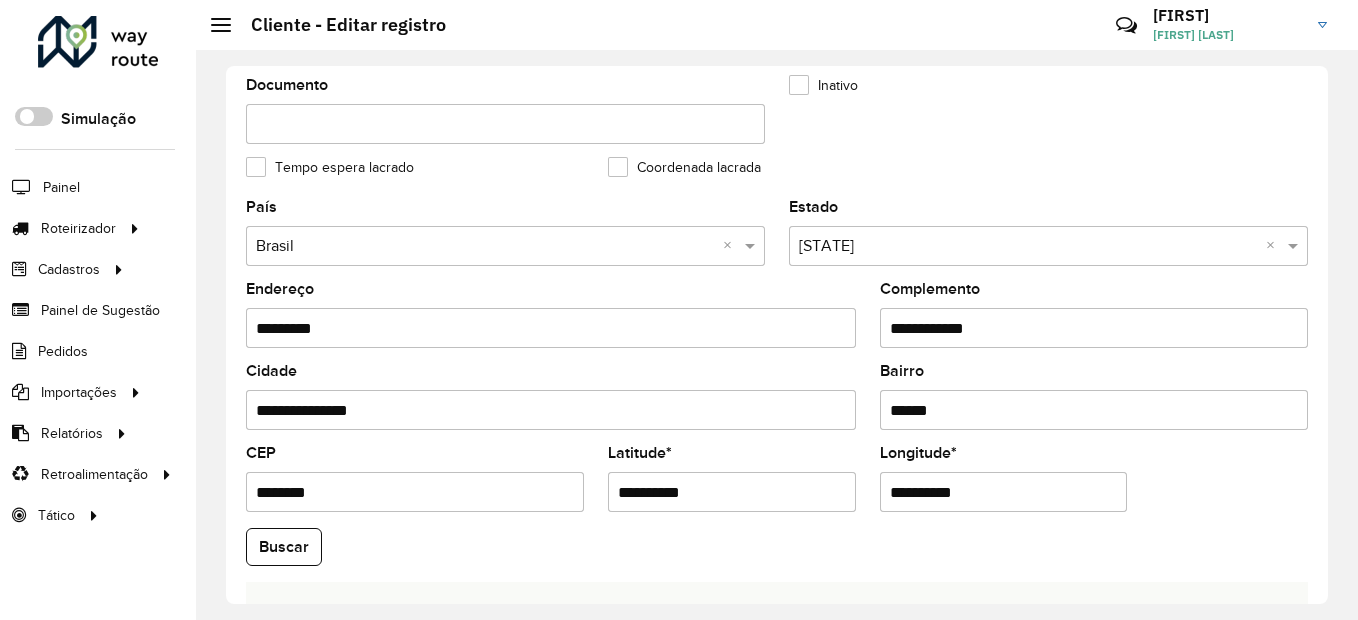 type on "********" 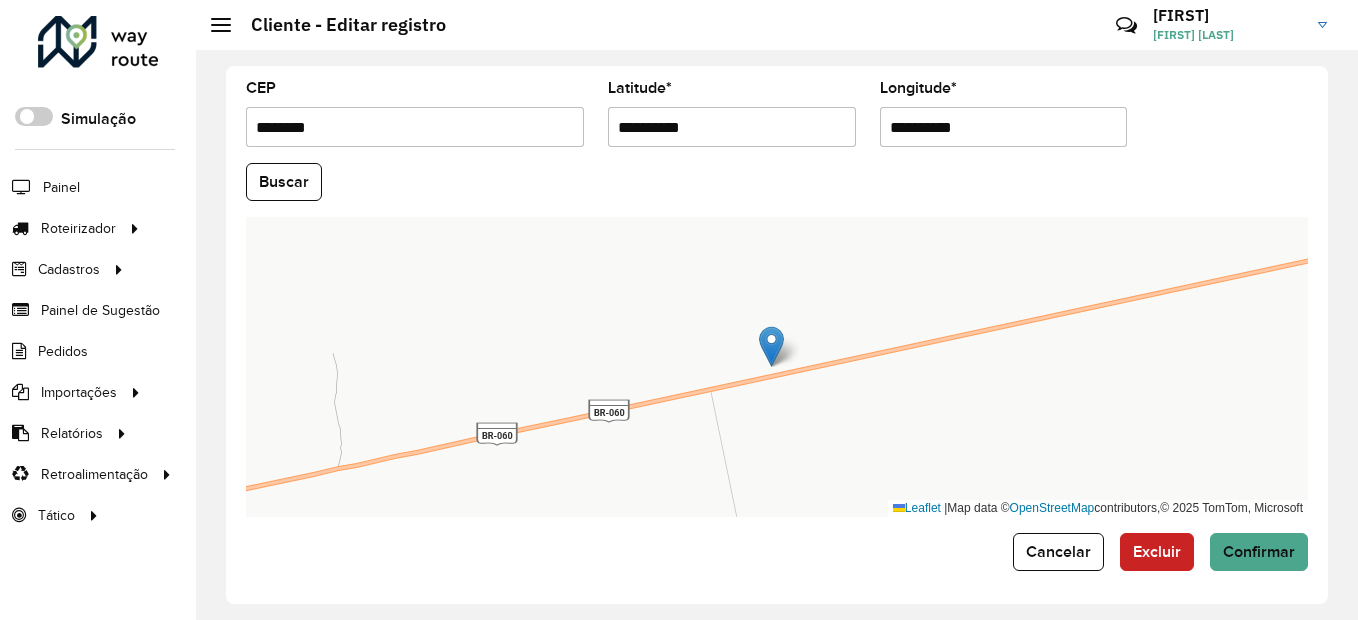 scroll, scrollTop: 868, scrollLeft: 0, axis: vertical 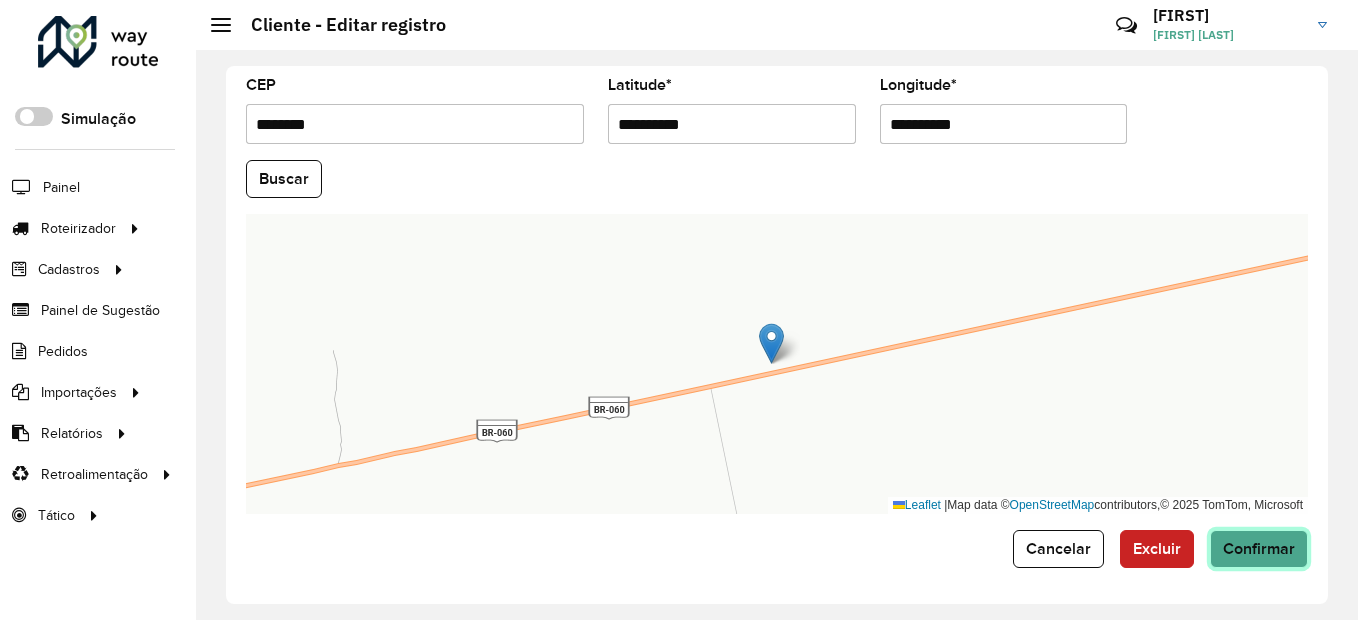 click on "Confirmar" 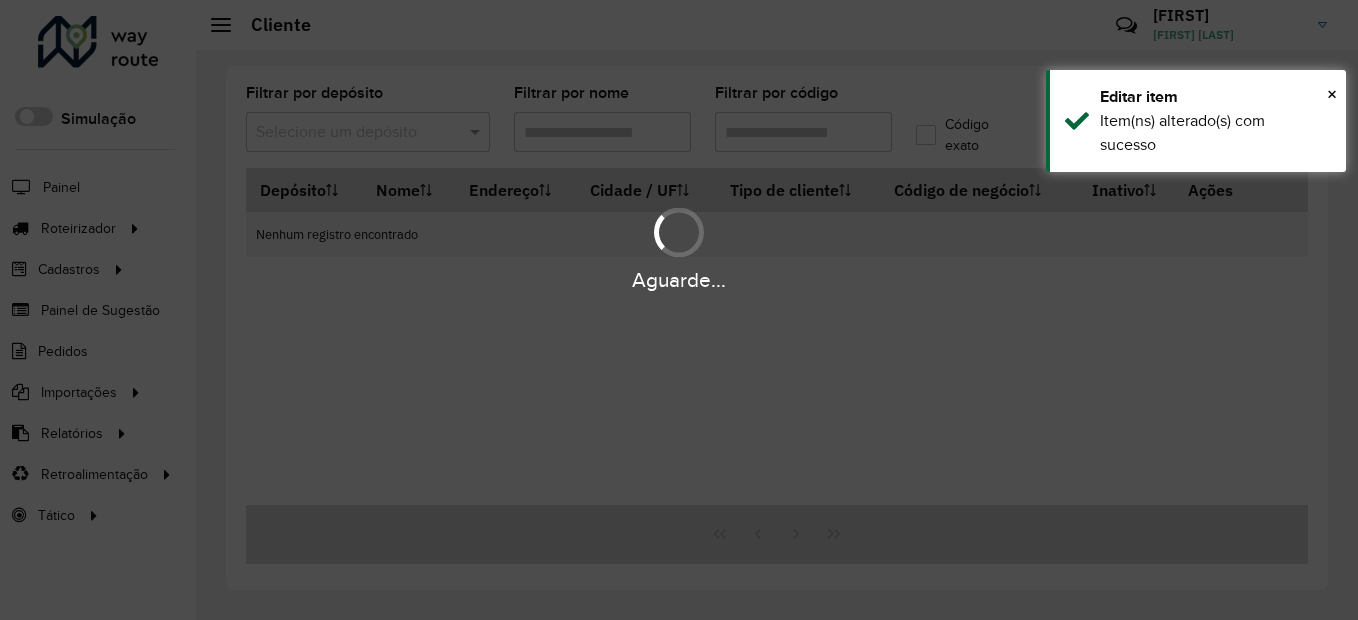 type on "*****" 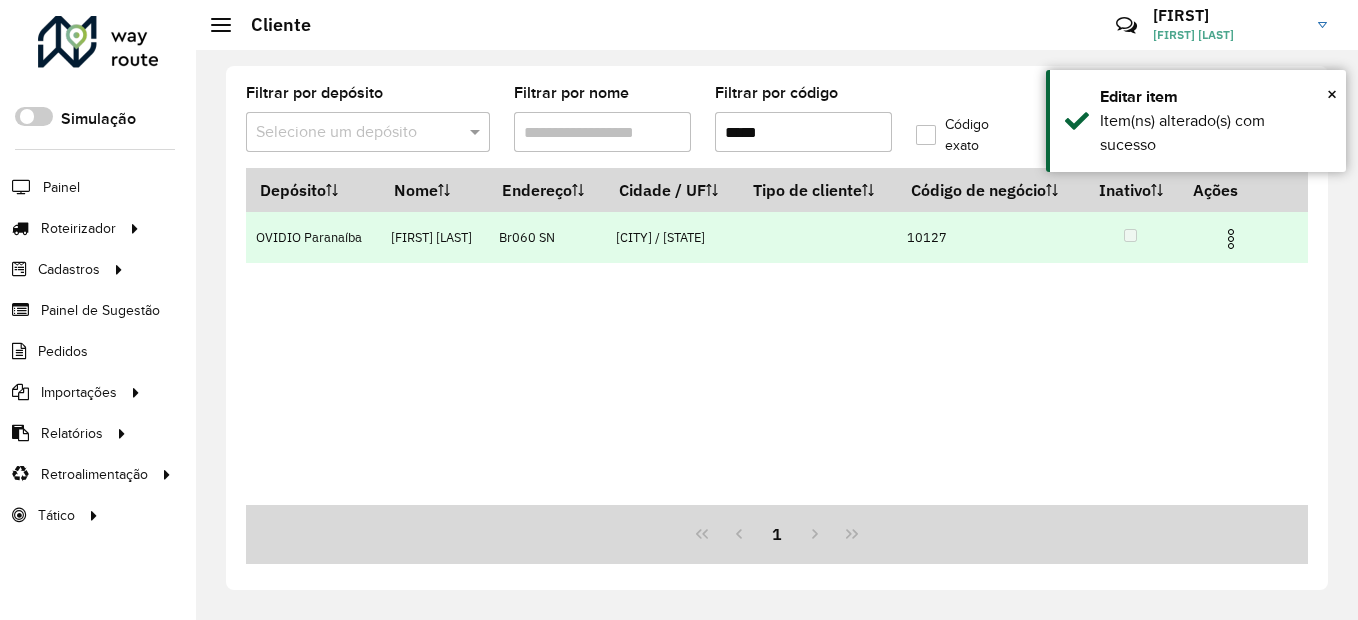 click at bounding box center [1231, 239] 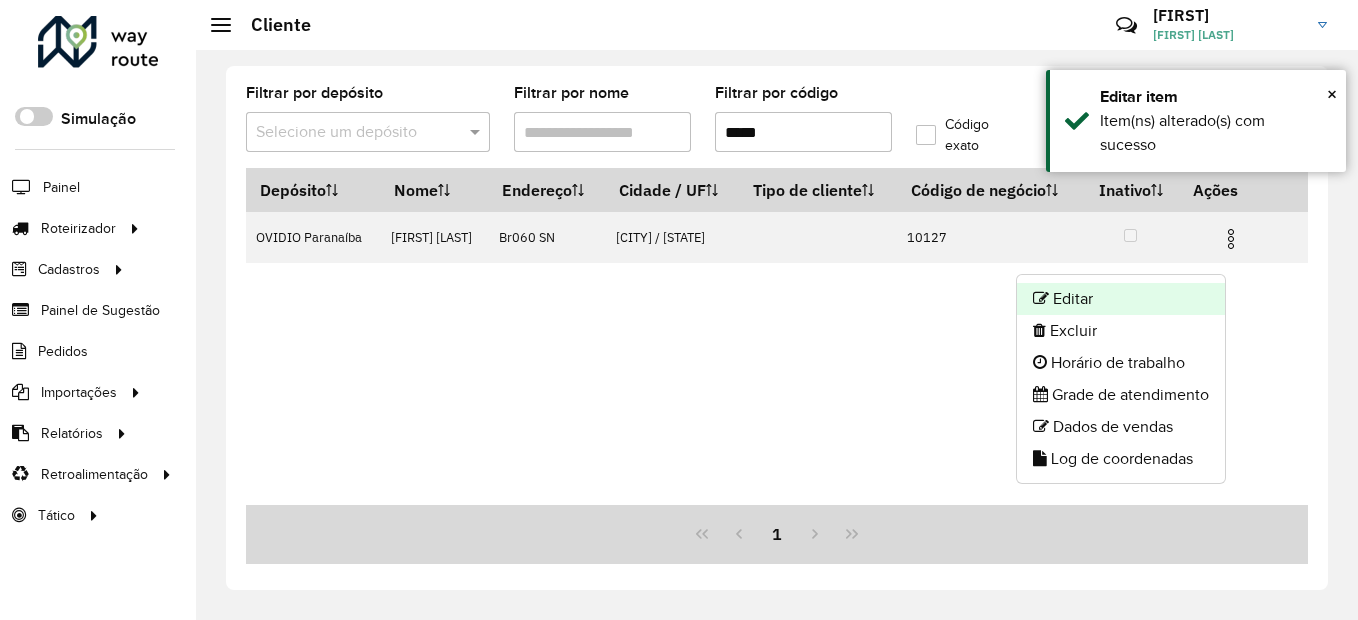 click on "Editar" 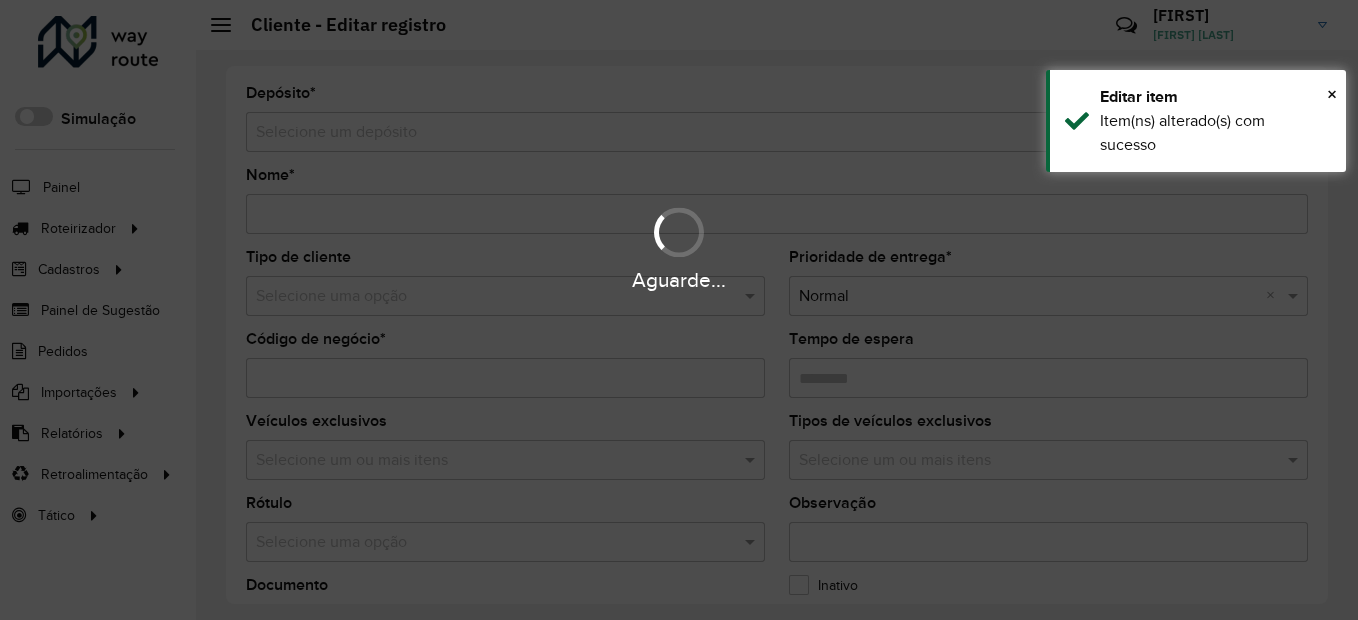 type on "**********" 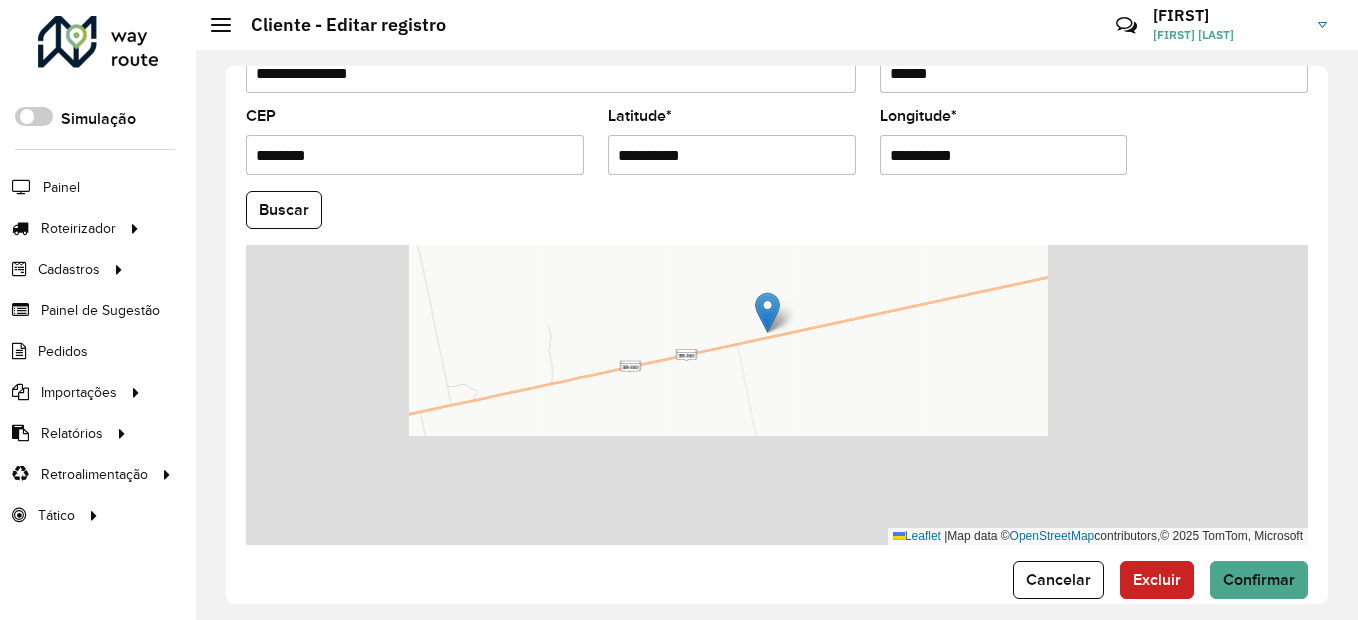 scroll, scrollTop: 868, scrollLeft: 0, axis: vertical 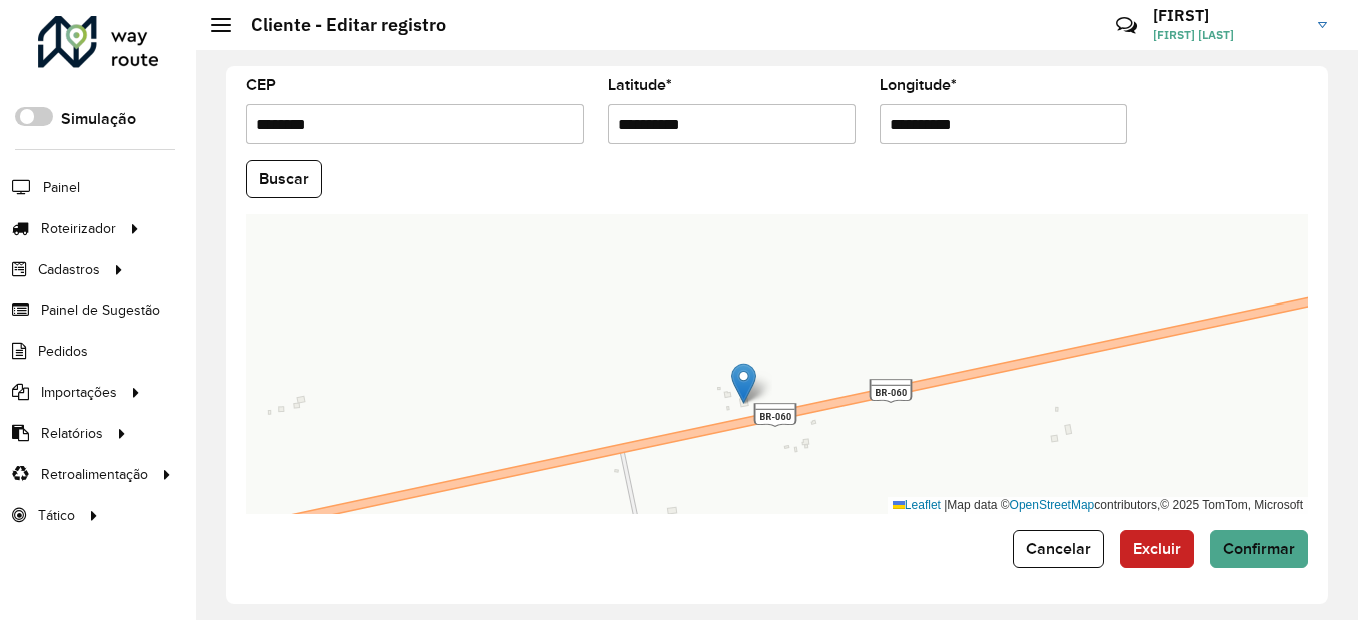 drag, startPoint x: 795, startPoint y: 333, endPoint x: 774, endPoint y: 225, distance: 110.02273 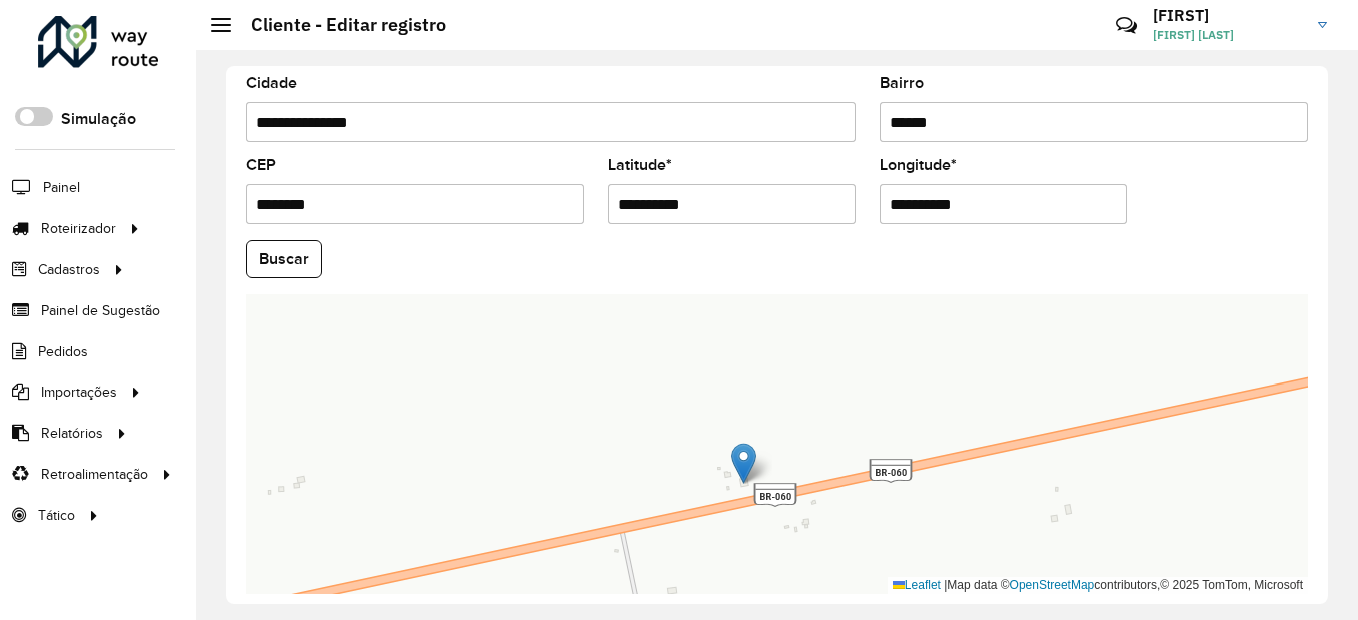 scroll, scrollTop: 868, scrollLeft: 0, axis: vertical 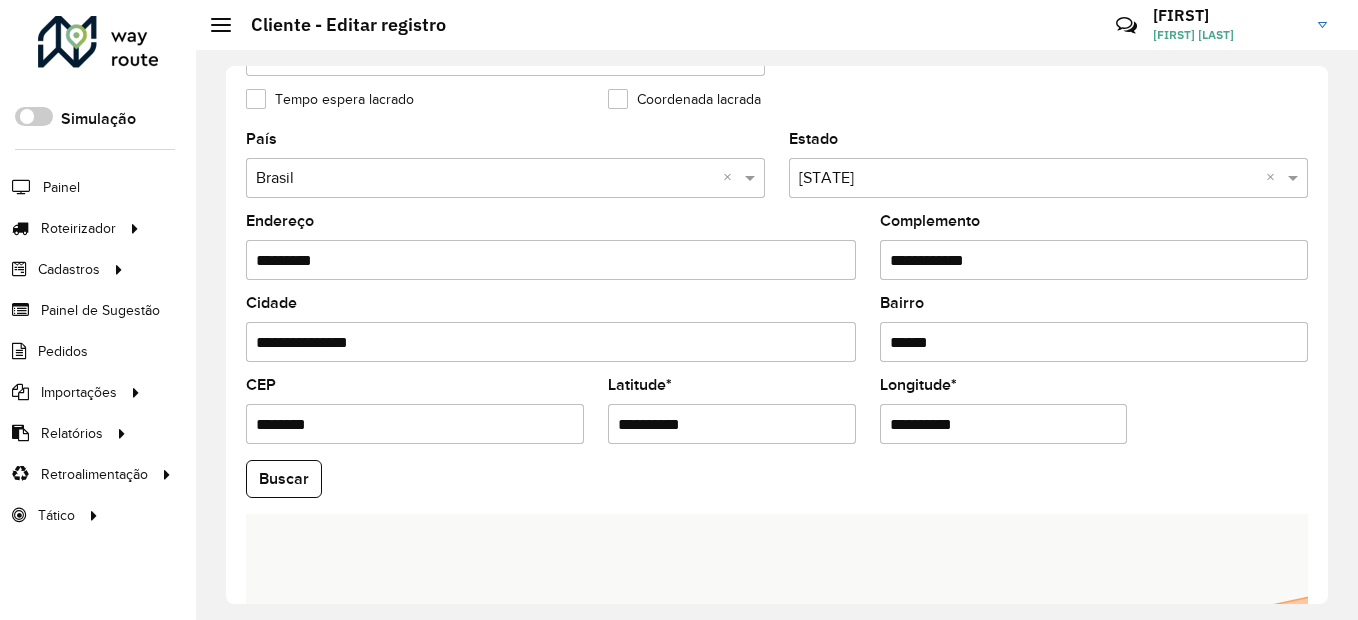 drag, startPoint x: 343, startPoint y: 255, endPoint x: 242, endPoint y: 260, distance: 101.12369 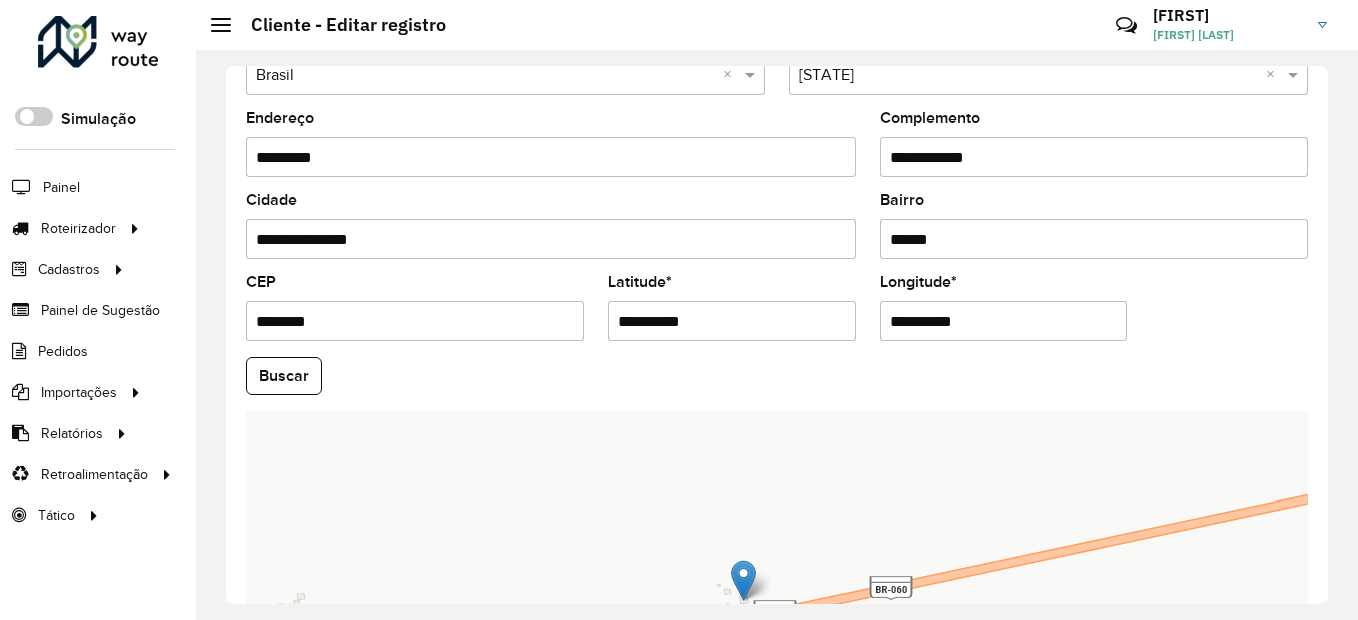 scroll, scrollTop: 868, scrollLeft: 0, axis: vertical 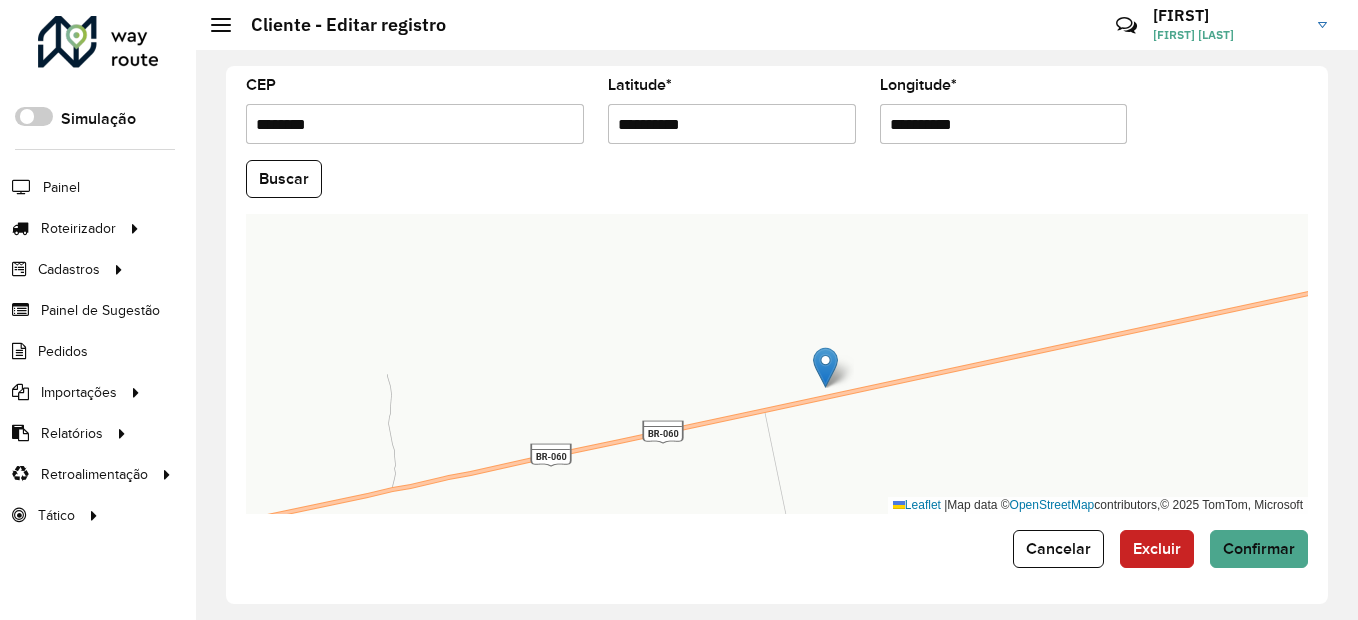 drag, startPoint x: 546, startPoint y: 129, endPoint x: 463, endPoint y: 129, distance: 83 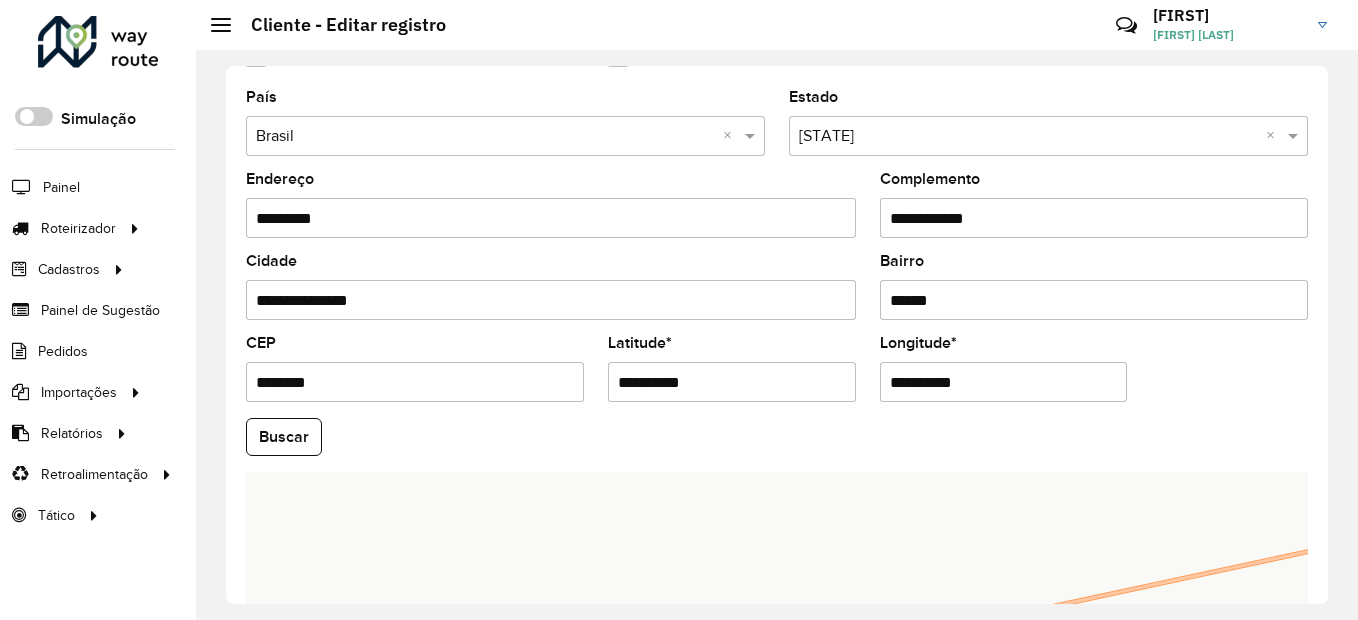 scroll, scrollTop: 568, scrollLeft: 0, axis: vertical 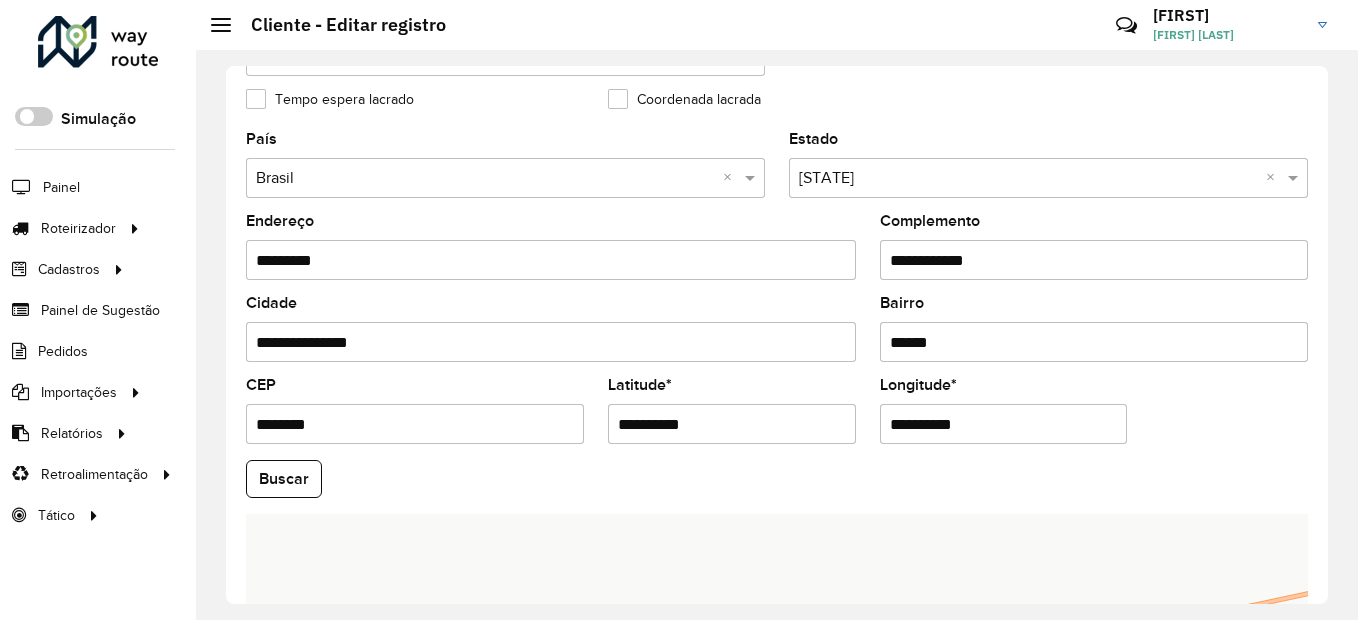 drag, startPoint x: 344, startPoint y: 250, endPoint x: 278, endPoint y: 257, distance: 66.37017 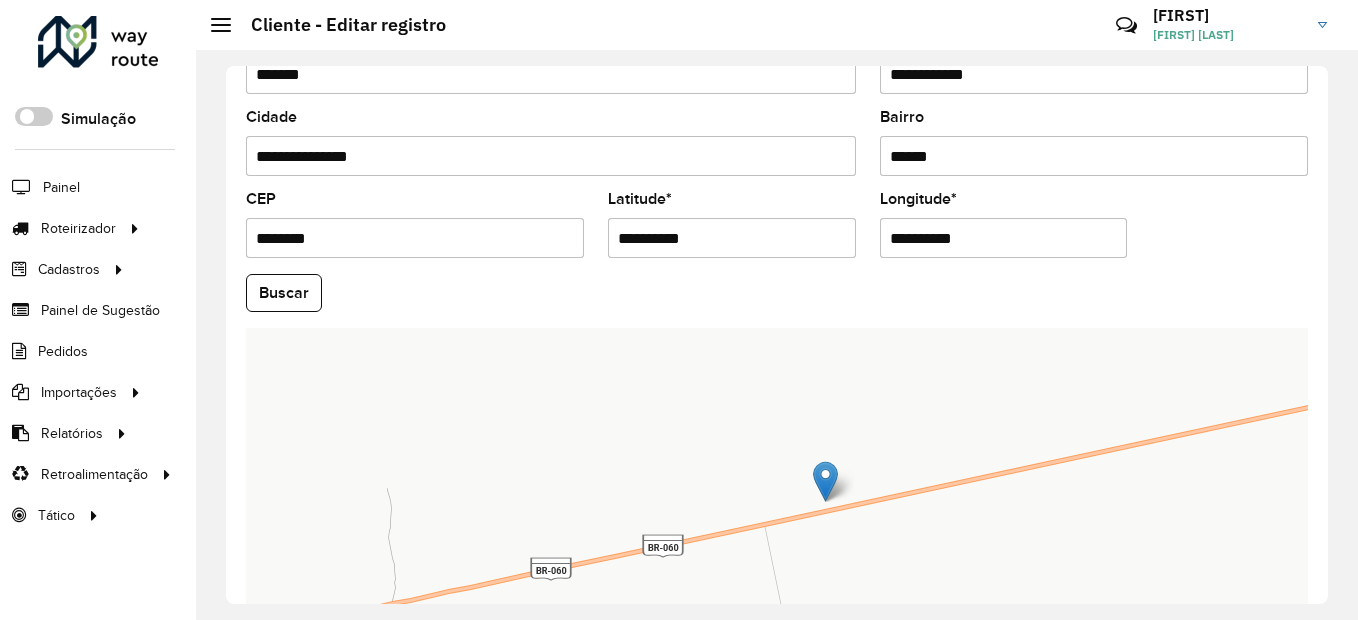 scroll, scrollTop: 768, scrollLeft: 0, axis: vertical 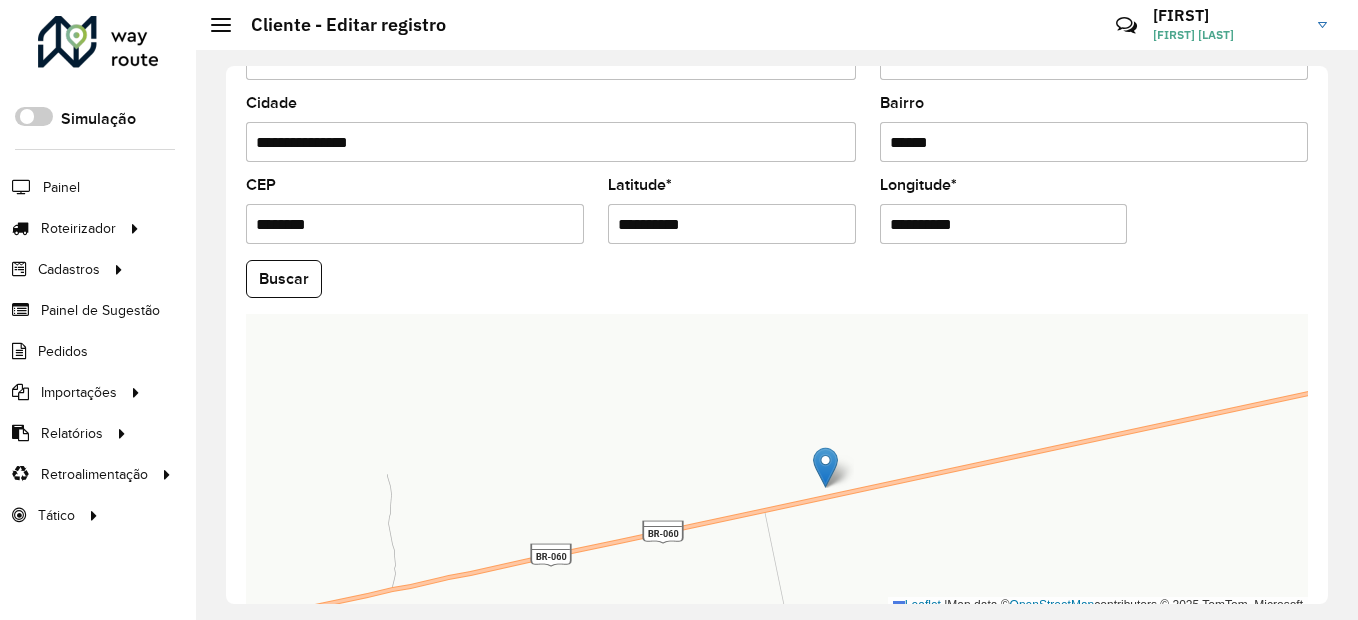 type on "*******" 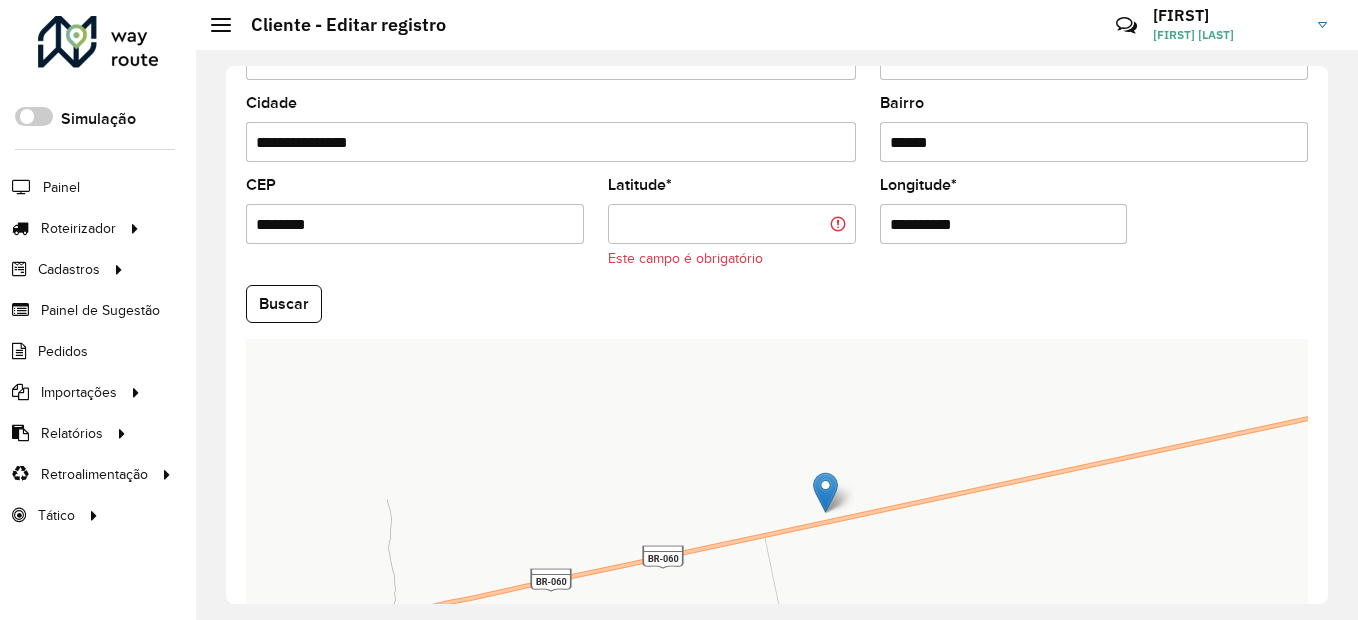 paste on "**********" 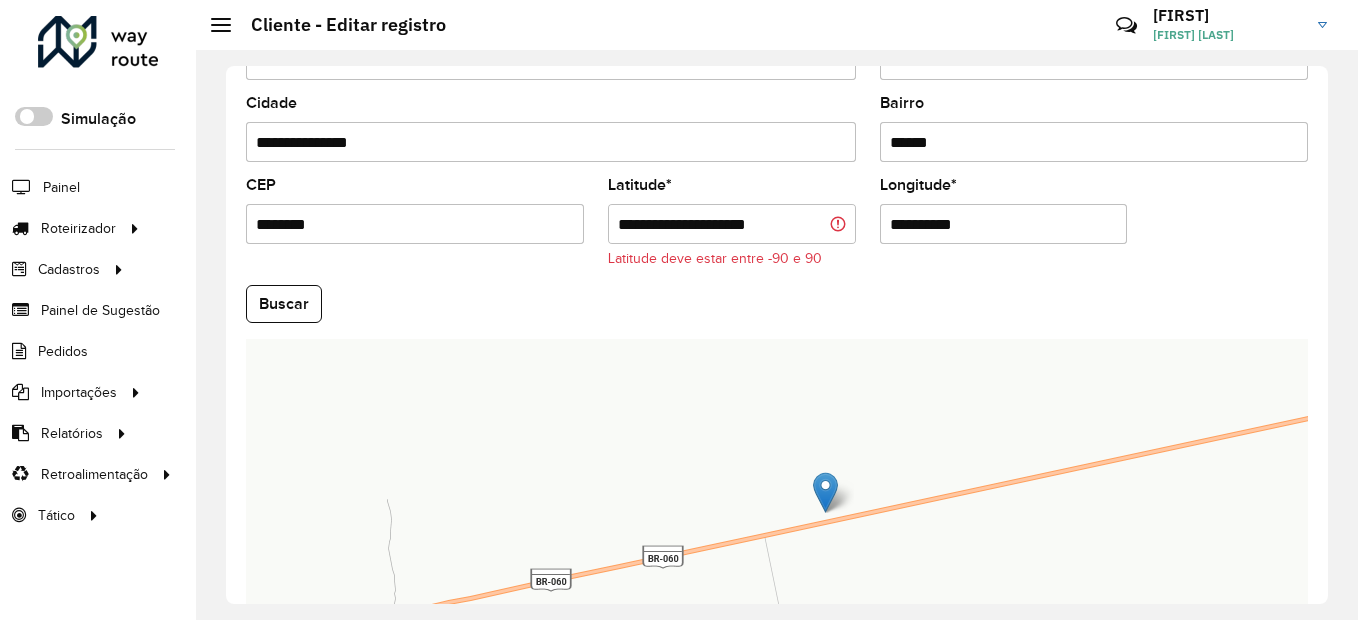 drag, startPoint x: 799, startPoint y: 225, endPoint x: 554, endPoint y: 220, distance: 245.05101 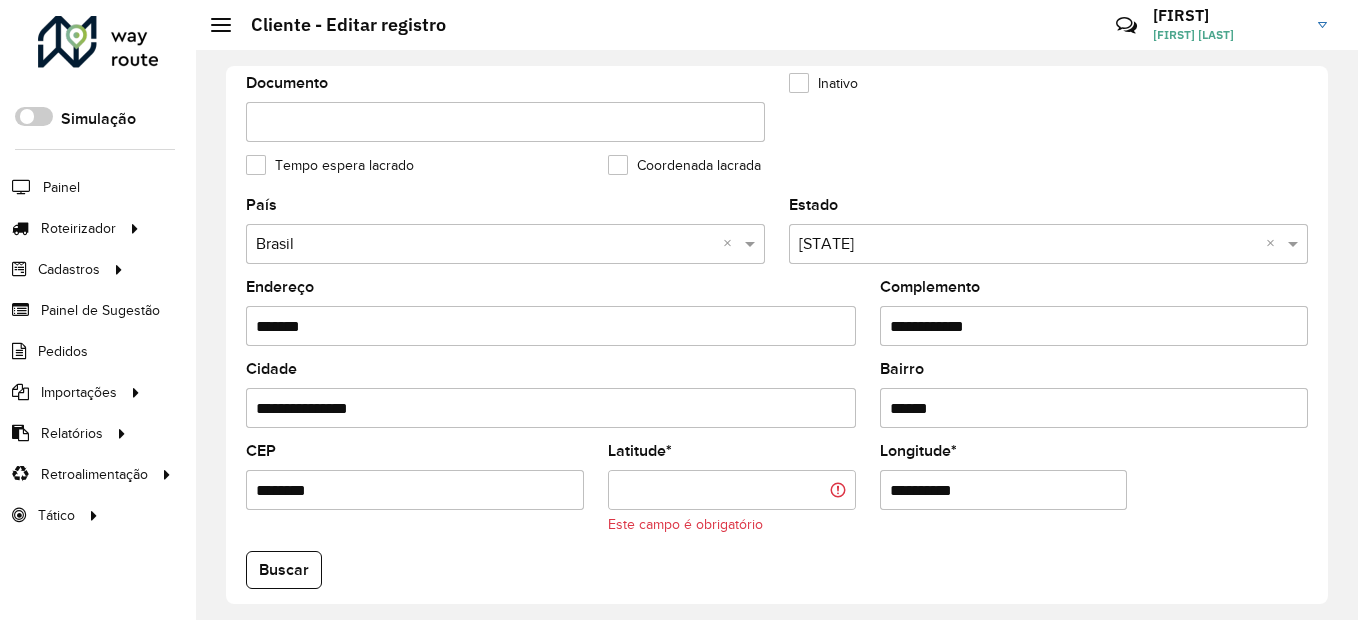 scroll, scrollTop: 468, scrollLeft: 0, axis: vertical 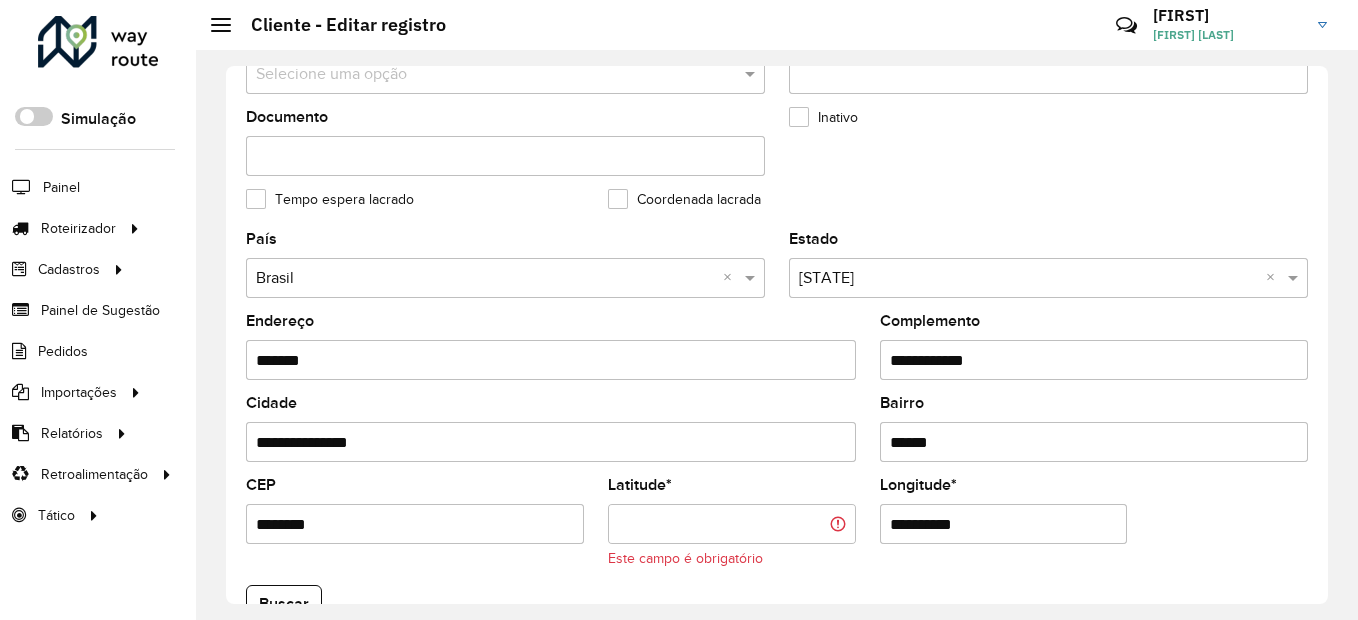 type 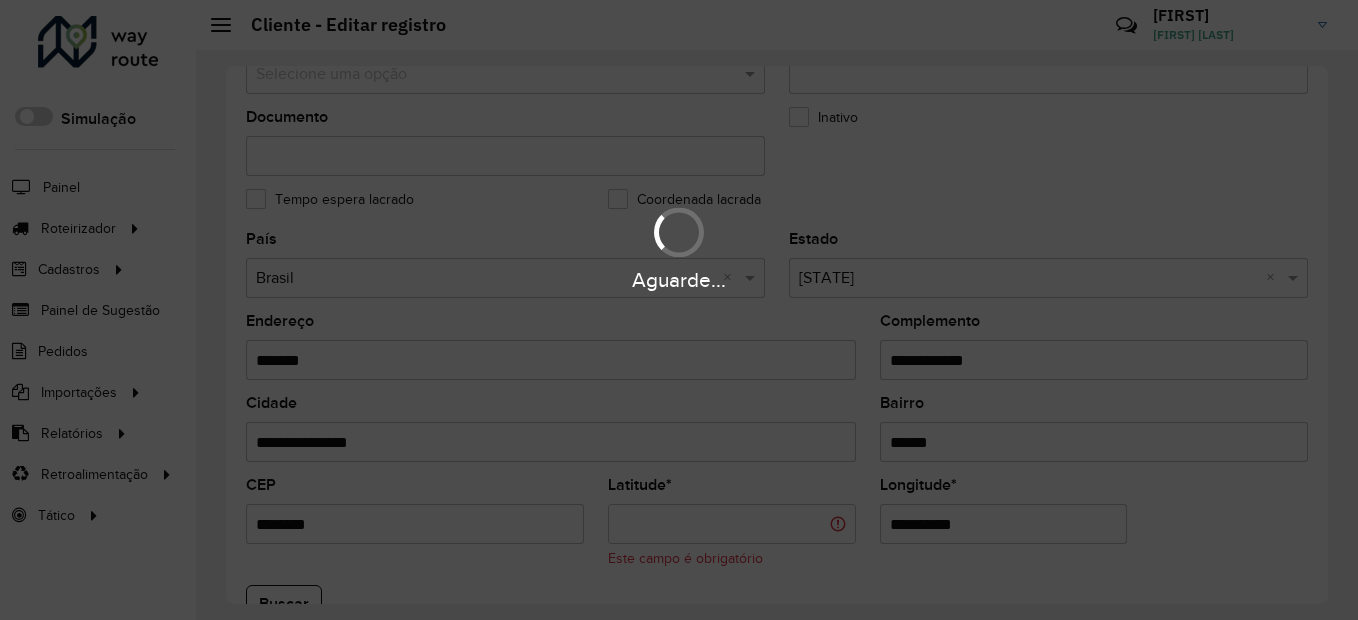 drag, startPoint x: 923, startPoint y: 364, endPoint x: 753, endPoint y: 348, distance: 170.75128 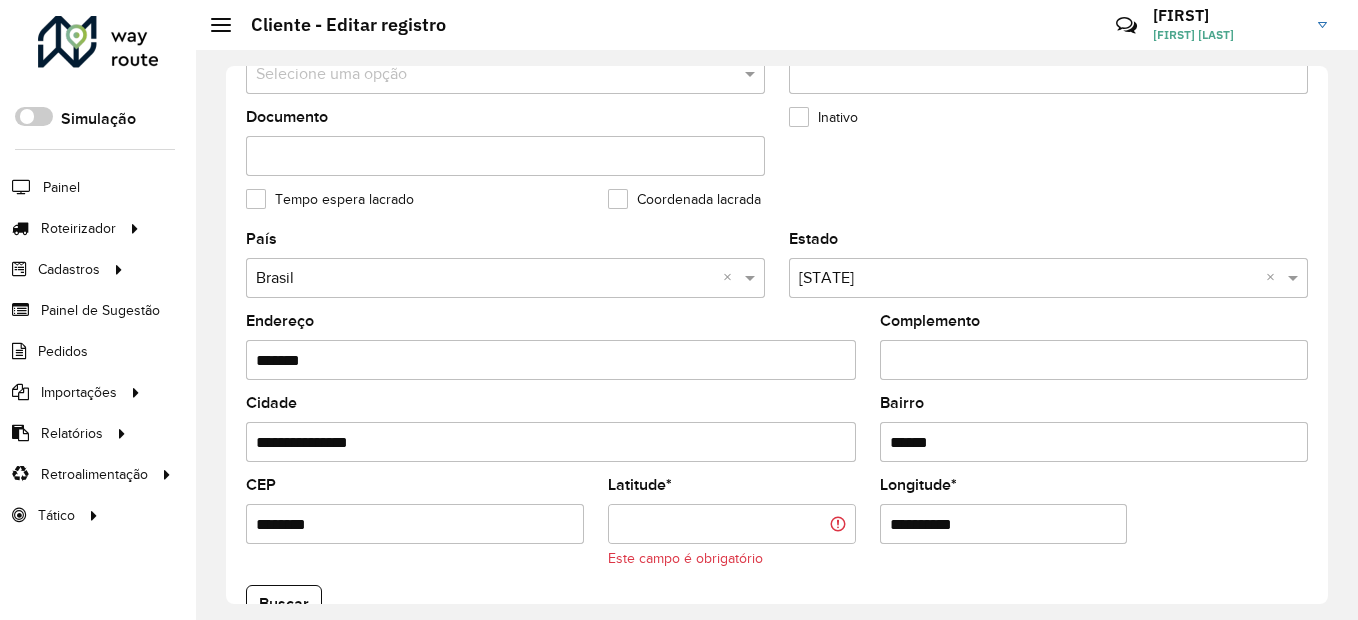 paste on "**********" 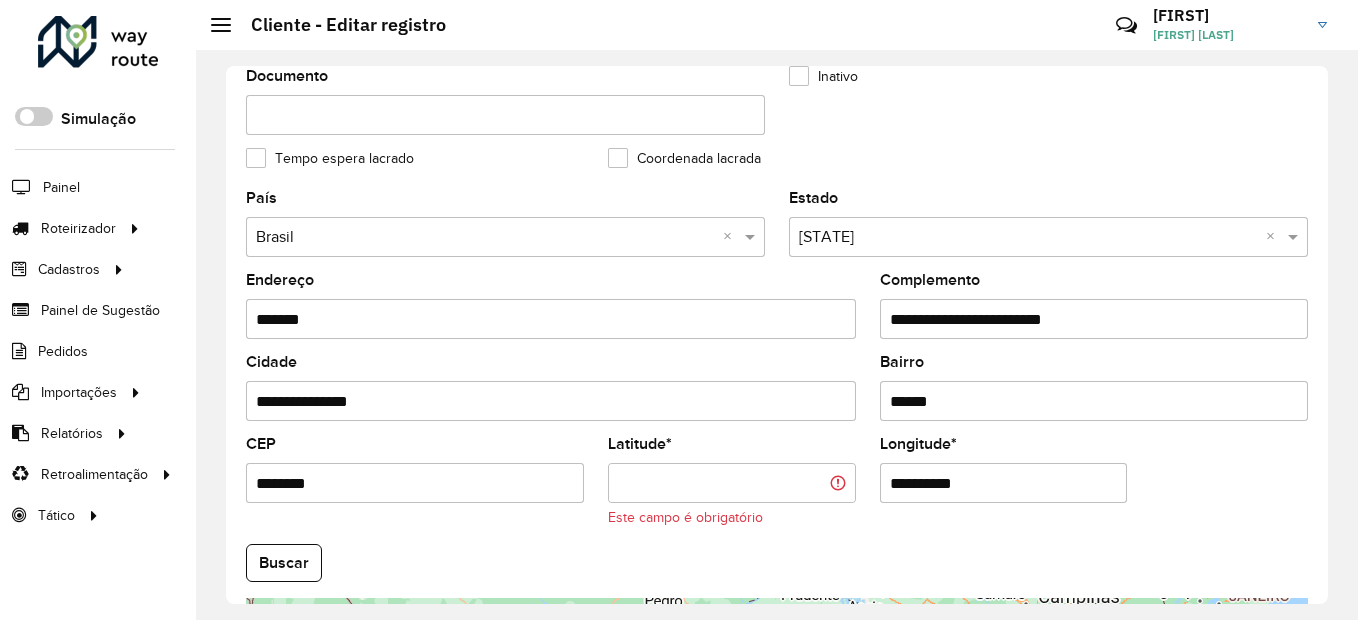 scroll, scrollTop: 568, scrollLeft: 0, axis: vertical 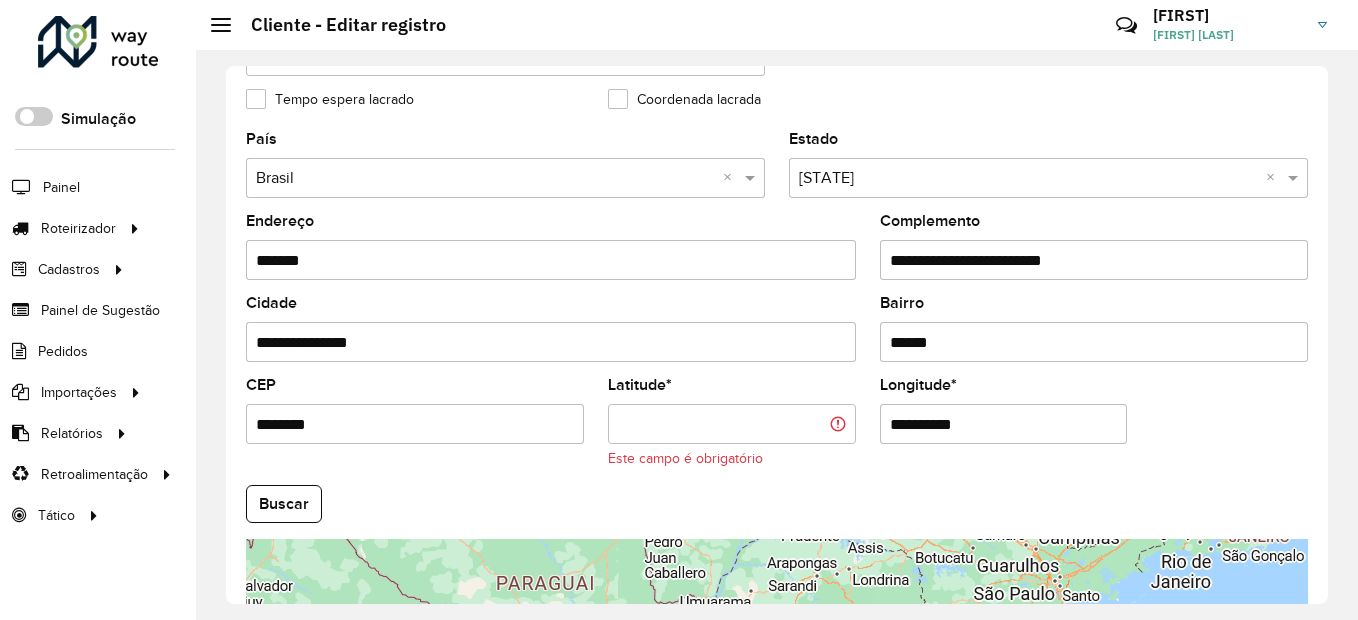 drag, startPoint x: 966, startPoint y: 256, endPoint x: 888, endPoint y: 255, distance: 78.00641 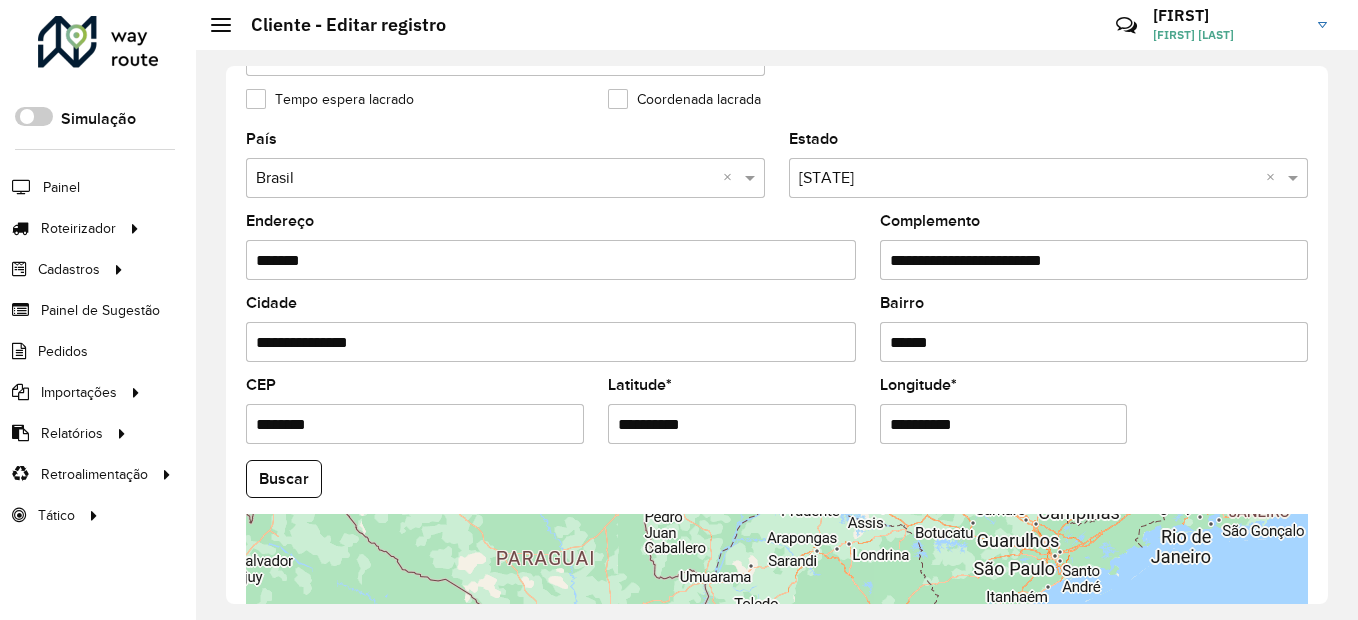 type on "**********" 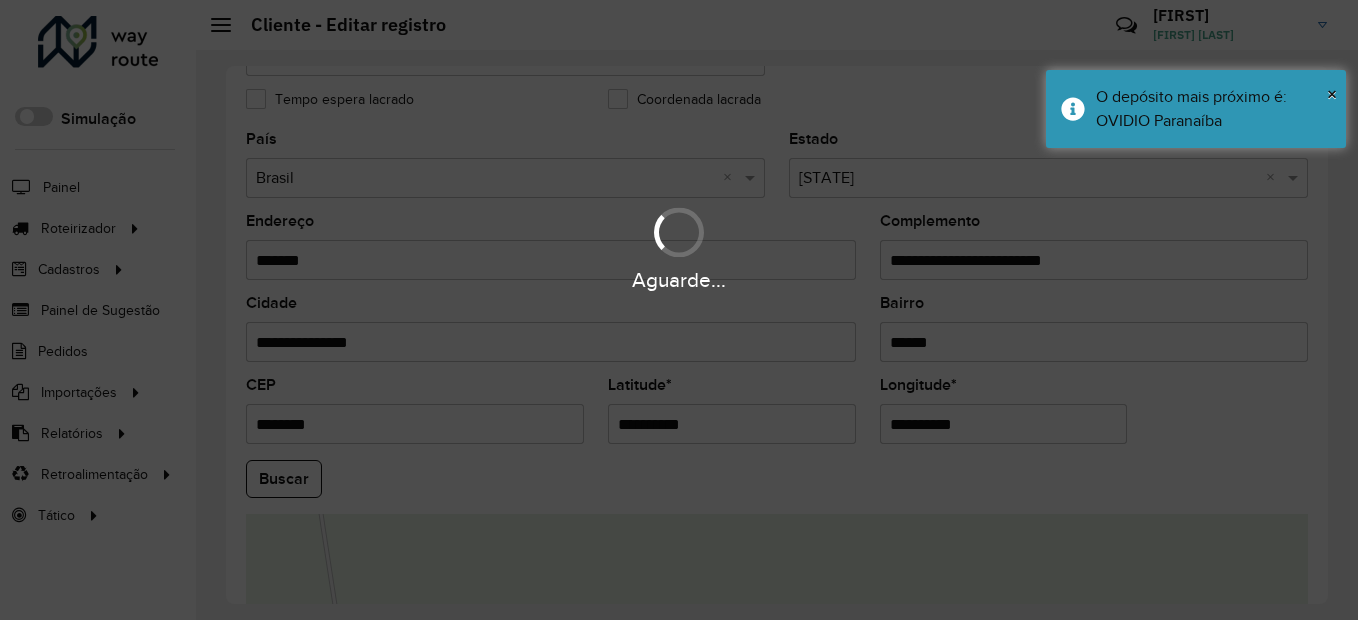 drag, startPoint x: 977, startPoint y: 261, endPoint x: 1084, endPoint y: 262, distance: 107.00467 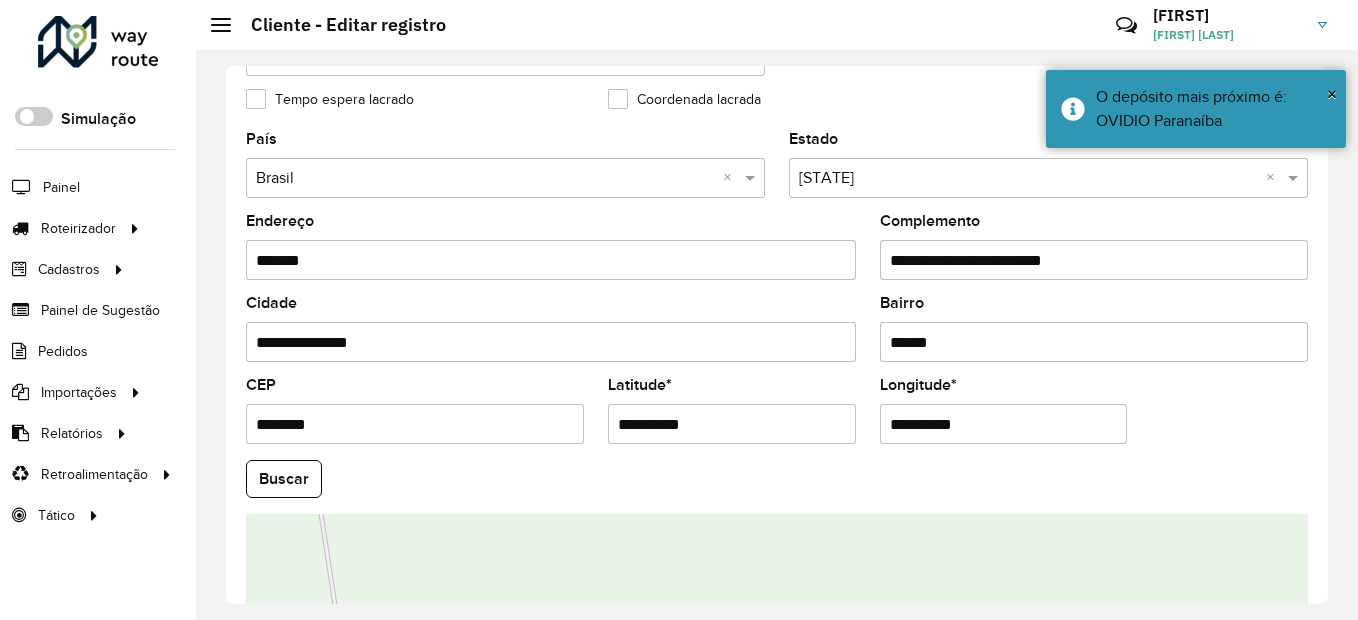 drag, startPoint x: 964, startPoint y: 429, endPoint x: 841, endPoint y: 408, distance: 124.77981 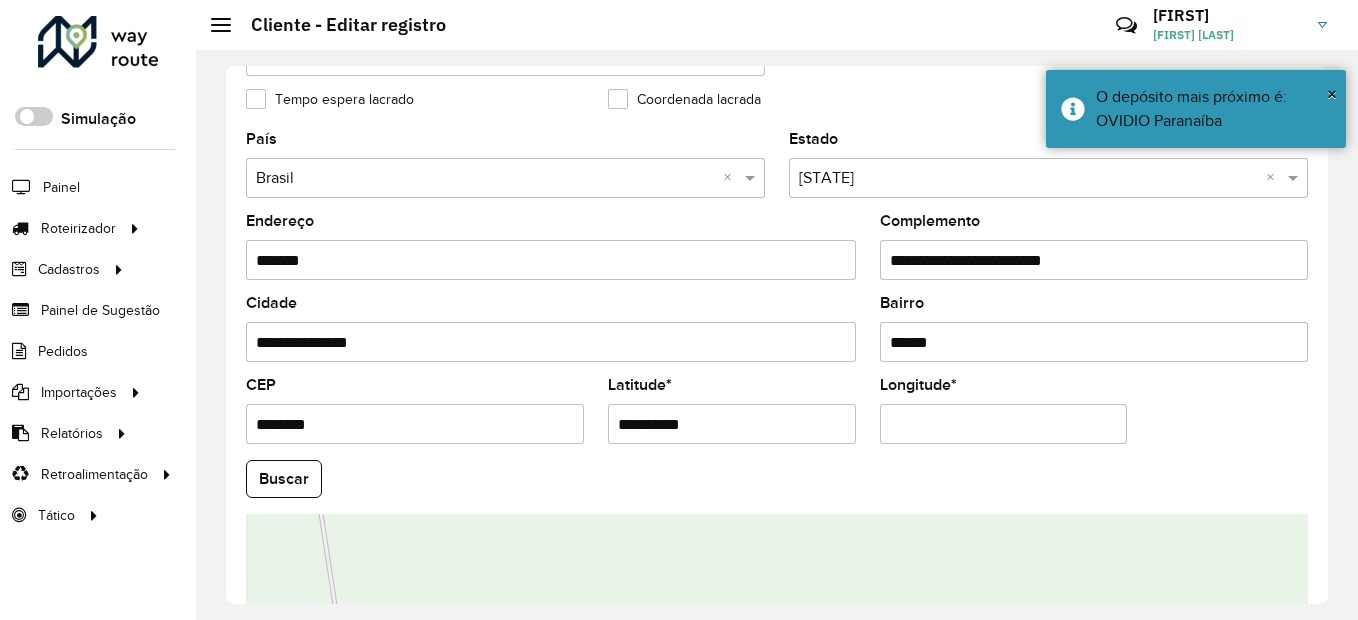 paste on "**********" 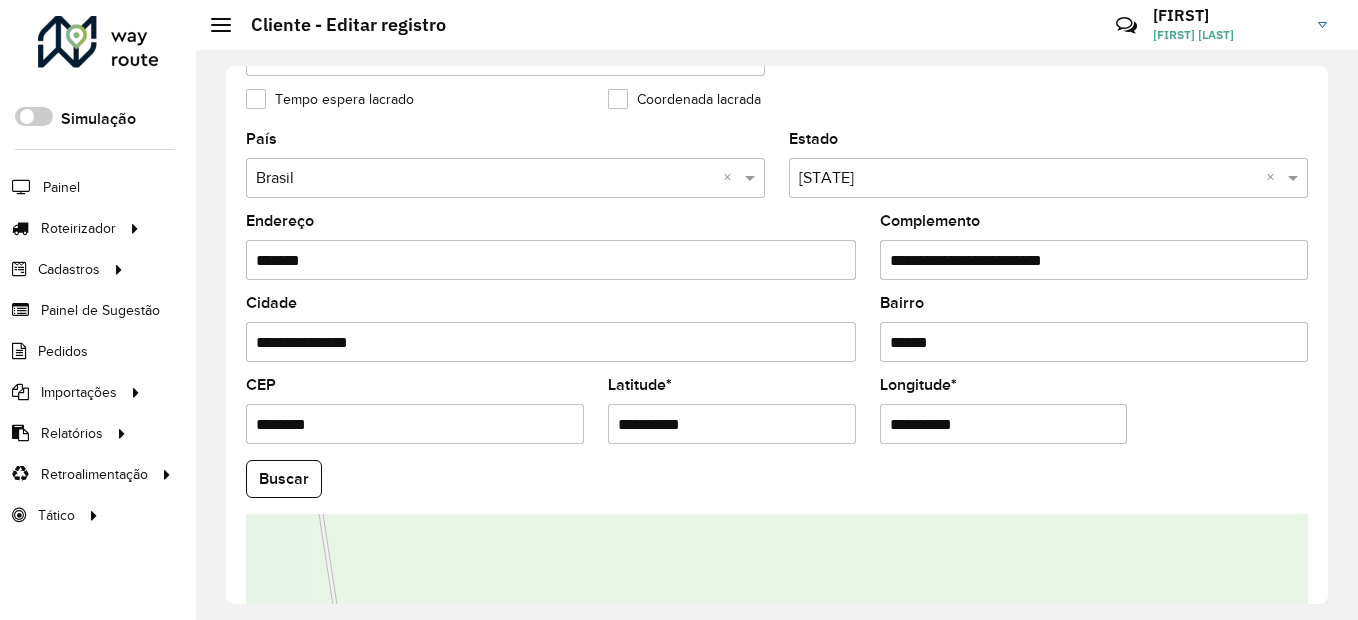 type on "**********" 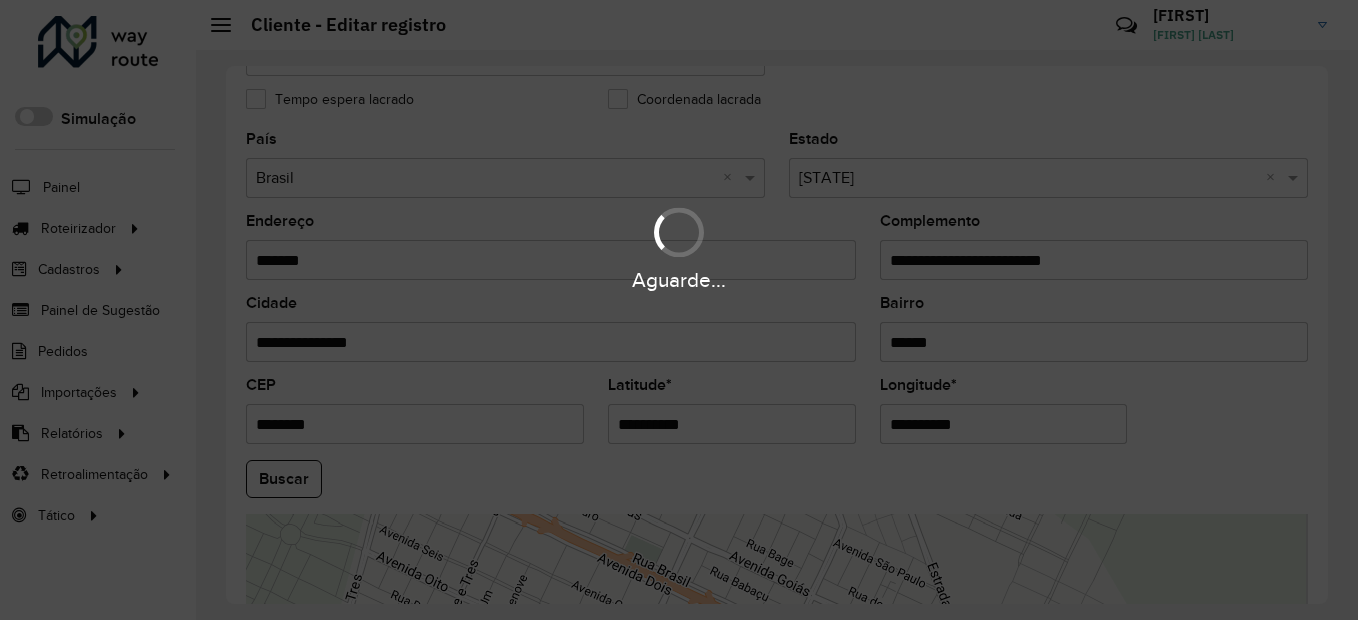 drag, startPoint x: 1043, startPoint y: 263, endPoint x: 1057, endPoint y: 260, distance: 14.3178215 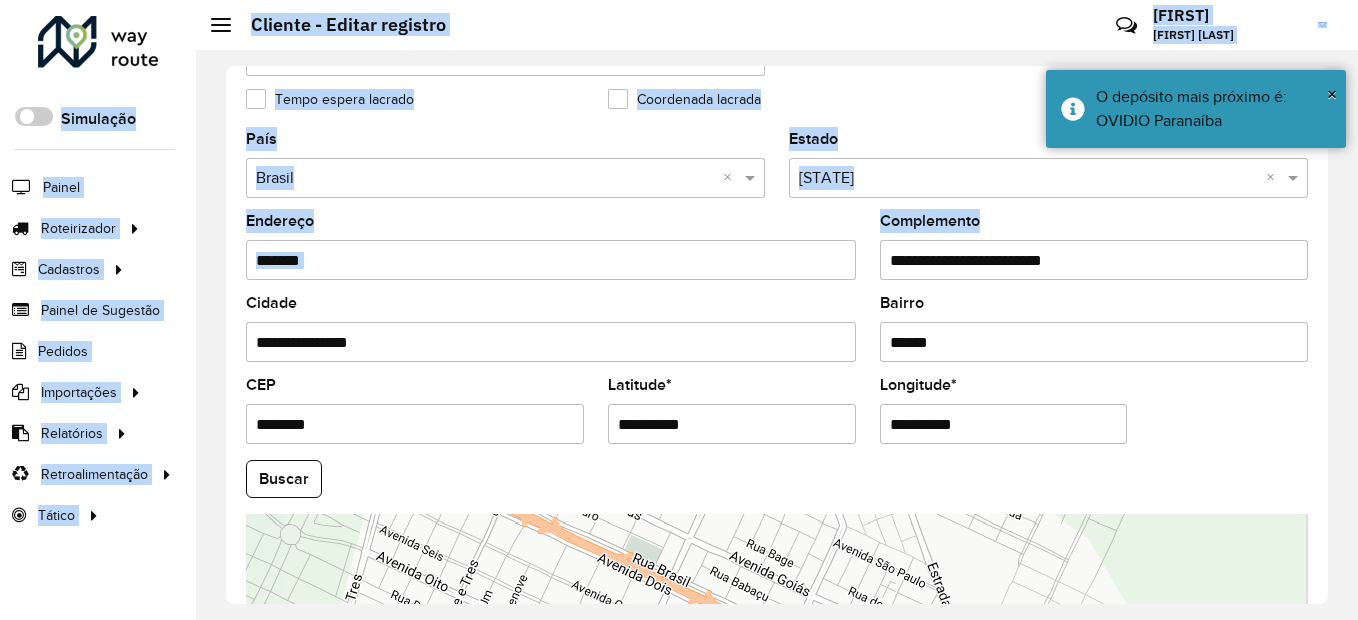 drag, startPoint x: 1077, startPoint y: 259, endPoint x: 894, endPoint y: 255, distance: 183.04372 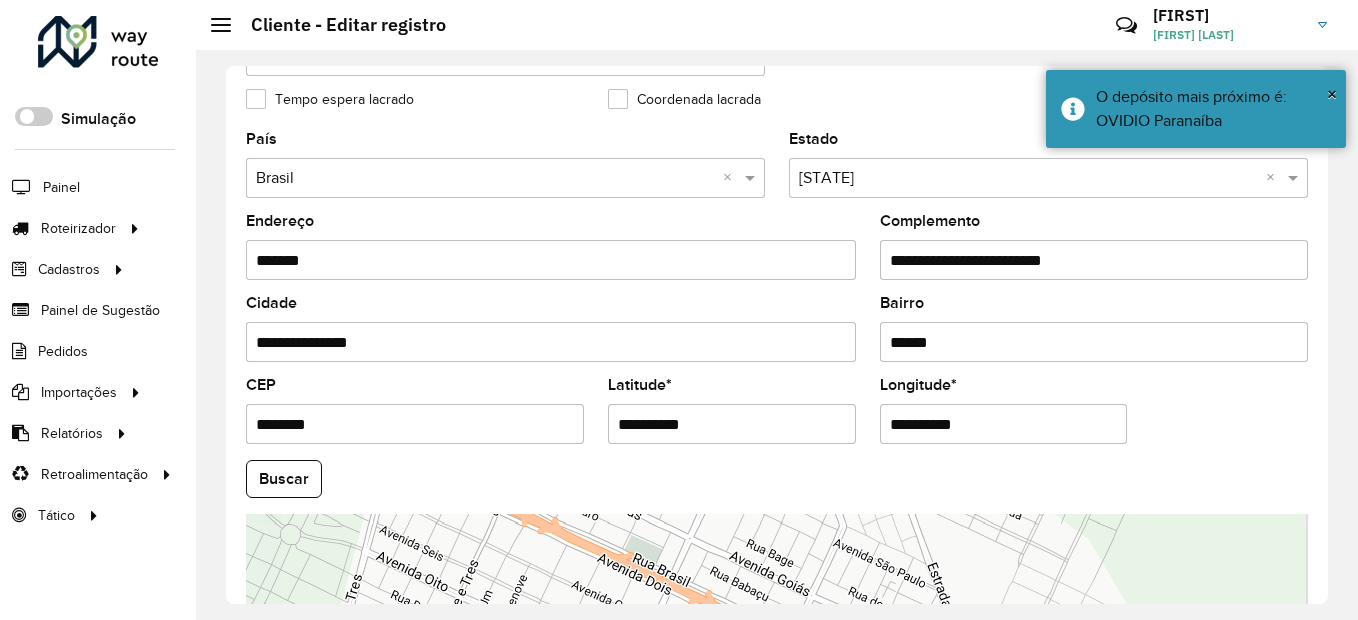 click on "**********" at bounding box center [1094, 260] 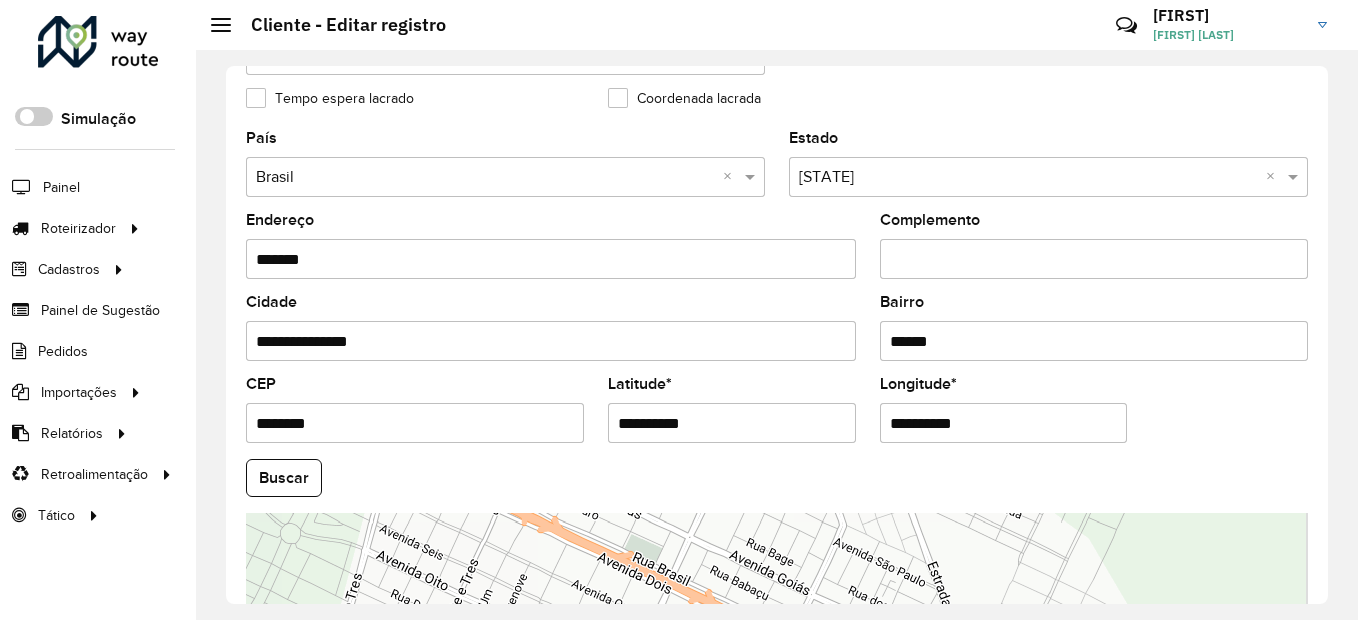 scroll, scrollTop: 568, scrollLeft: 0, axis: vertical 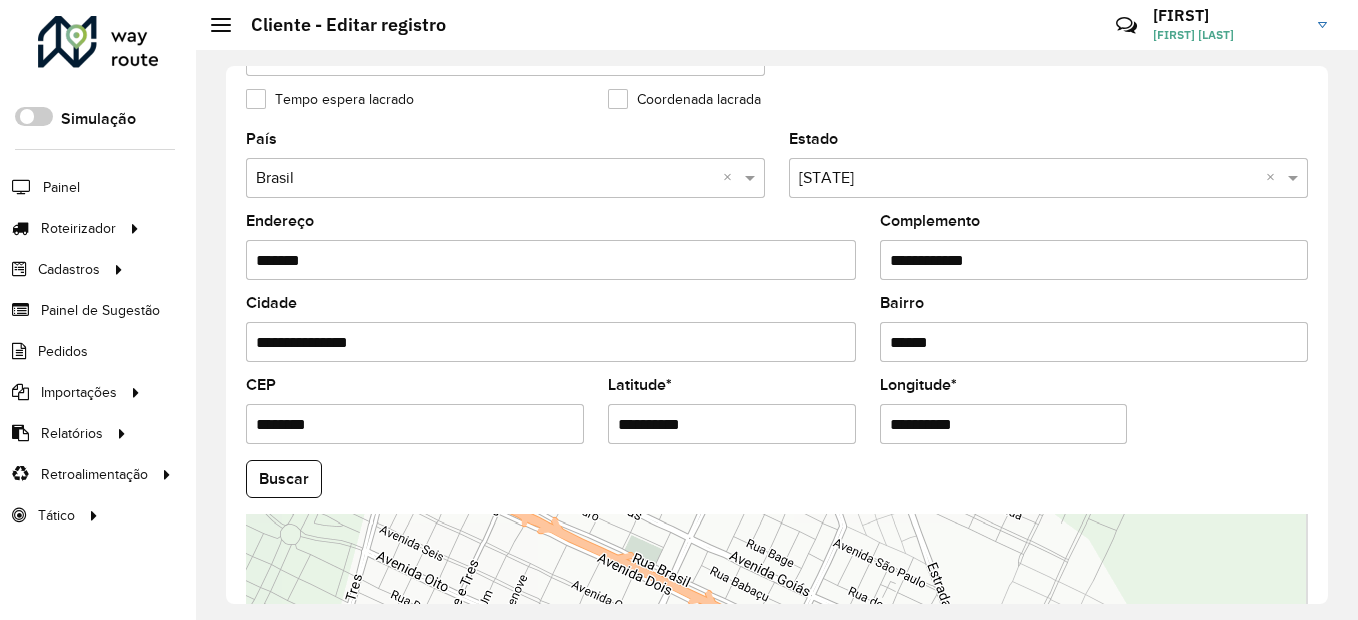 type on "**********" 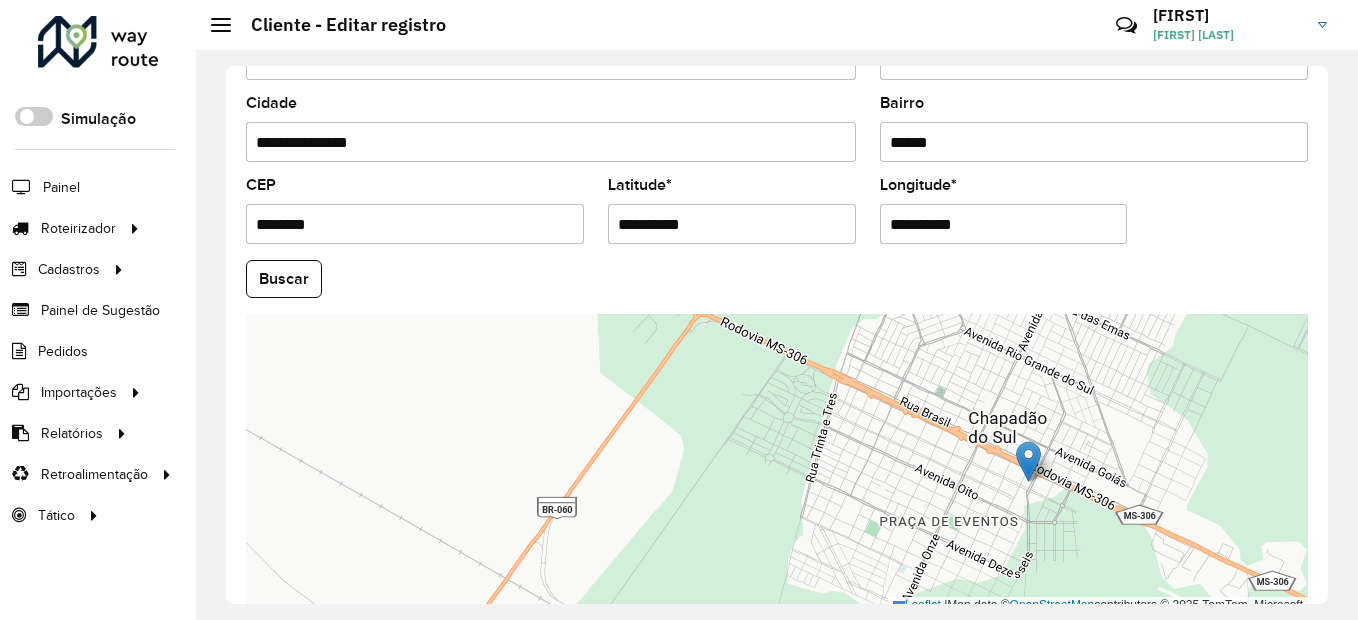 scroll, scrollTop: 868, scrollLeft: 0, axis: vertical 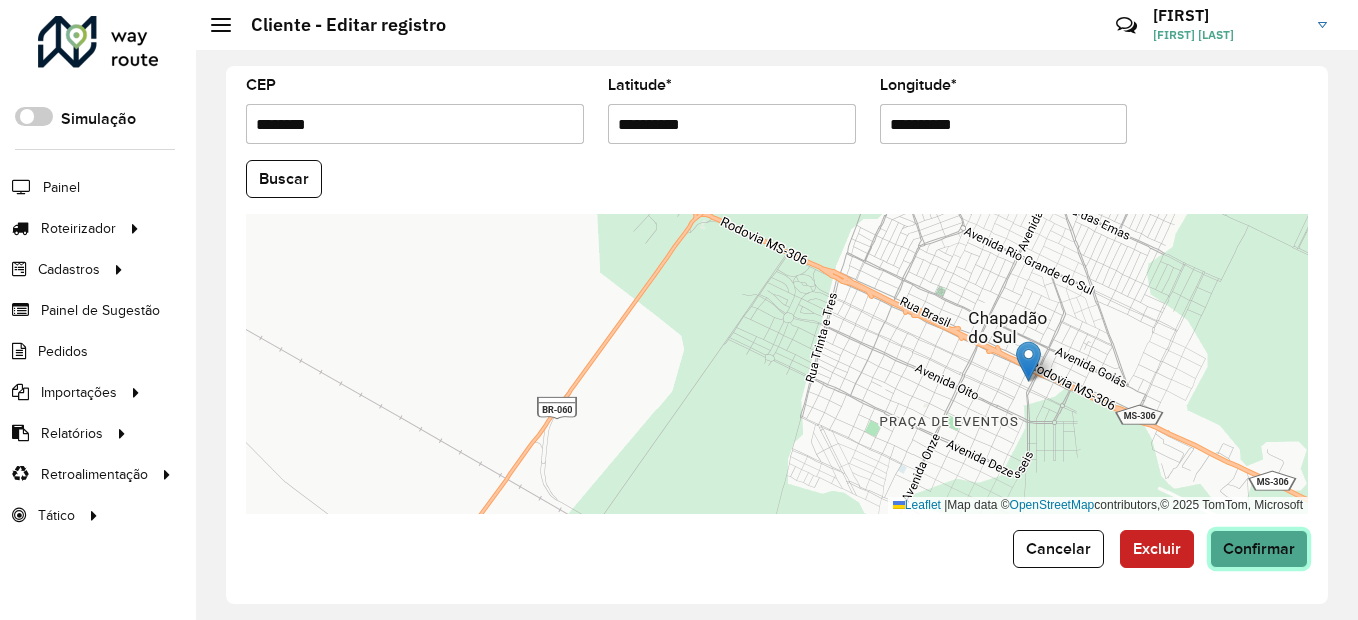 click on "Confirmar" 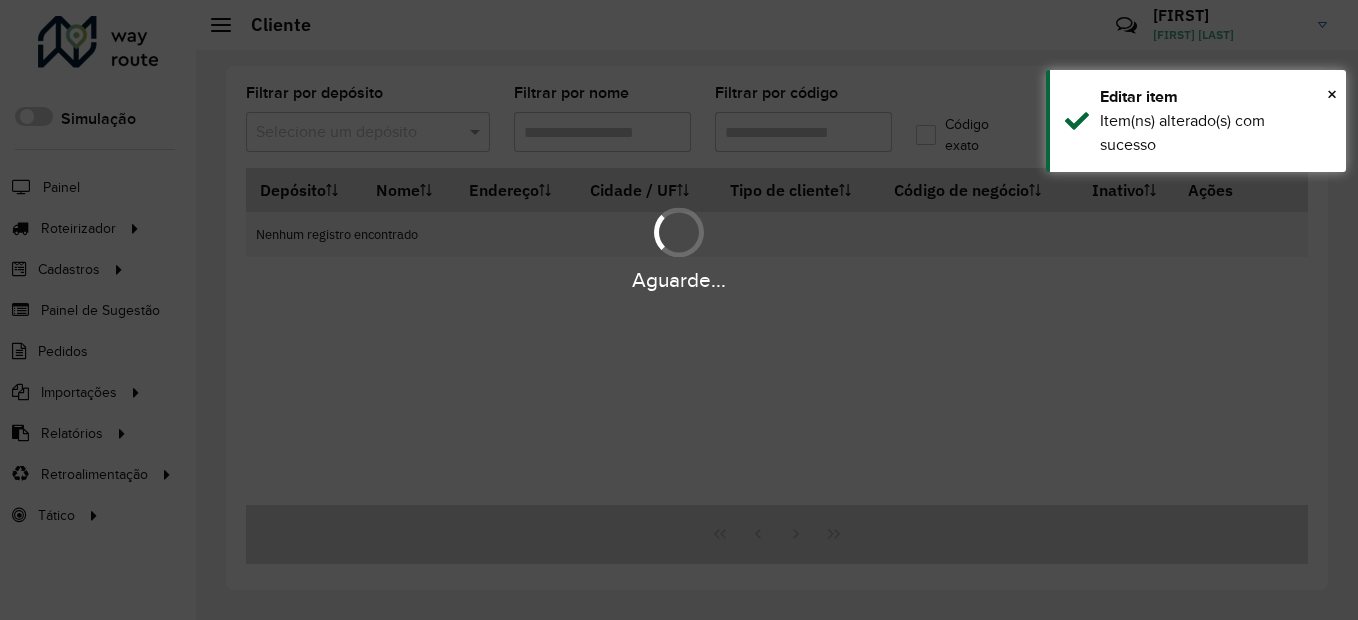 type on "*****" 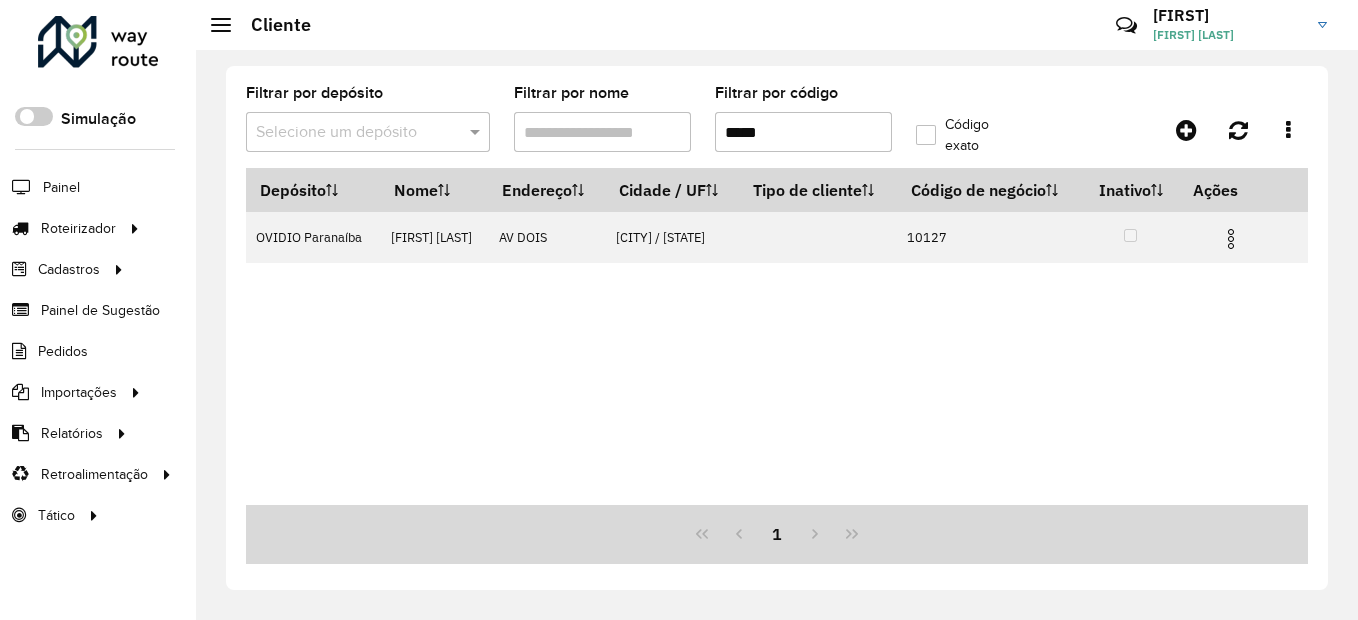 drag, startPoint x: 772, startPoint y: 133, endPoint x: 672, endPoint y: 139, distance: 100.17984 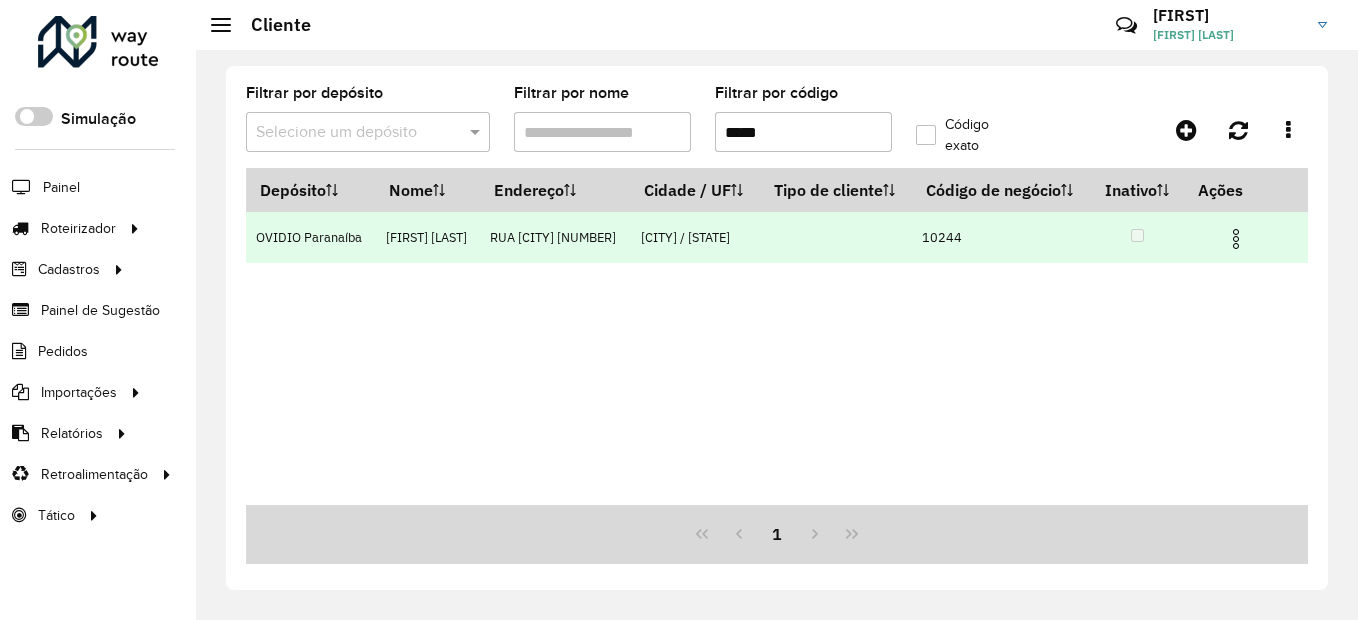 type on "*****" 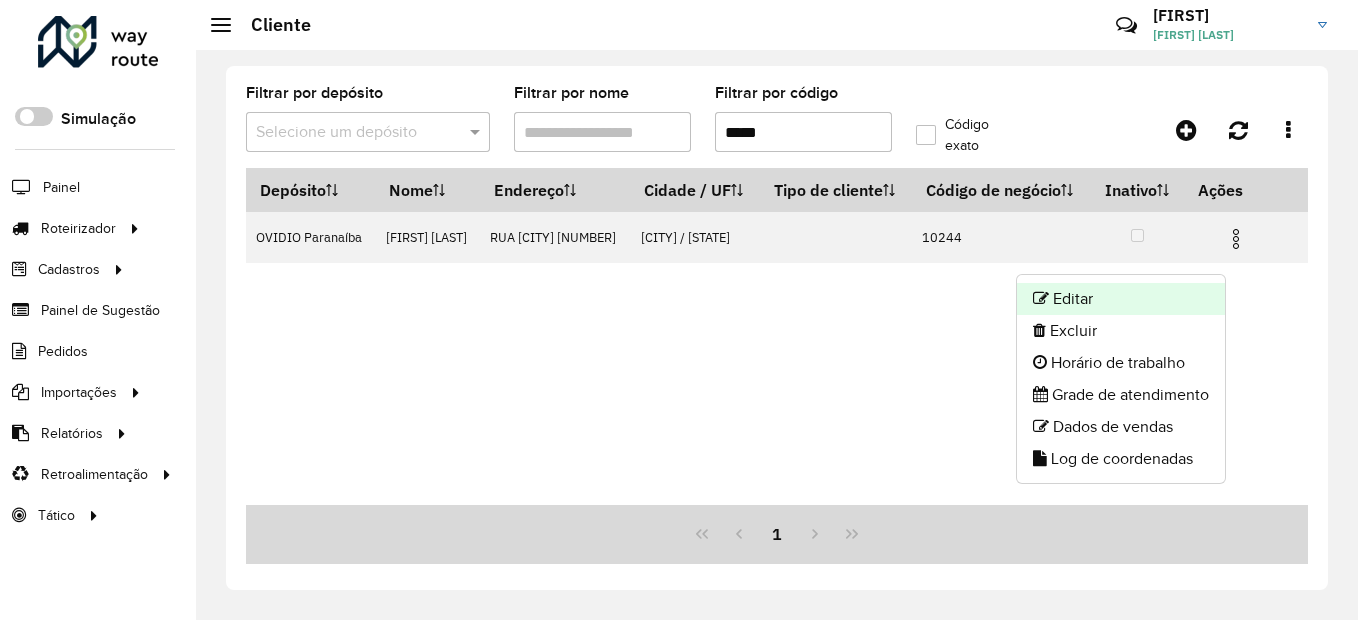 click on "Editar" 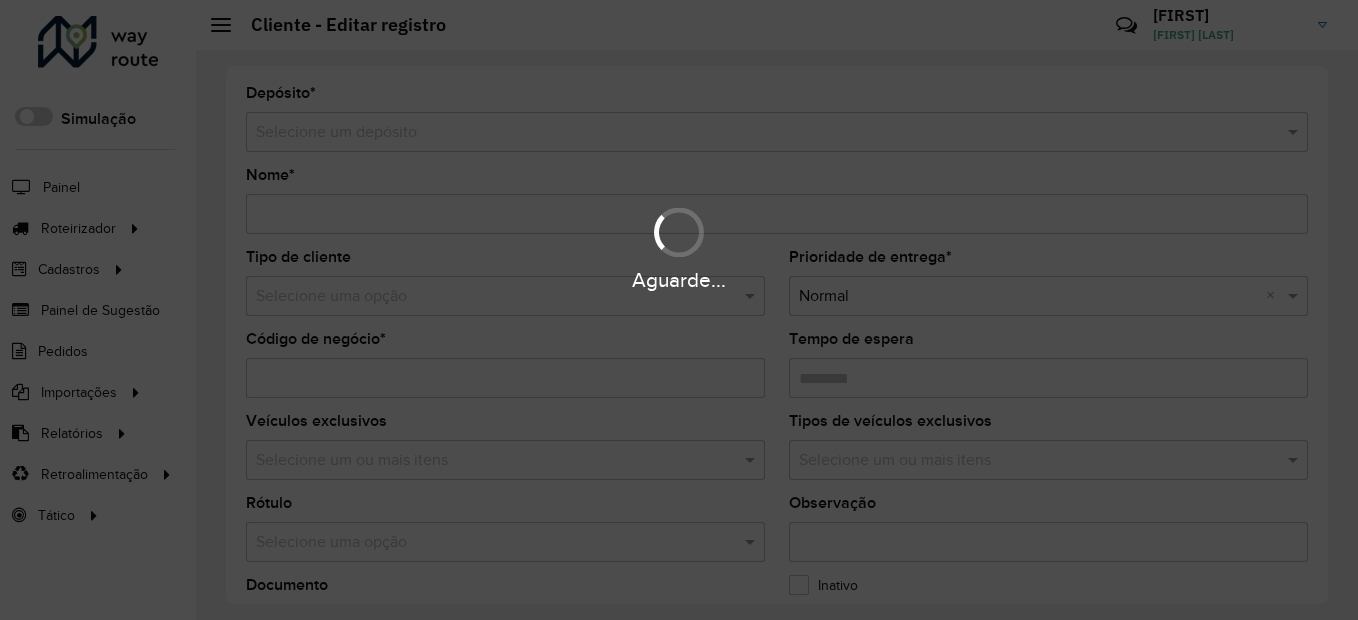 type on "**********" 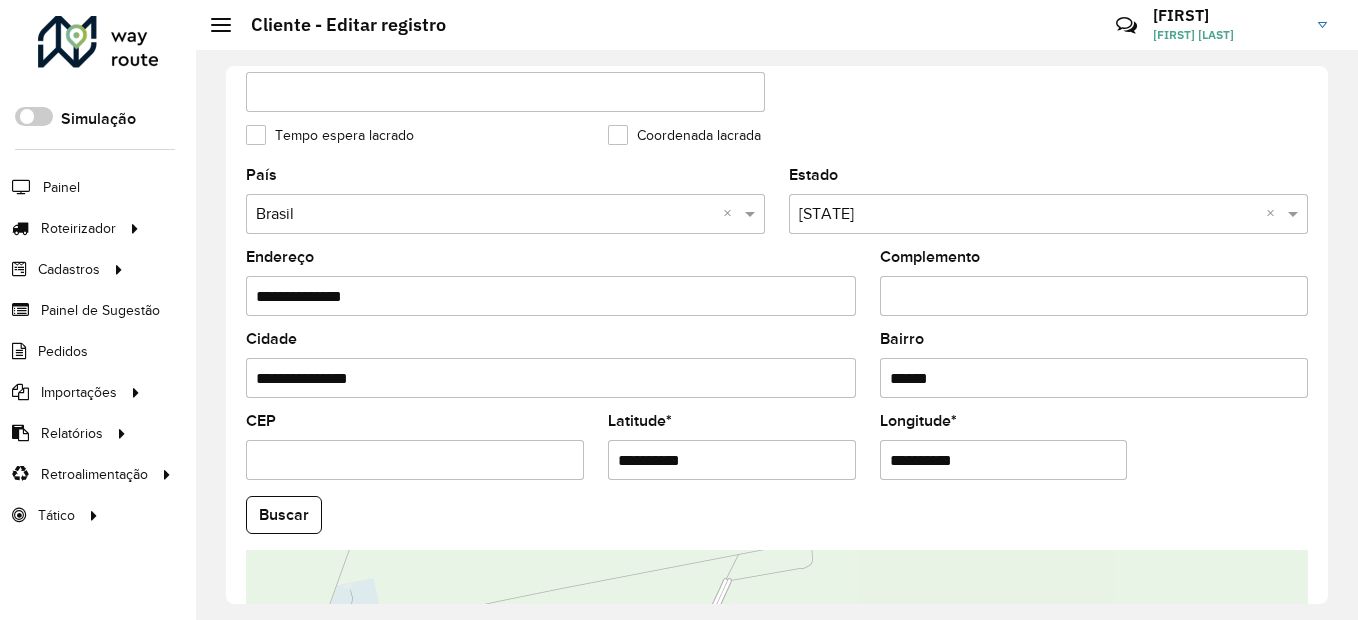 scroll, scrollTop: 600, scrollLeft: 0, axis: vertical 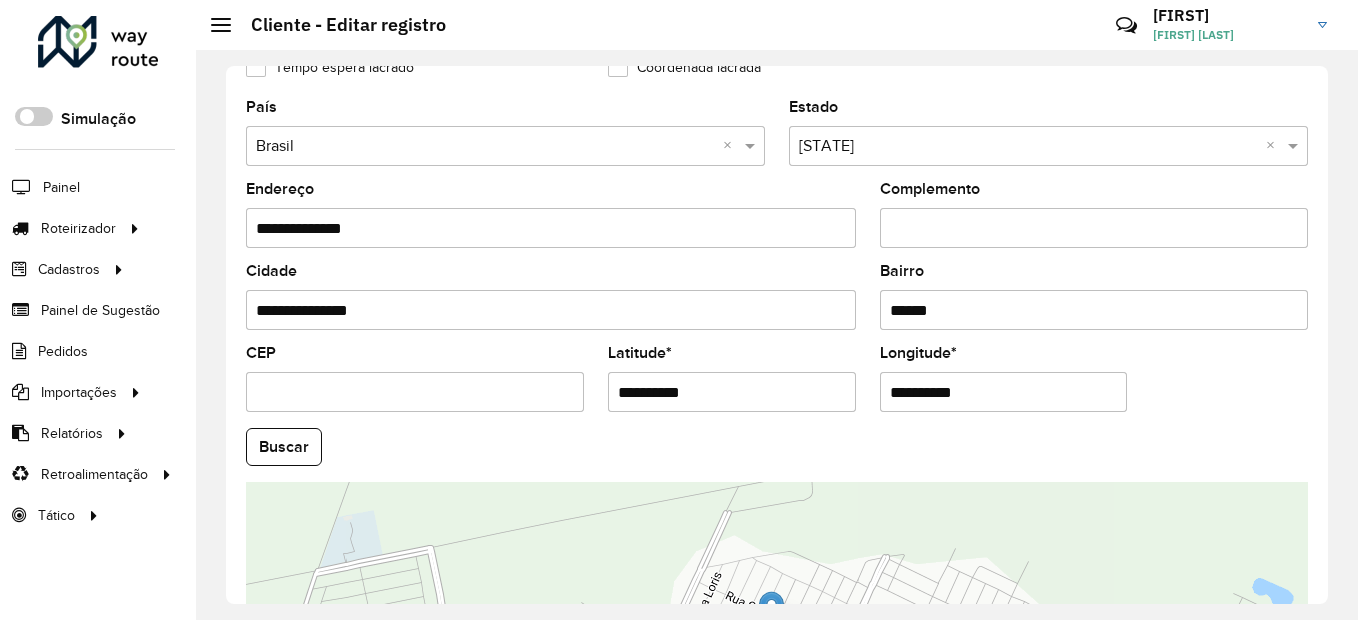 click on "CEP" at bounding box center (415, 392) 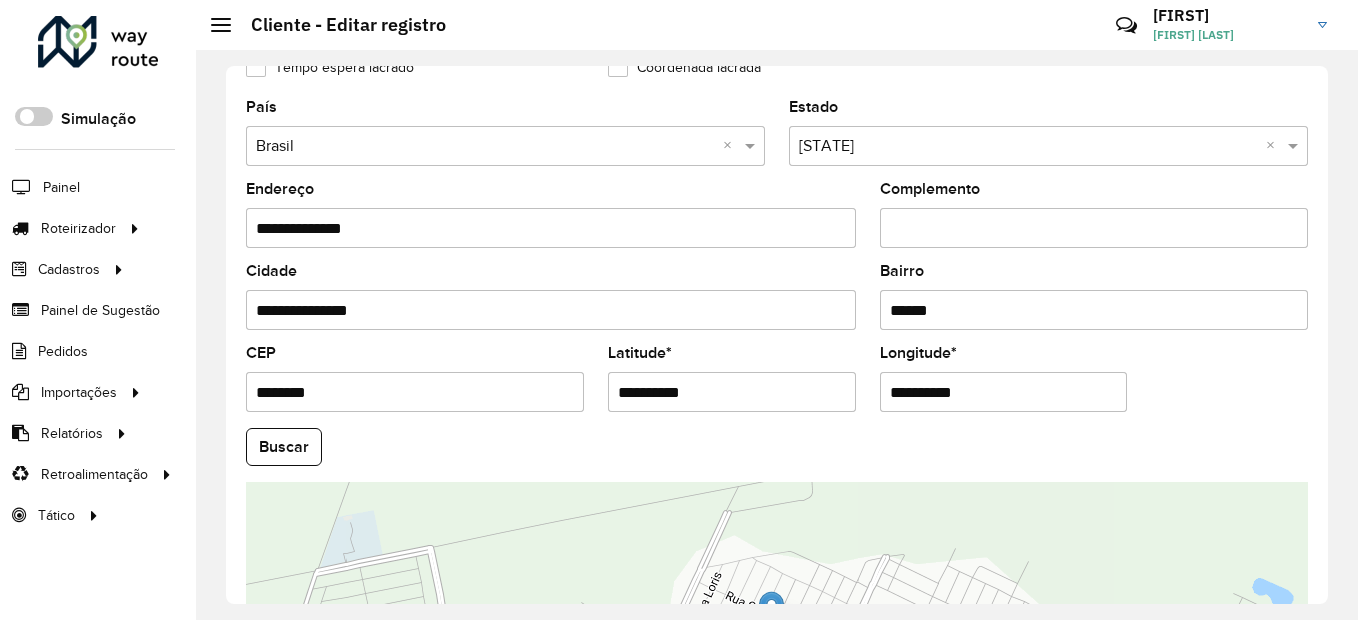 type on "**********" 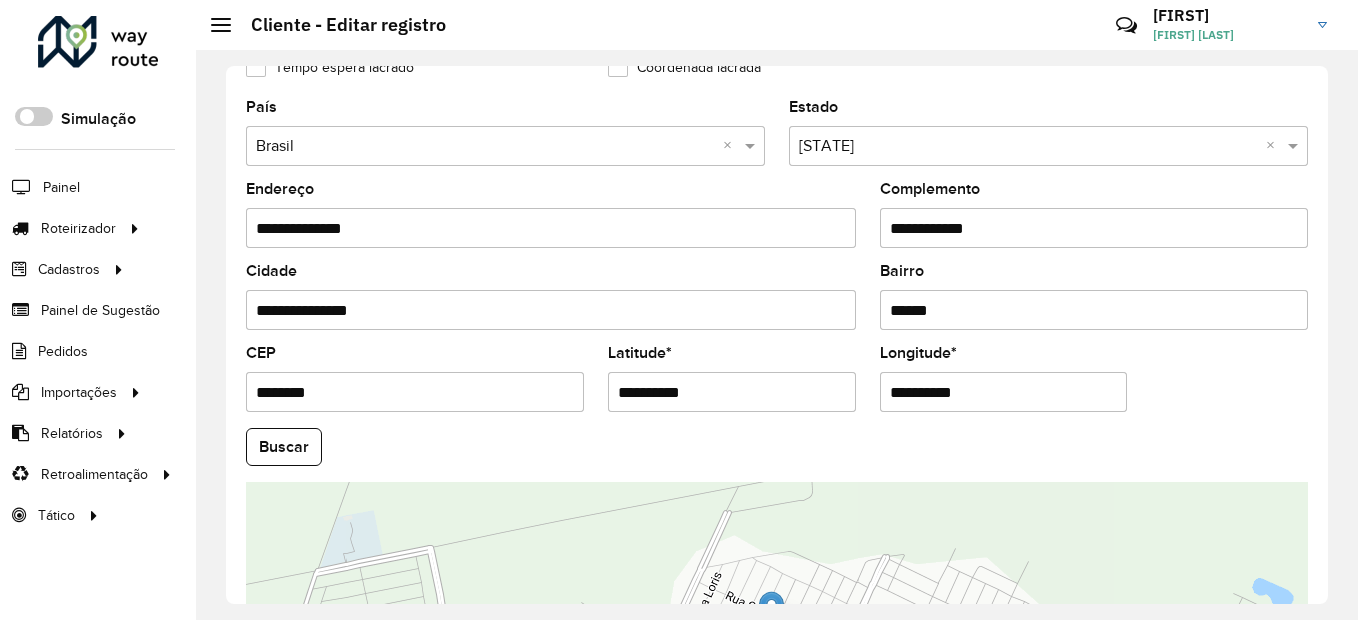 drag, startPoint x: 1031, startPoint y: 226, endPoint x: 839, endPoint y: 231, distance: 192.0651 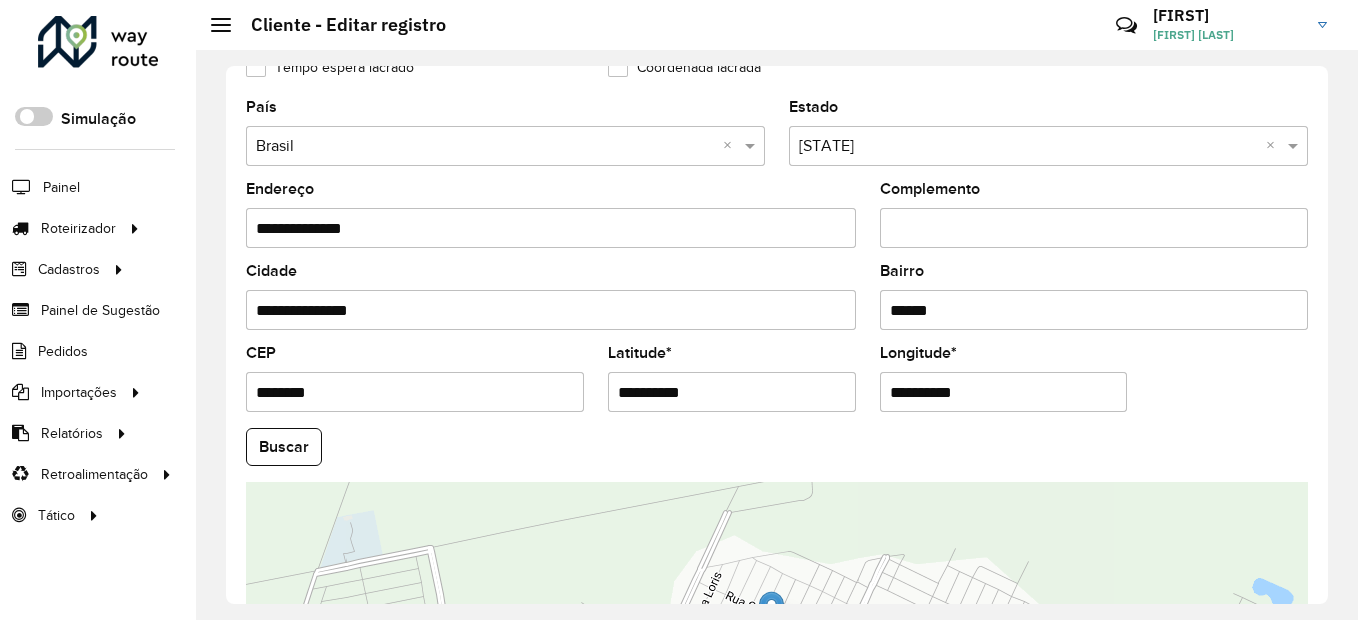 type 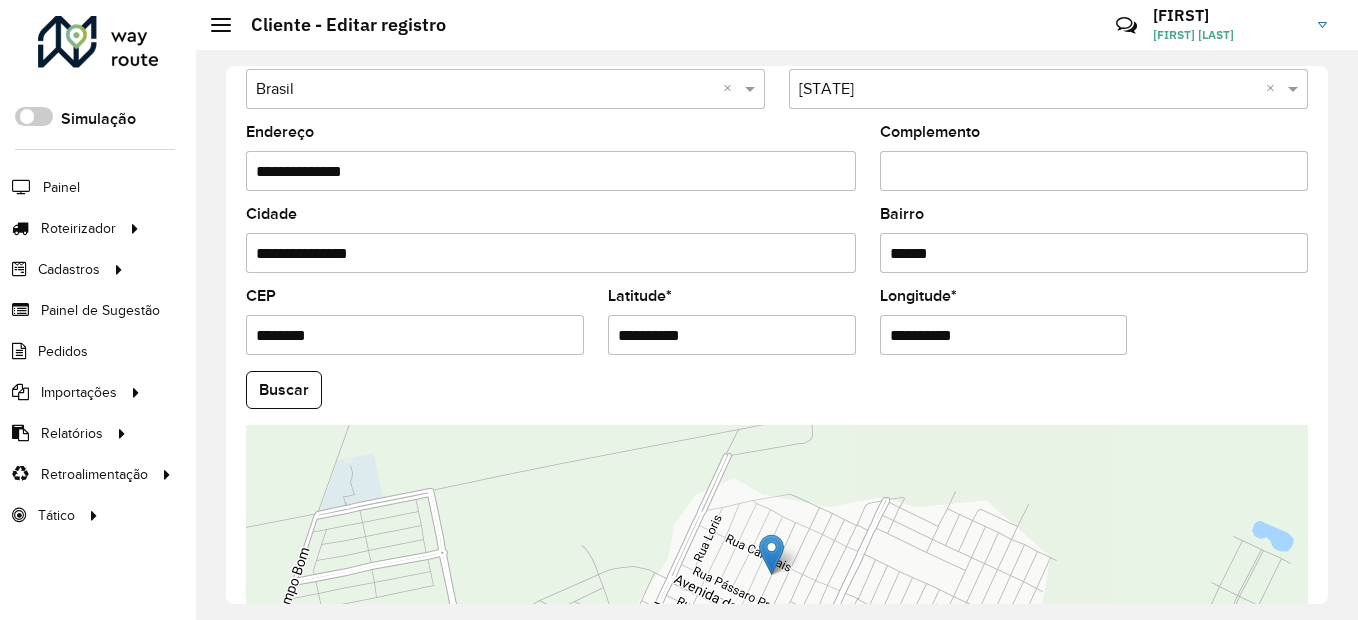 scroll, scrollTop: 700, scrollLeft: 0, axis: vertical 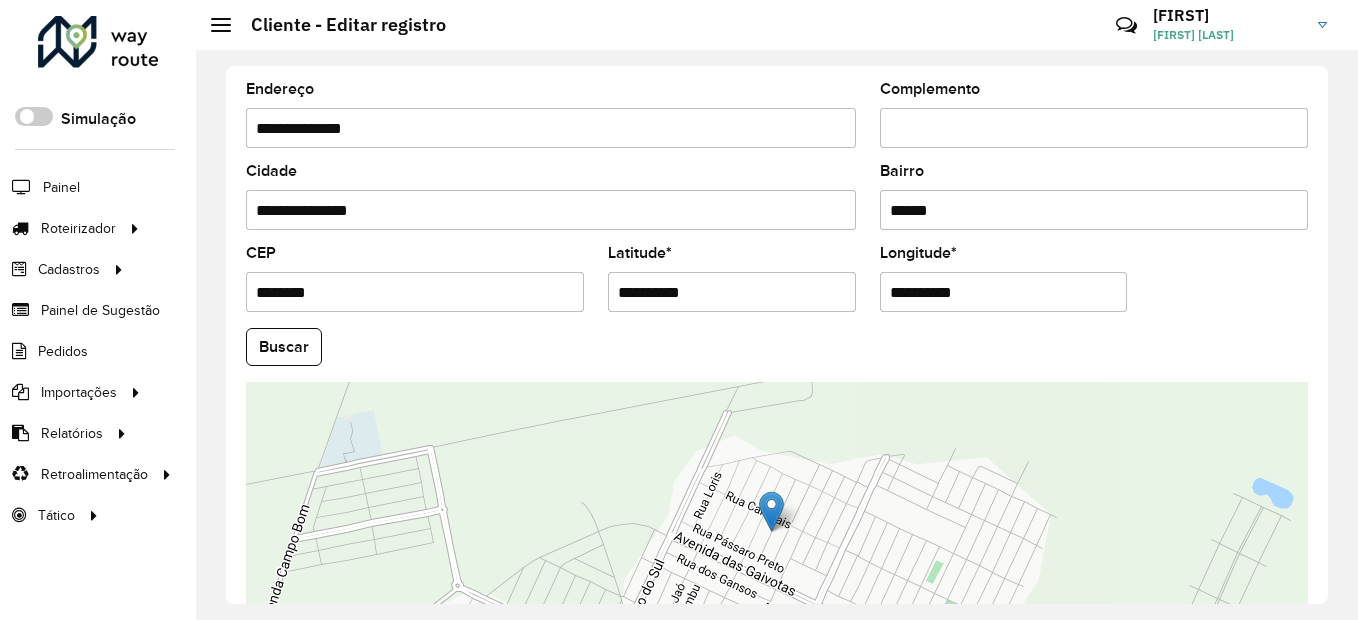 click on "********" at bounding box center (415, 292) 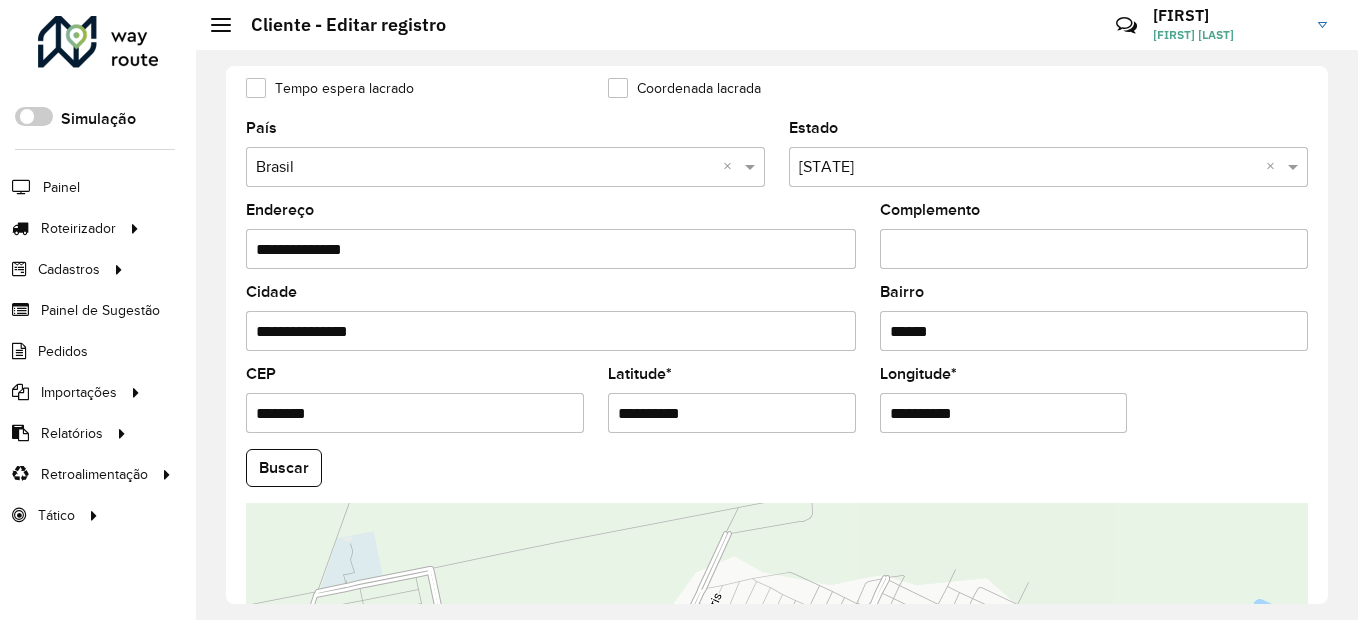scroll, scrollTop: 578, scrollLeft: 0, axis: vertical 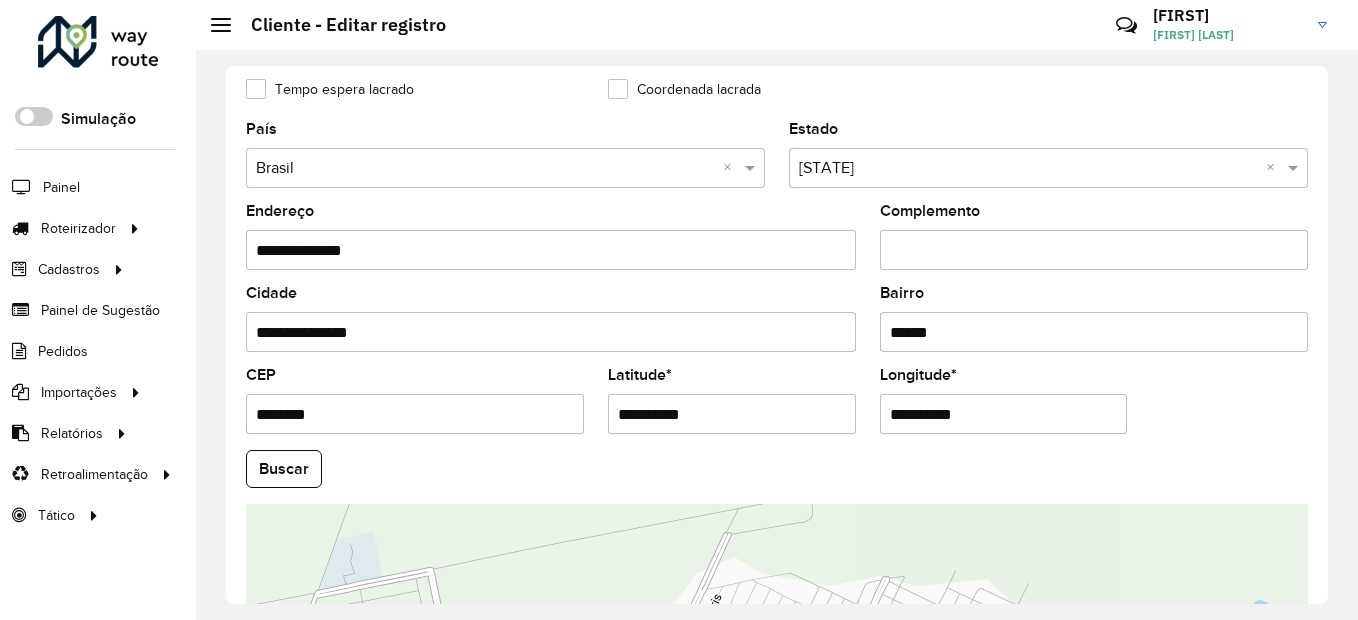 click on "**********" 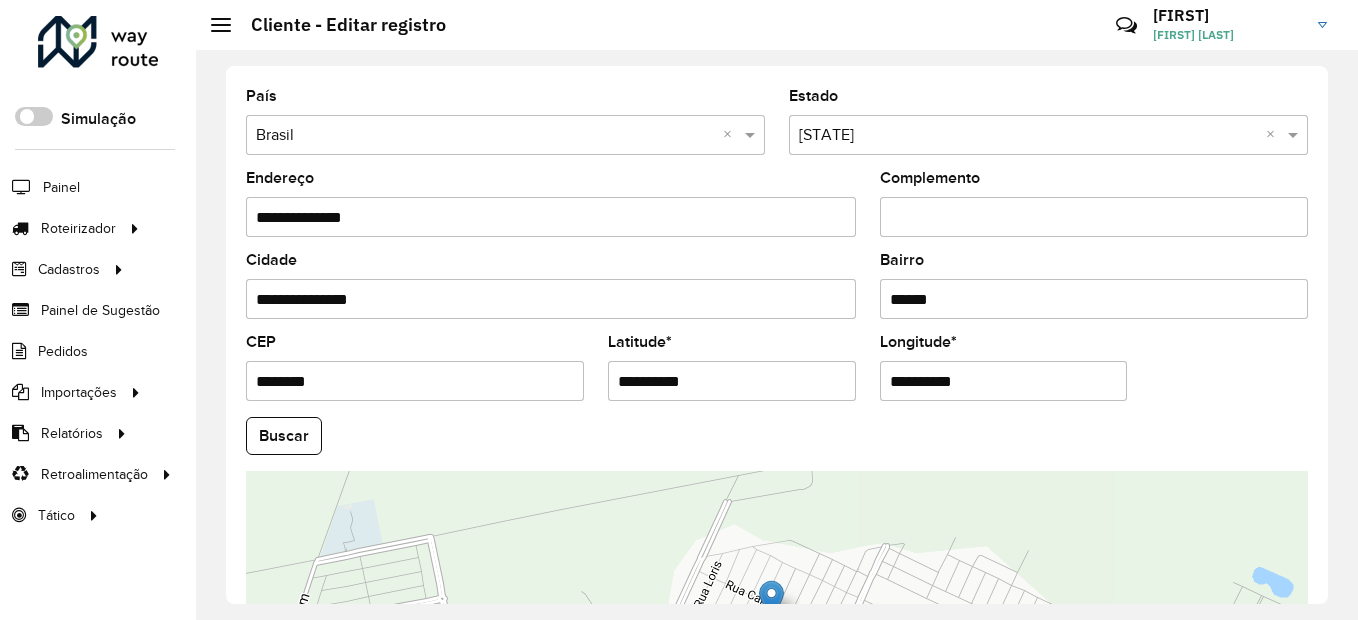 scroll, scrollTop: 500, scrollLeft: 0, axis: vertical 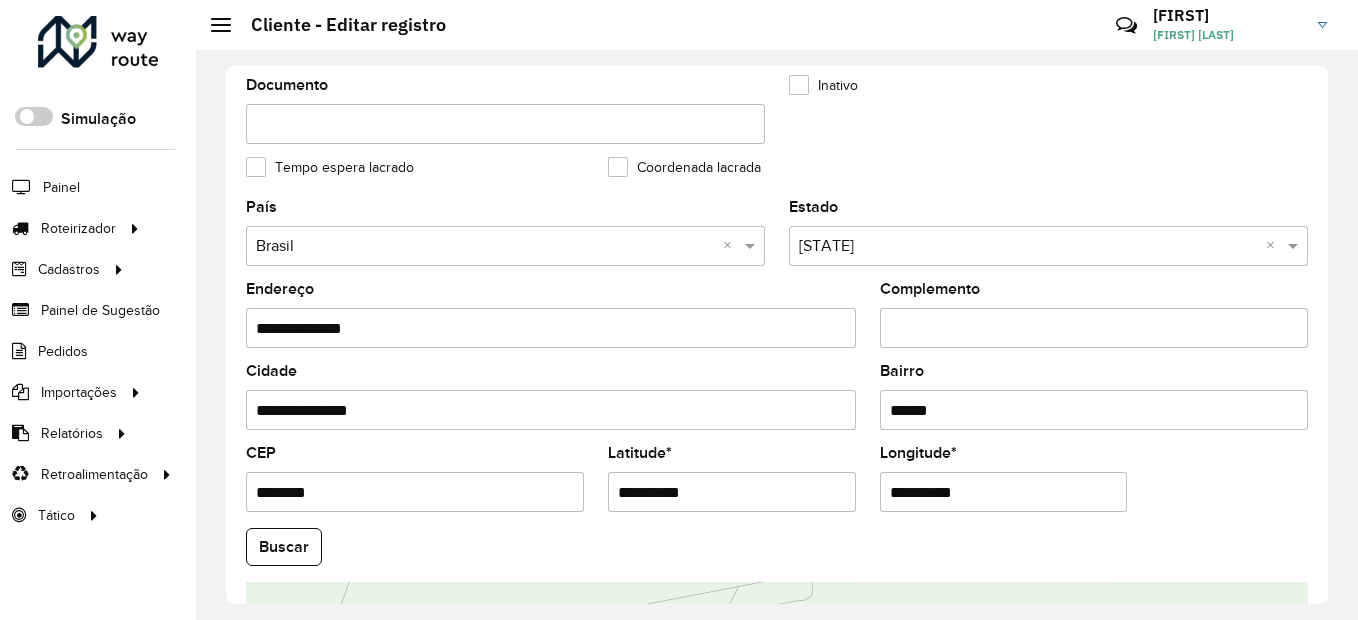 drag, startPoint x: 391, startPoint y: 330, endPoint x: 214, endPoint y: 328, distance: 177.01129 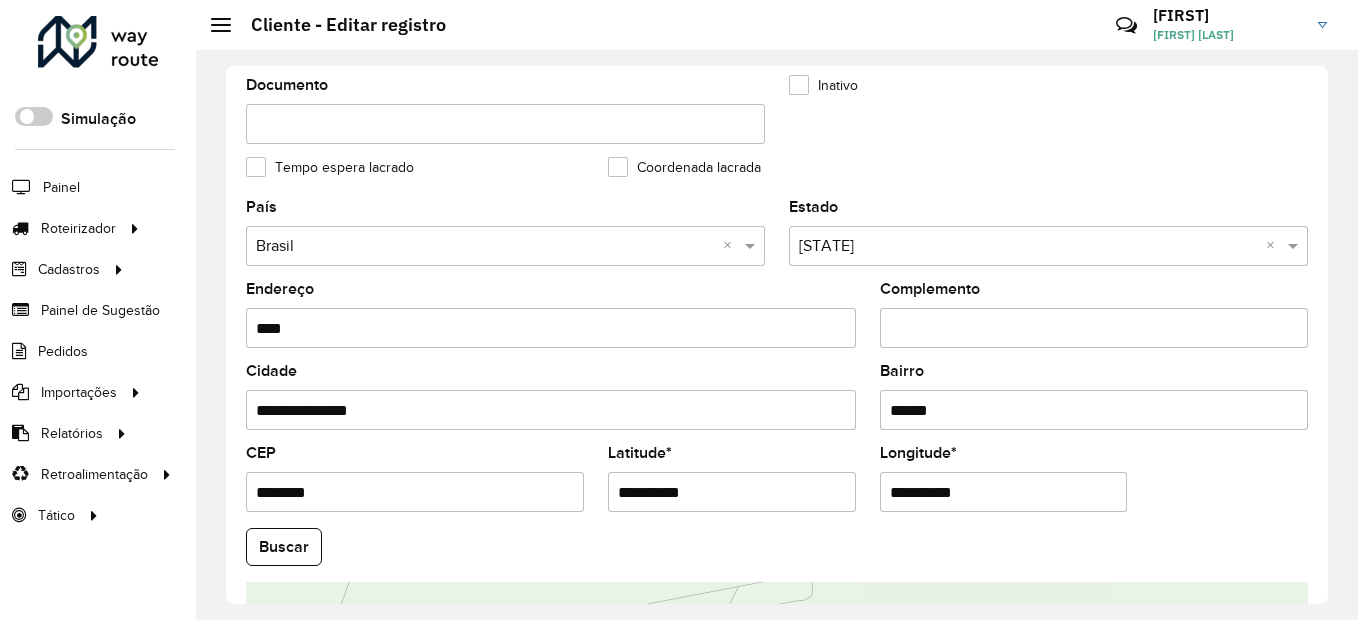 click on "***" at bounding box center (551, 328) 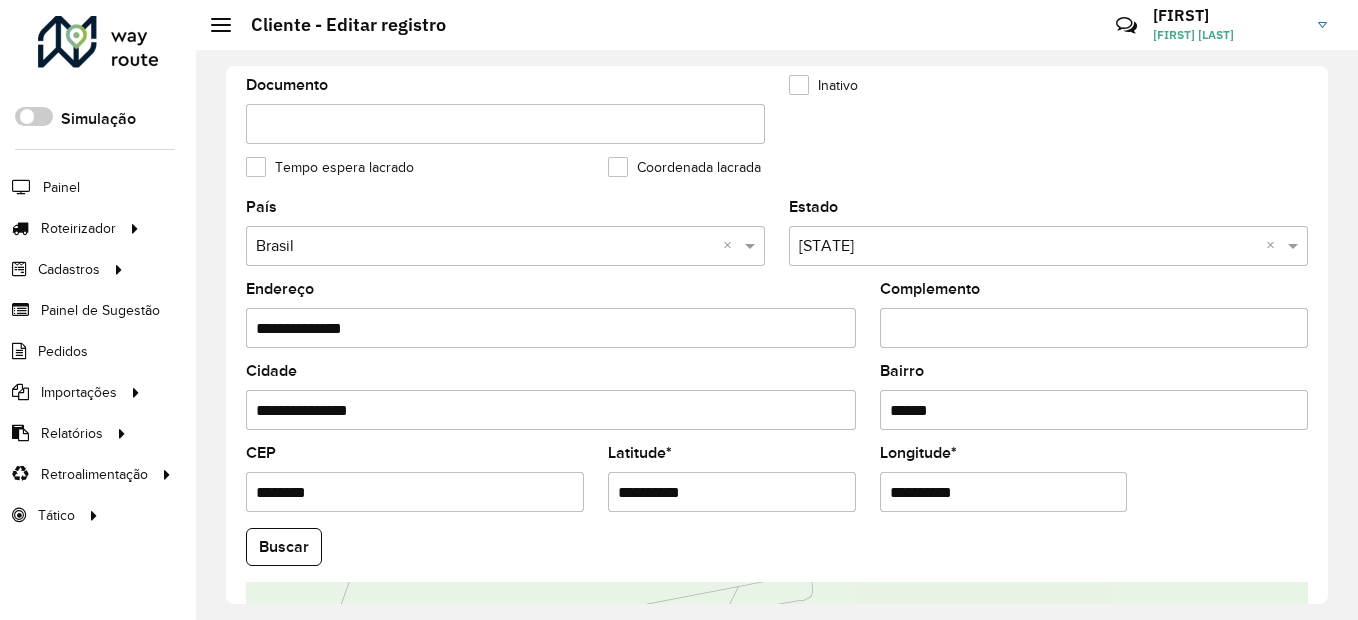 type on "**********" 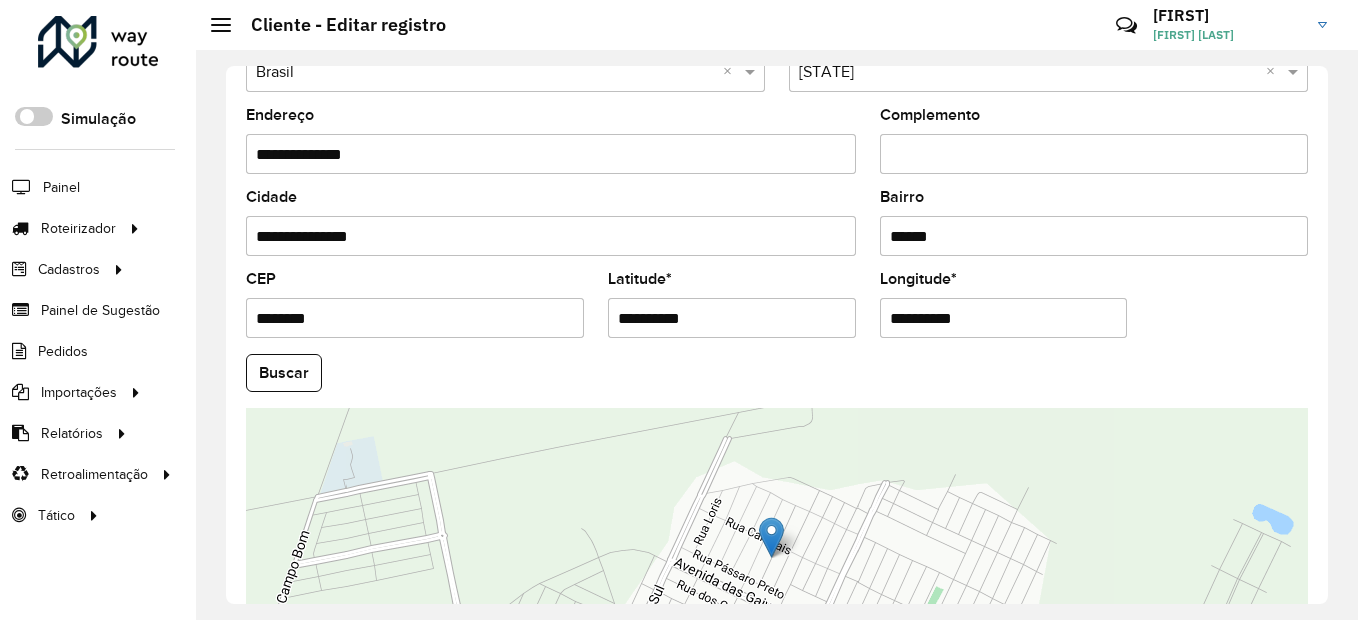 scroll, scrollTop: 700, scrollLeft: 0, axis: vertical 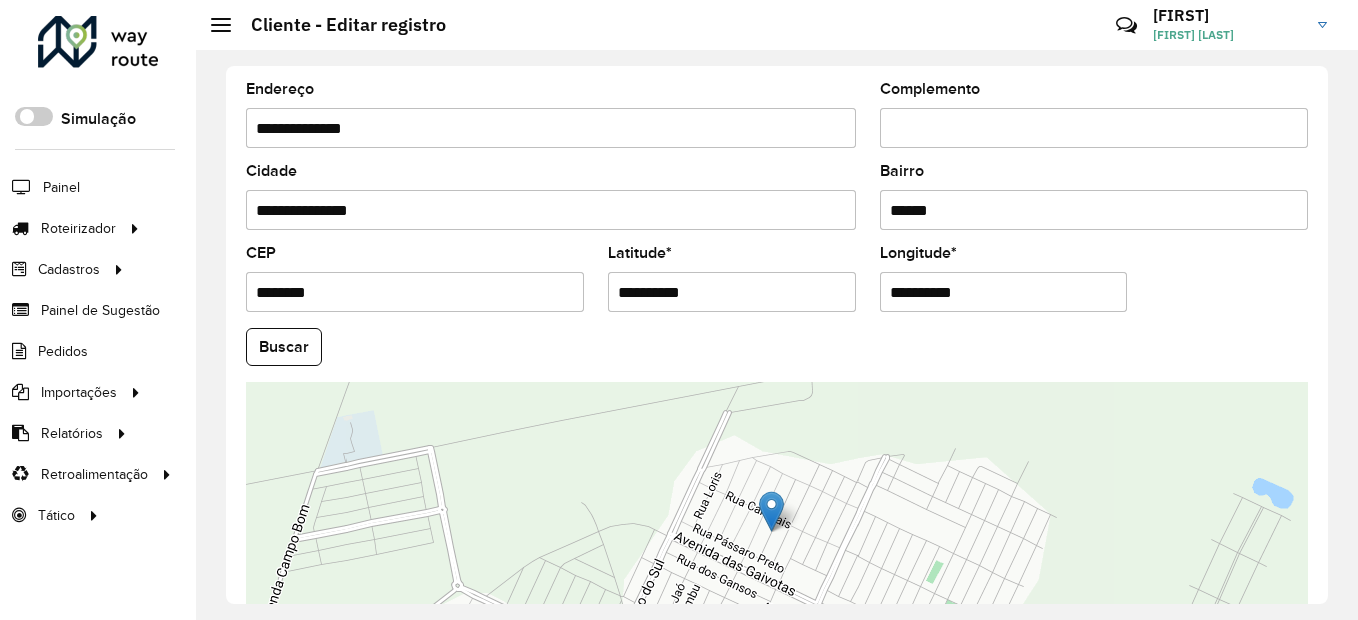 paste on "**********" 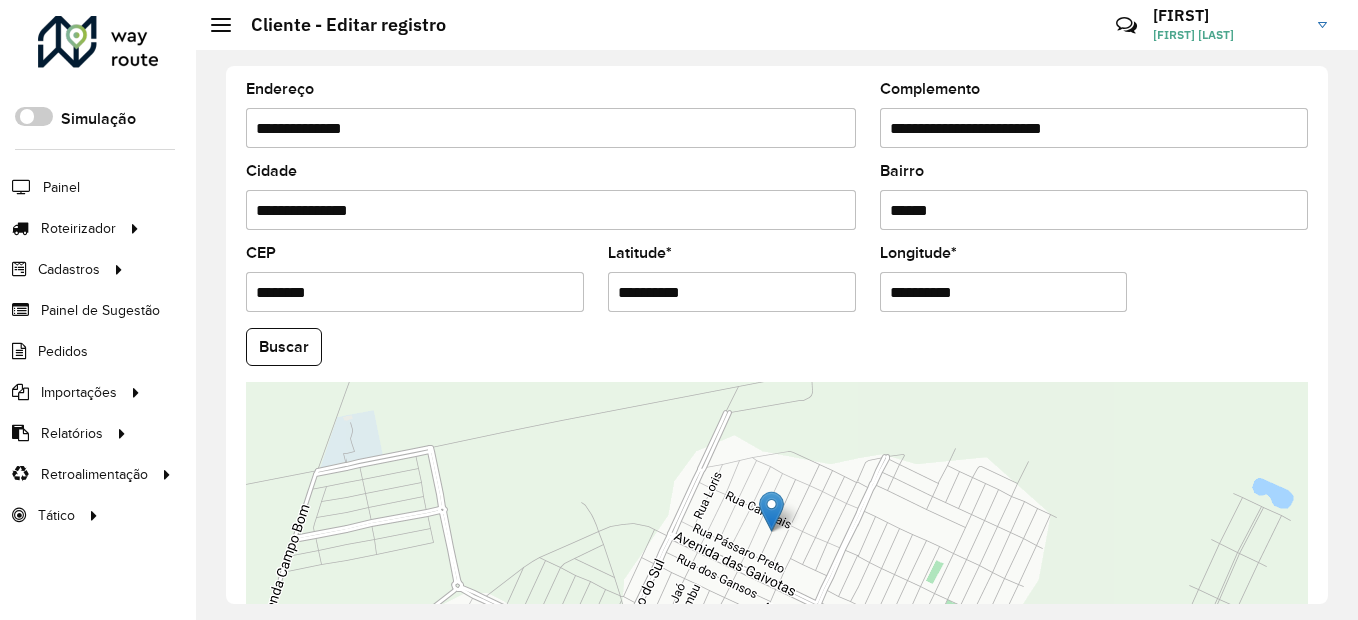 drag, startPoint x: 1074, startPoint y: 128, endPoint x: 837, endPoint y: 146, distance: 237.68256 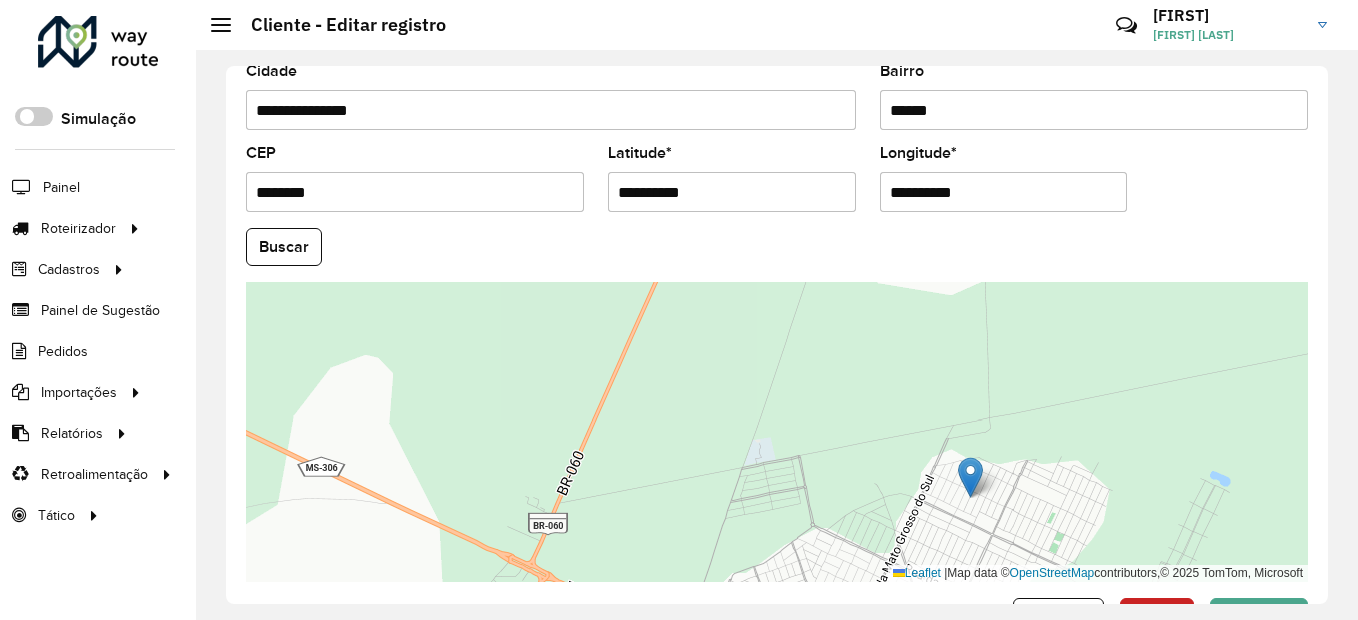scroll, scrollTop: 868, scrollLeft: 0, axis: vertical 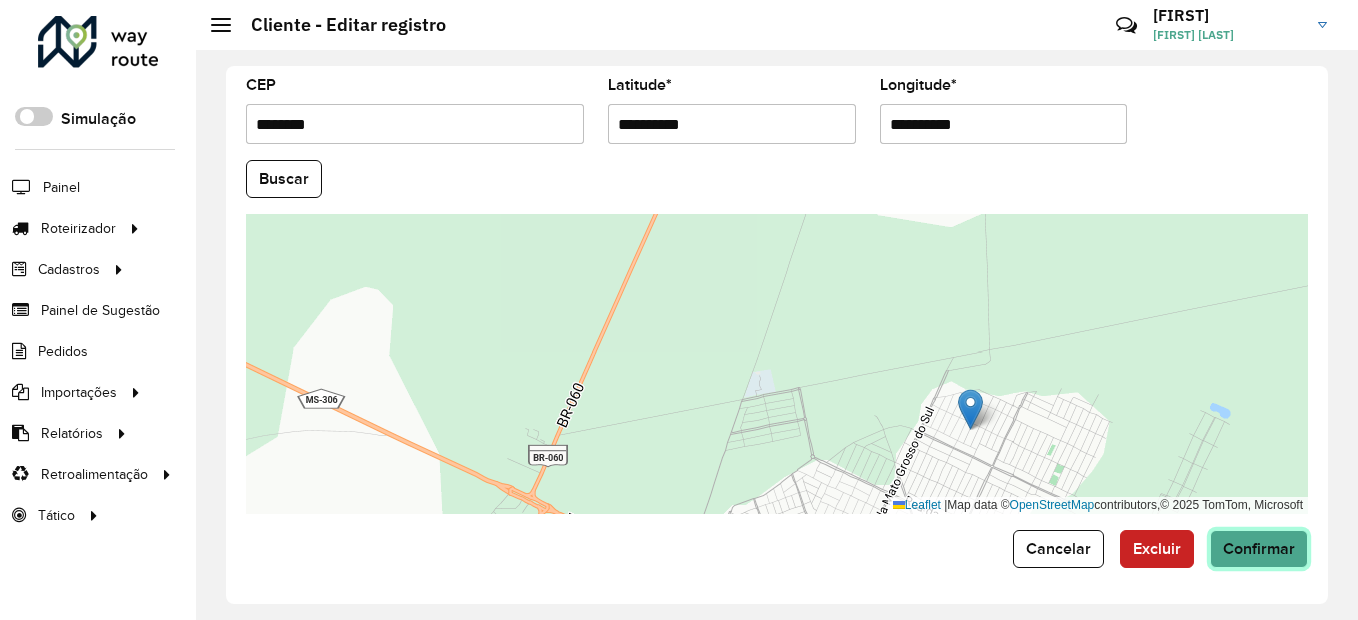 click on "Confirmar" 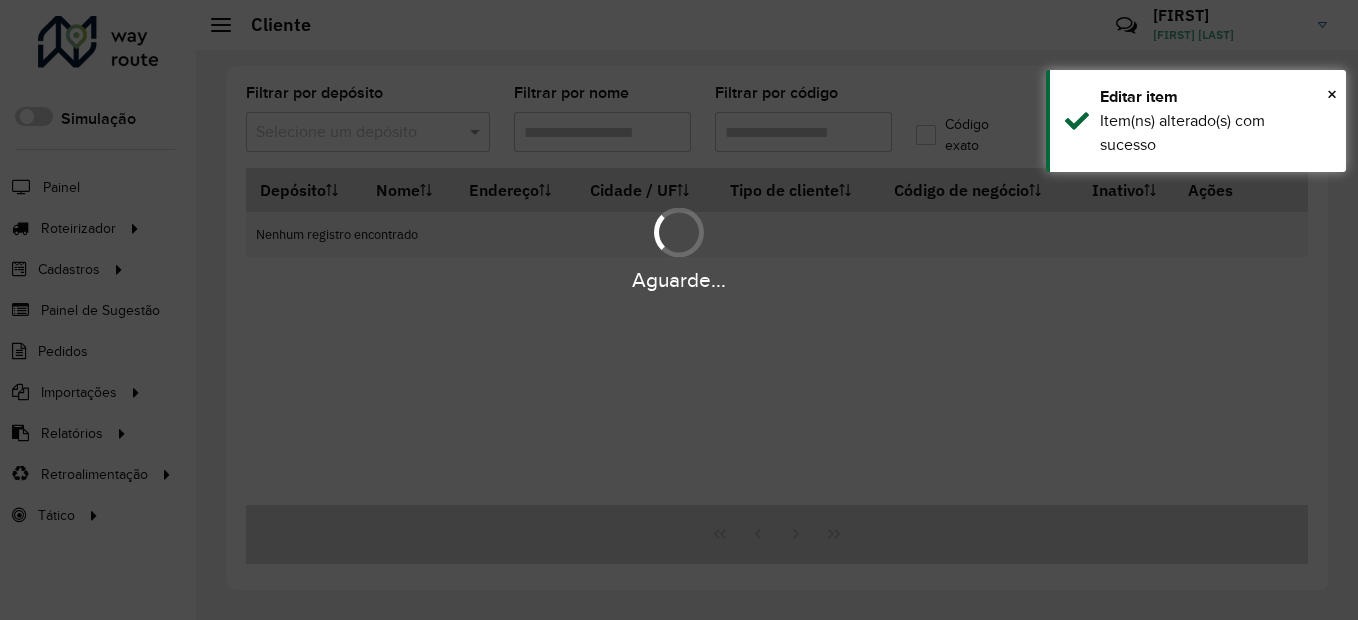 type on "*****" 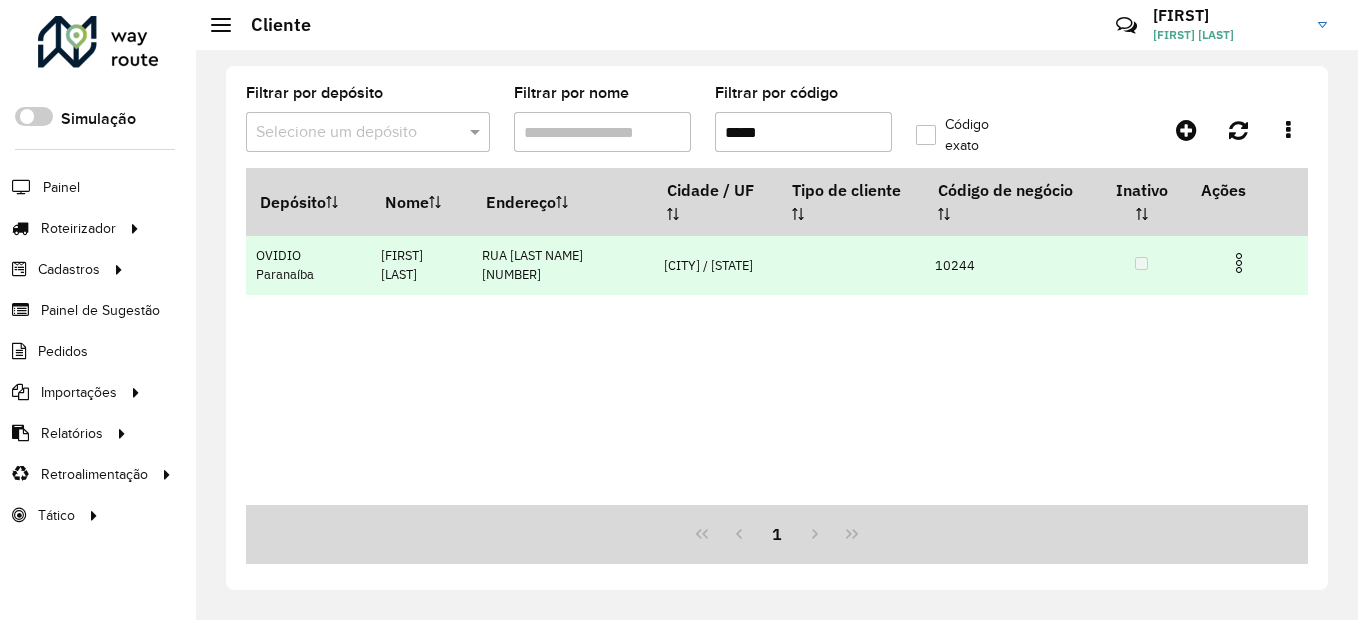 click at bounding box center [1239, 263] 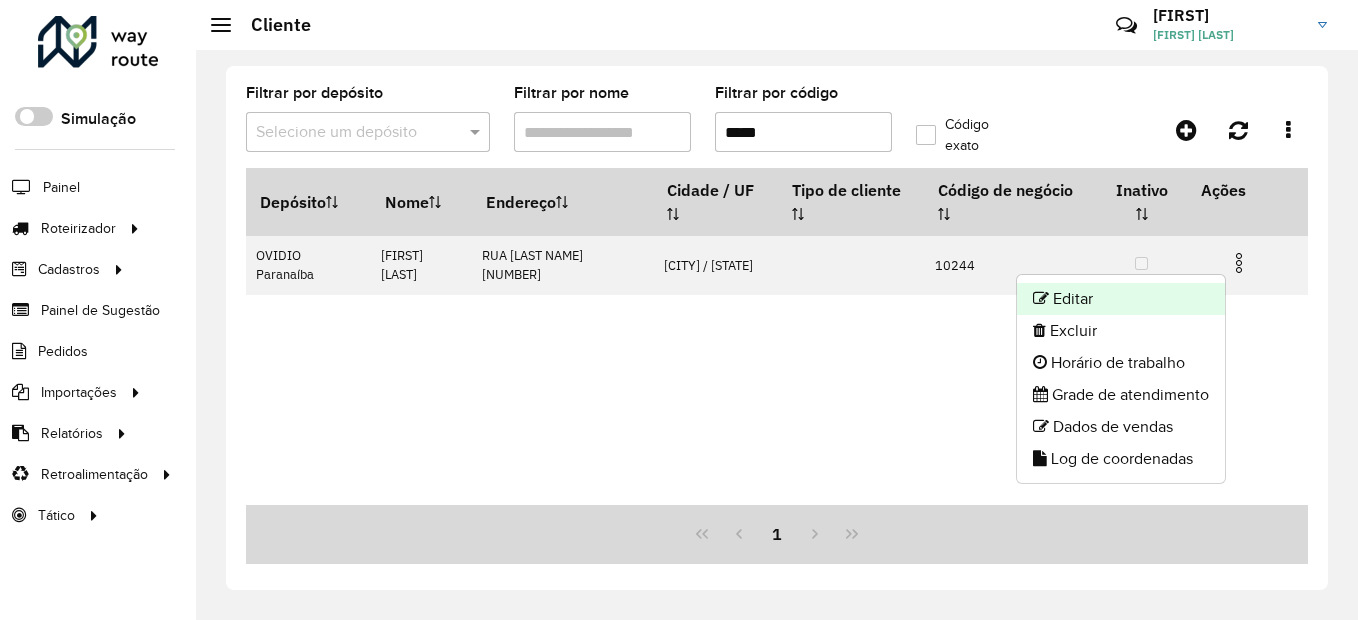 click on "Editar" 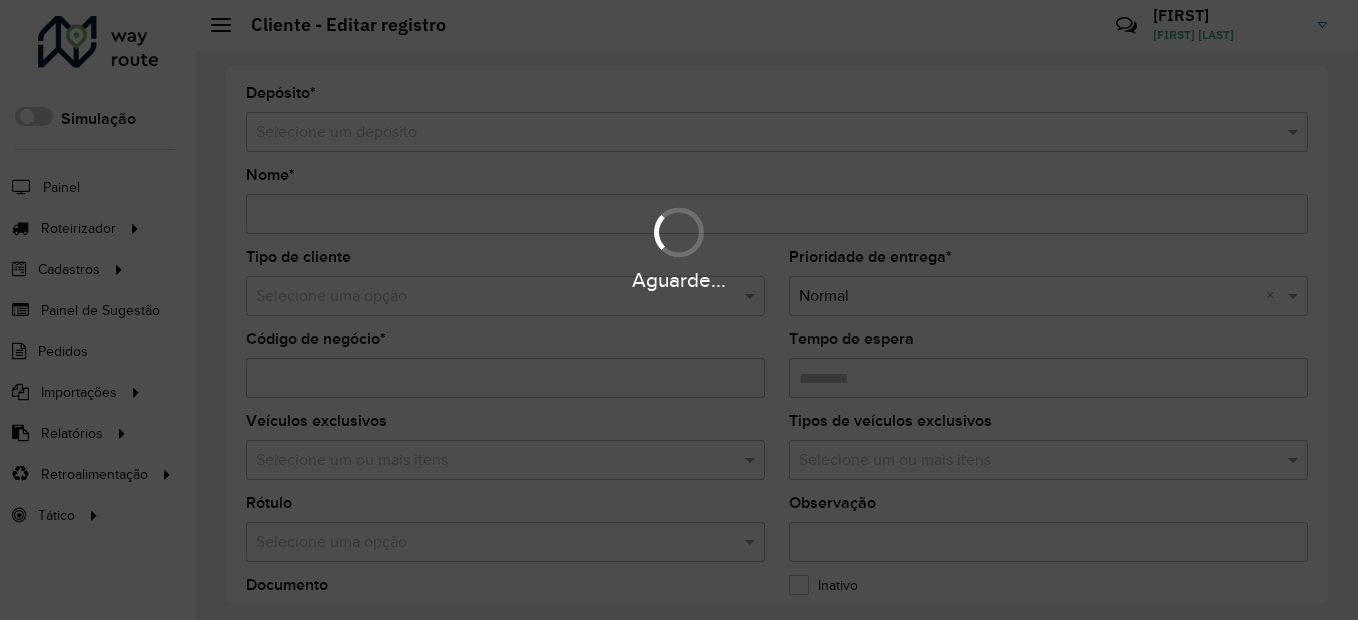 type on "**********" 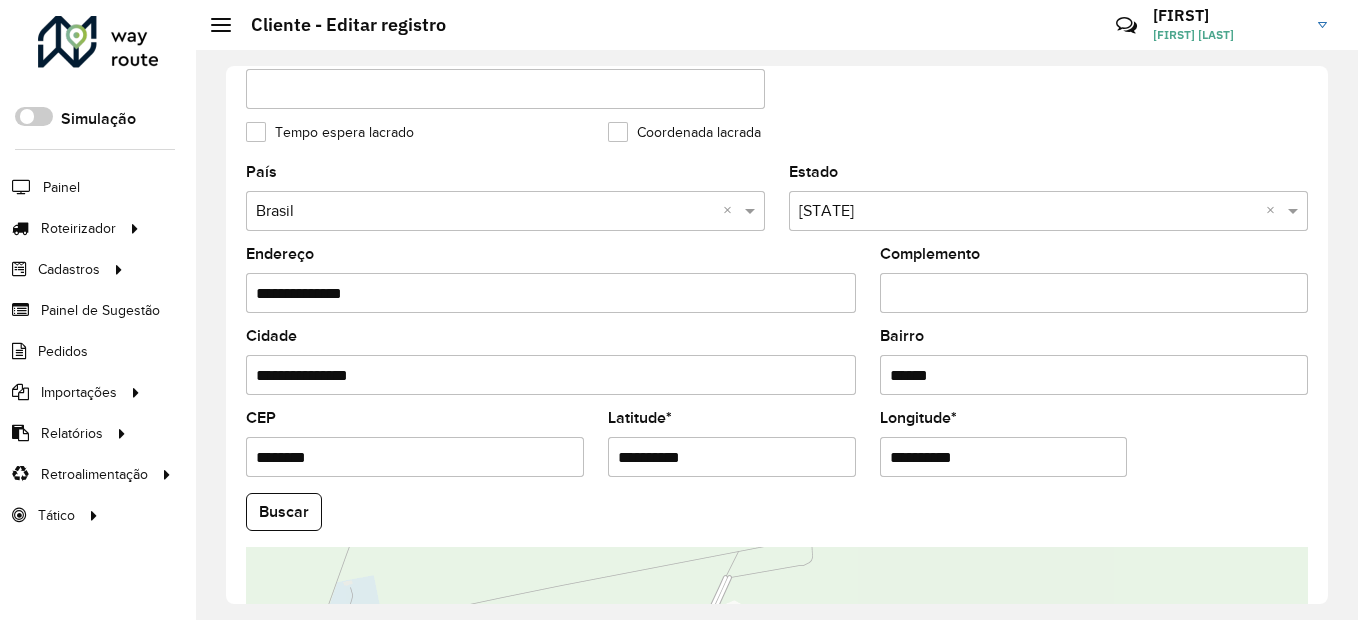 scroll, scrollTop: 500, scrollLeft: 0, axis: vertical 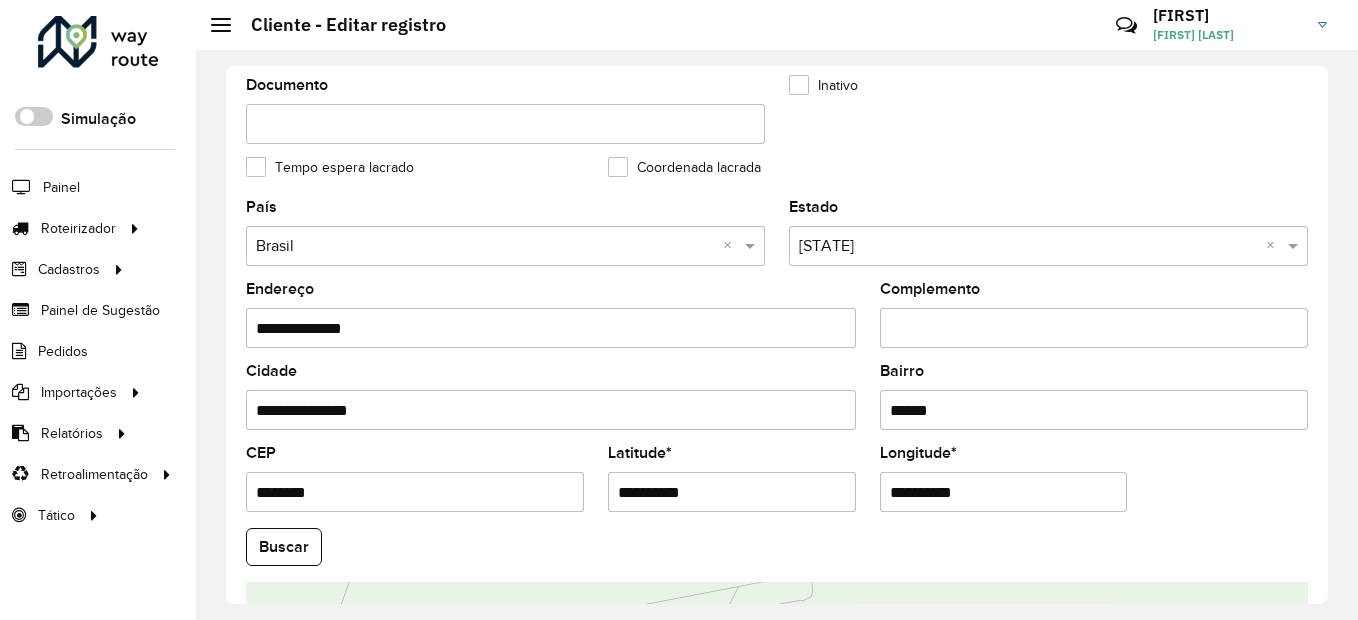 drag, startPoint x: 447, startPoint y: 326, endPoint x: 338, endPoint y: 324, distance: 109.01835 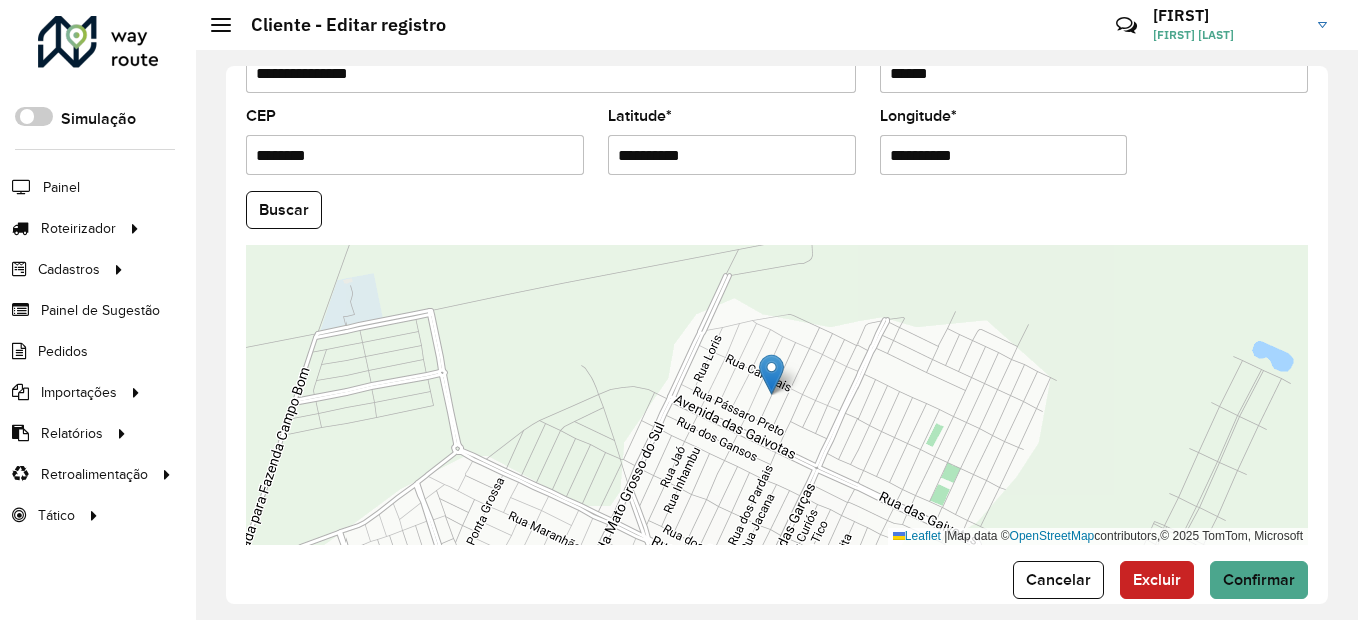 scroll, scrollTop: 868, scrollLeft: 0, axis: vertical 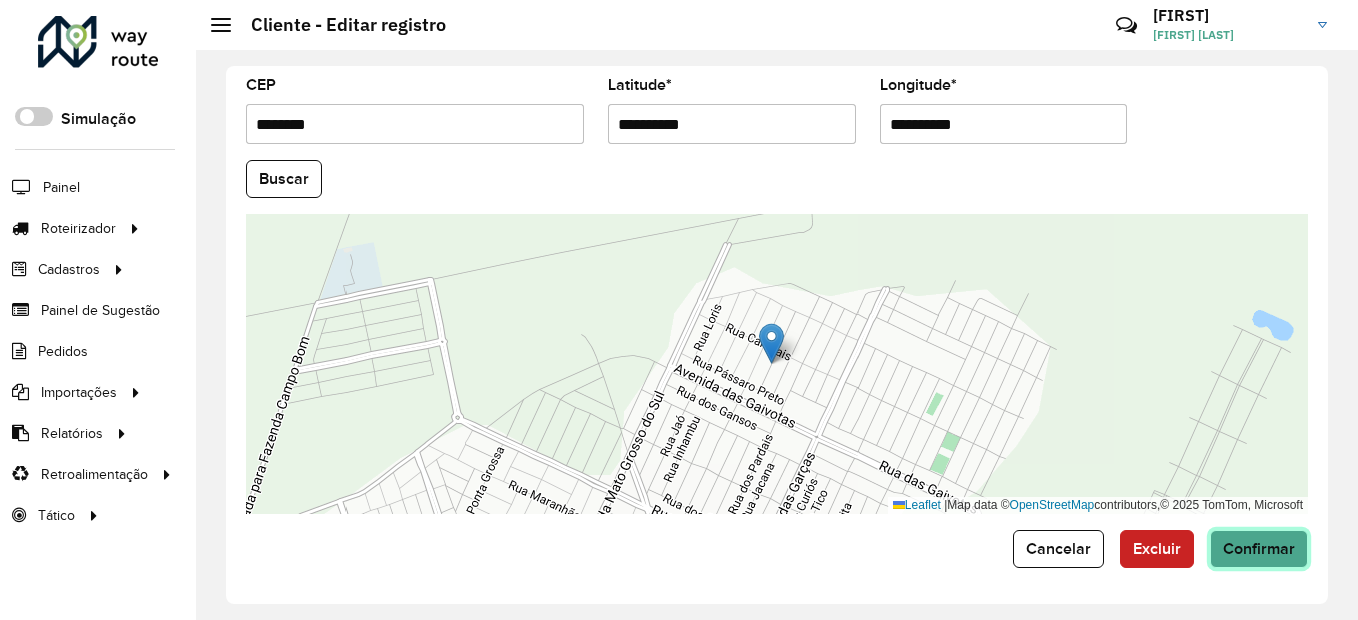 click on "Confirmar" 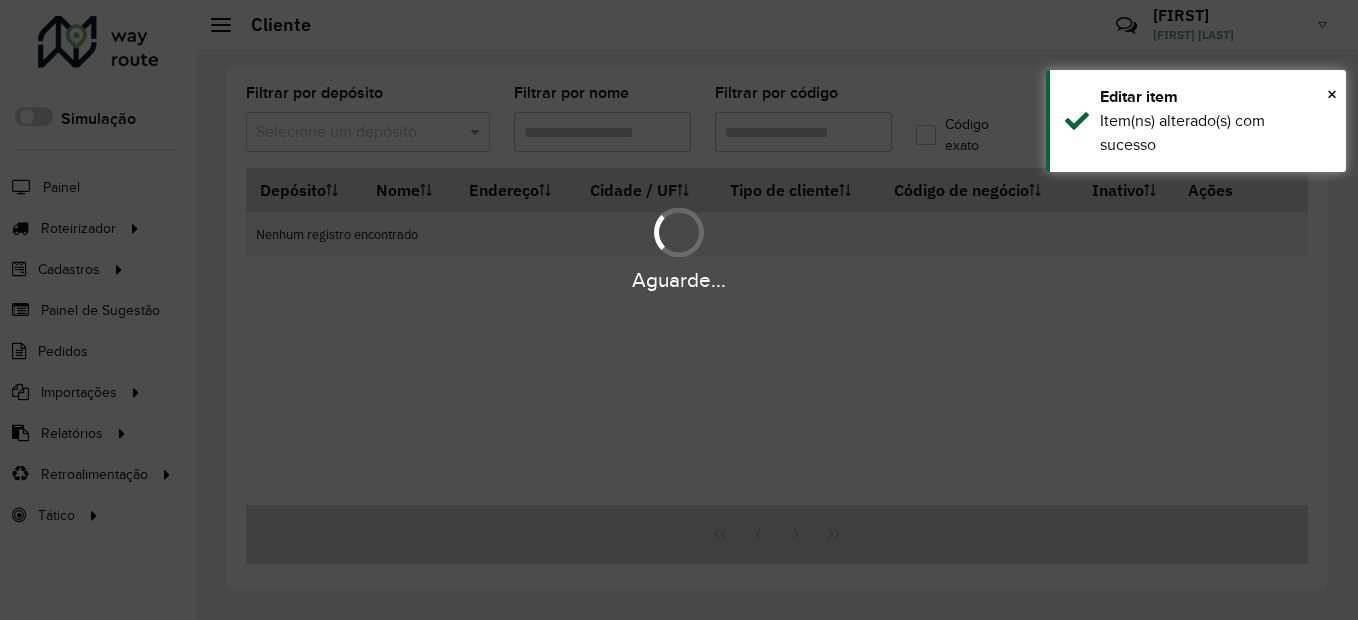 type on "*****" 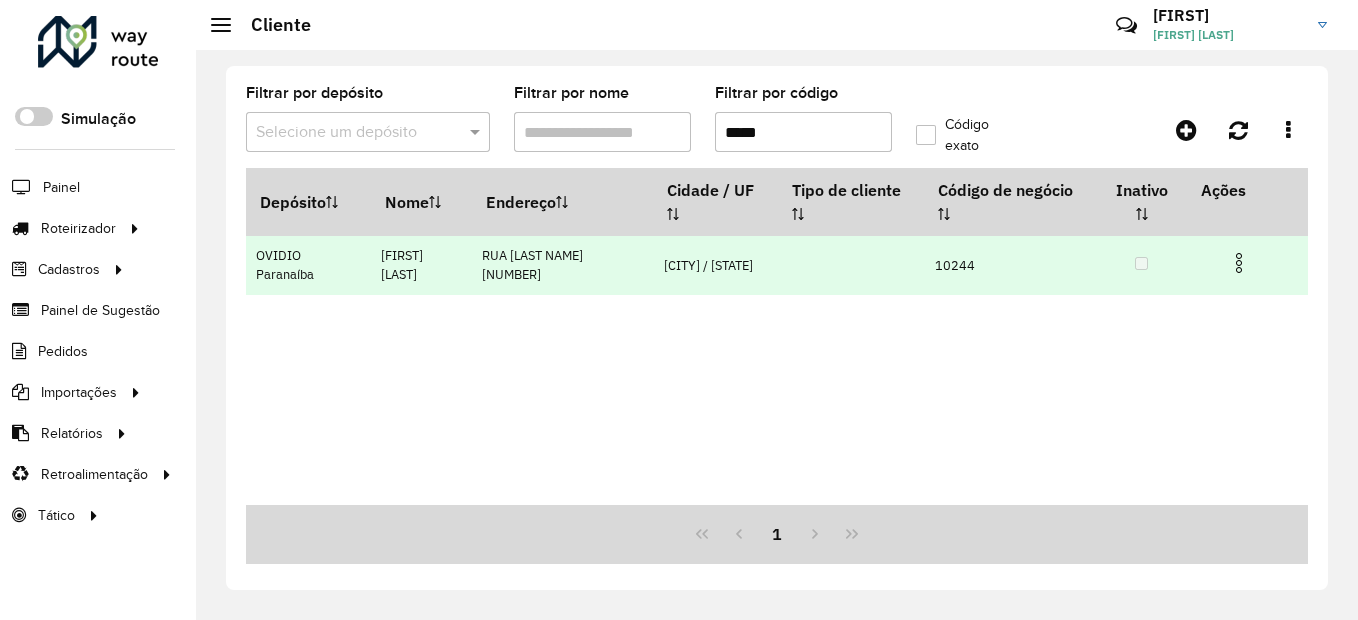 click at bounding box center (1247, 261) 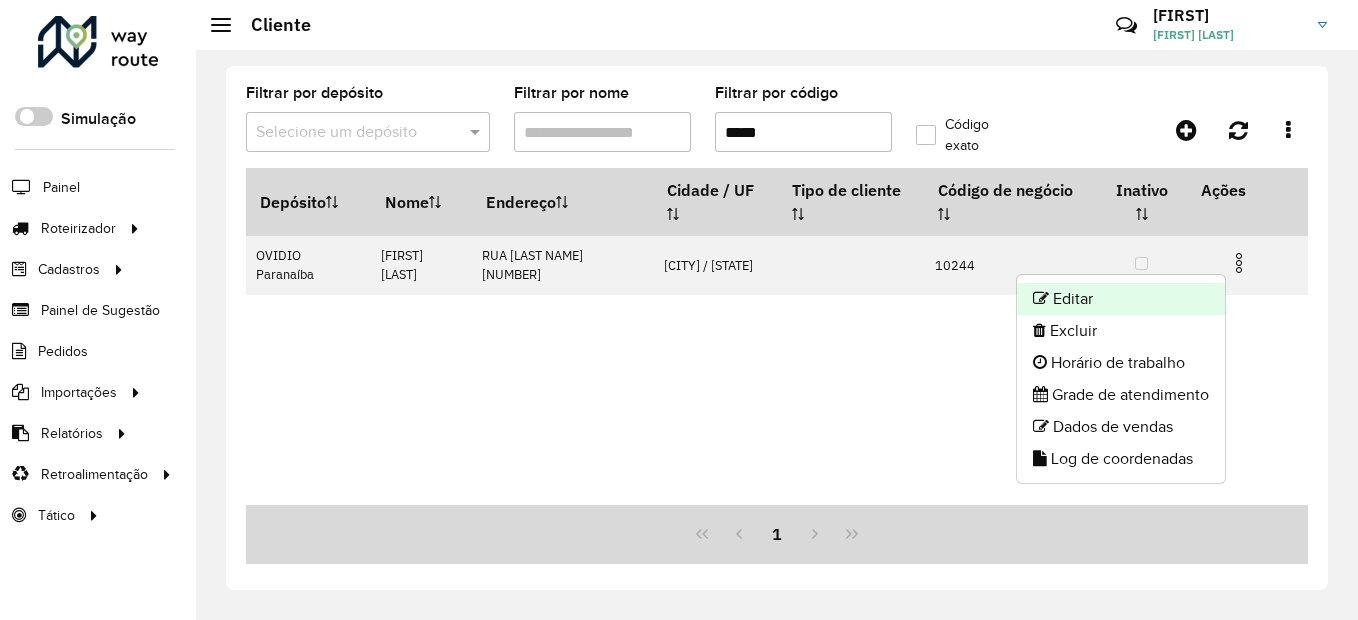 click on "Editar" 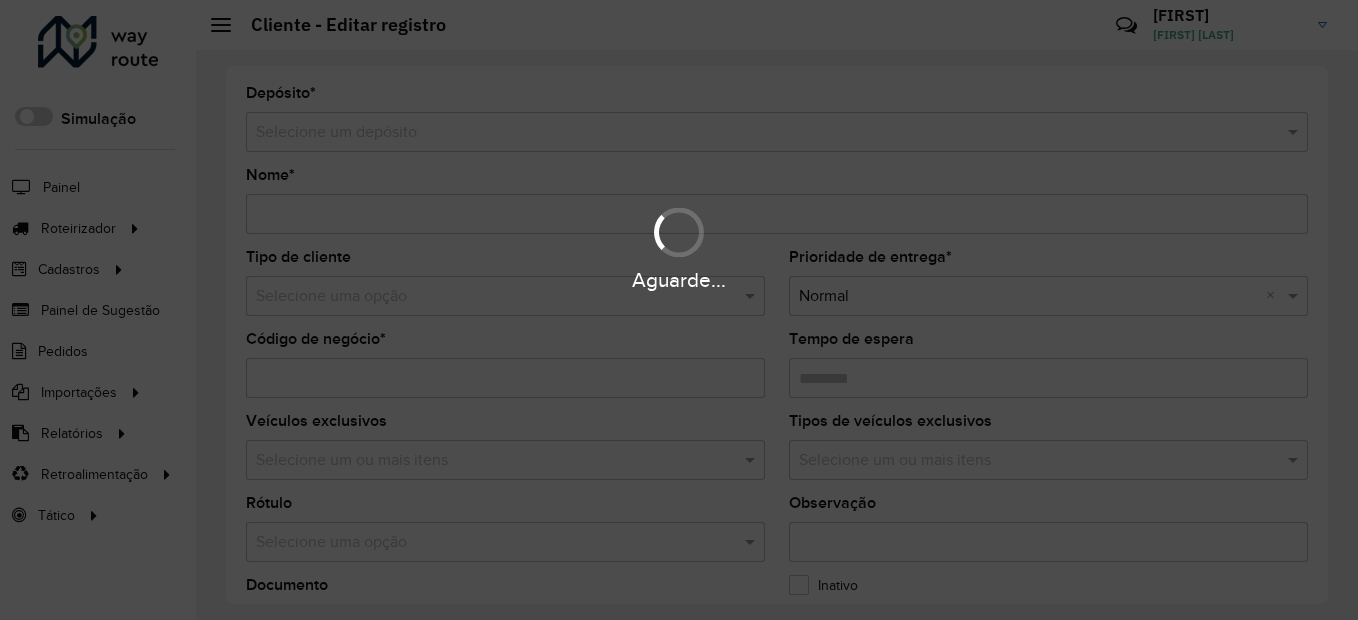 type on "**********" 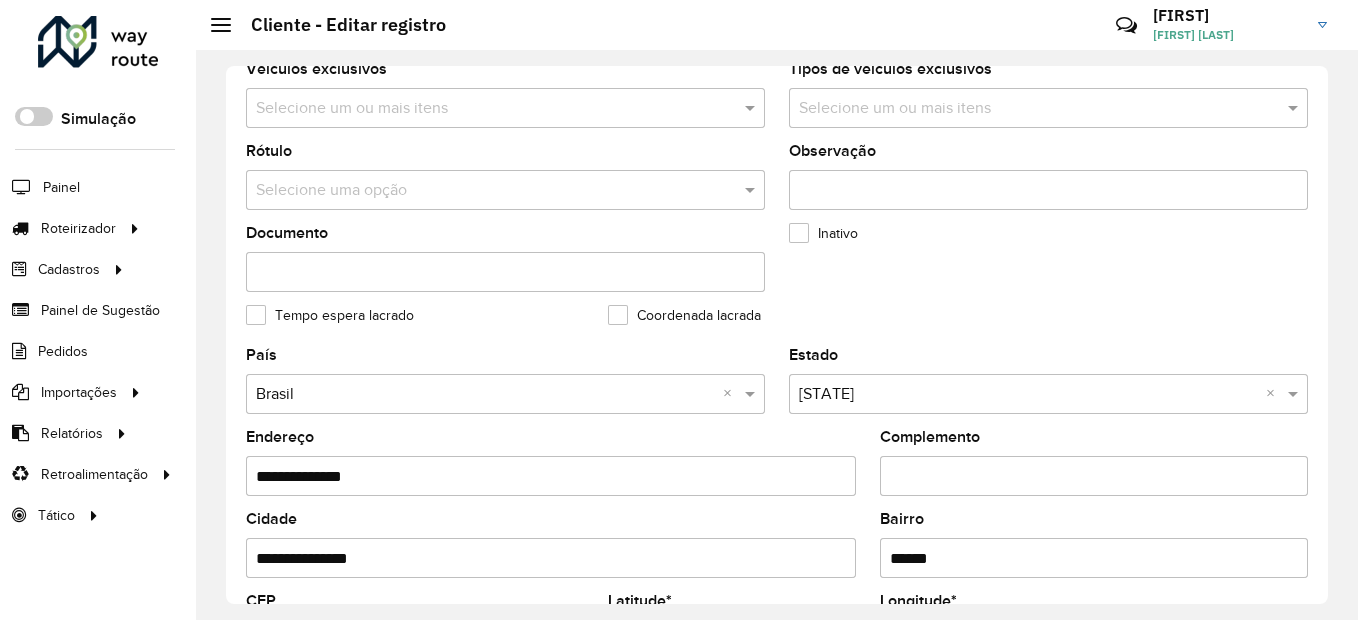 scroll, scrollTop: 700, scrollLeft: 0, axis: vertical 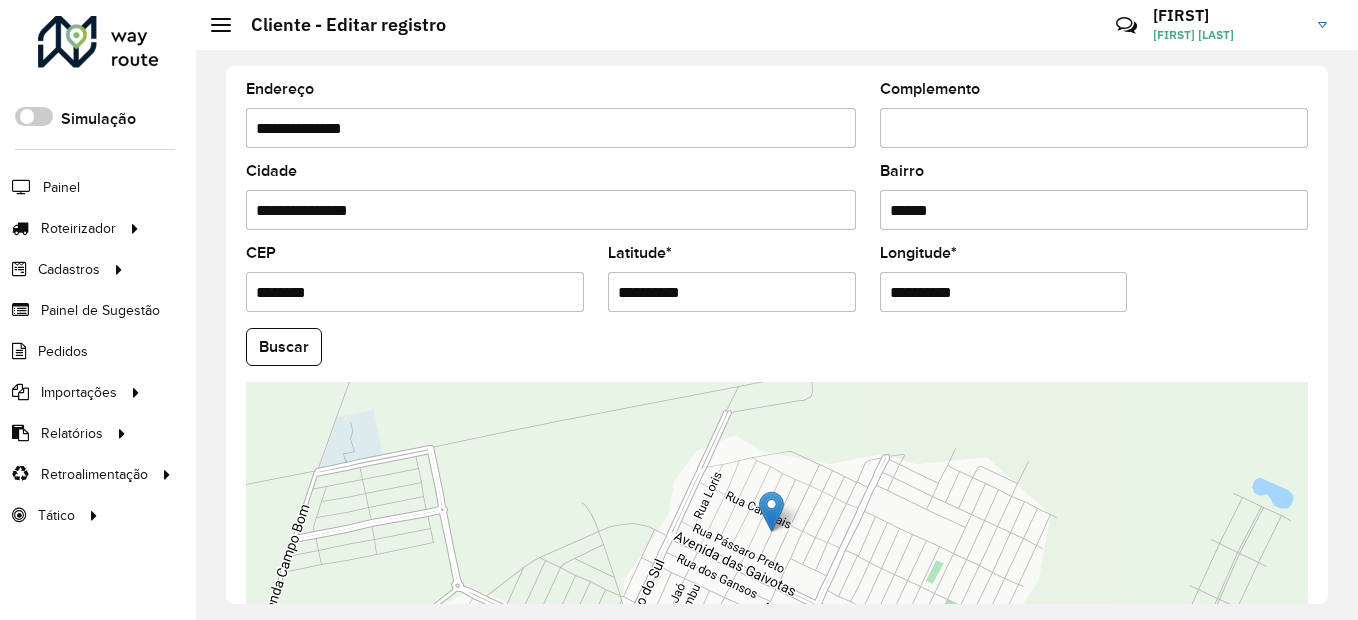 click on "Complemento" at bounding box center (1094, 128) 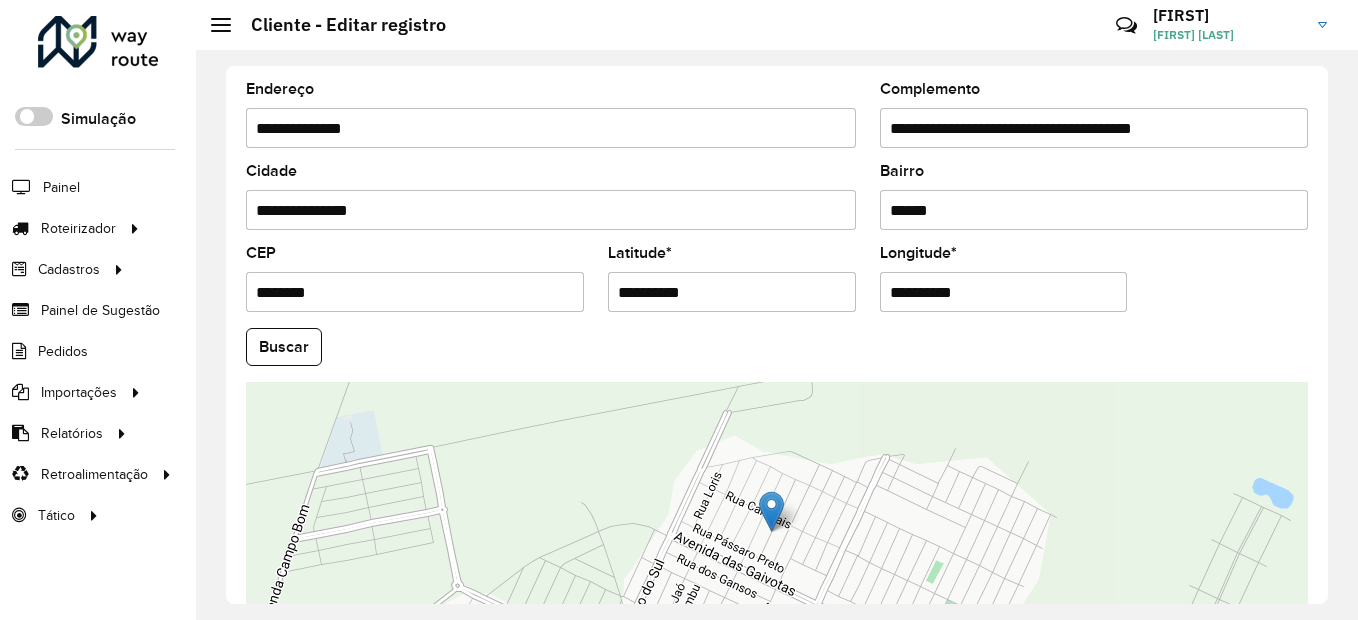 drag, startPoint x: 1036, startPoint y: 126, endPoint x: 1026, endPoint y: 122, distance: 10.770329 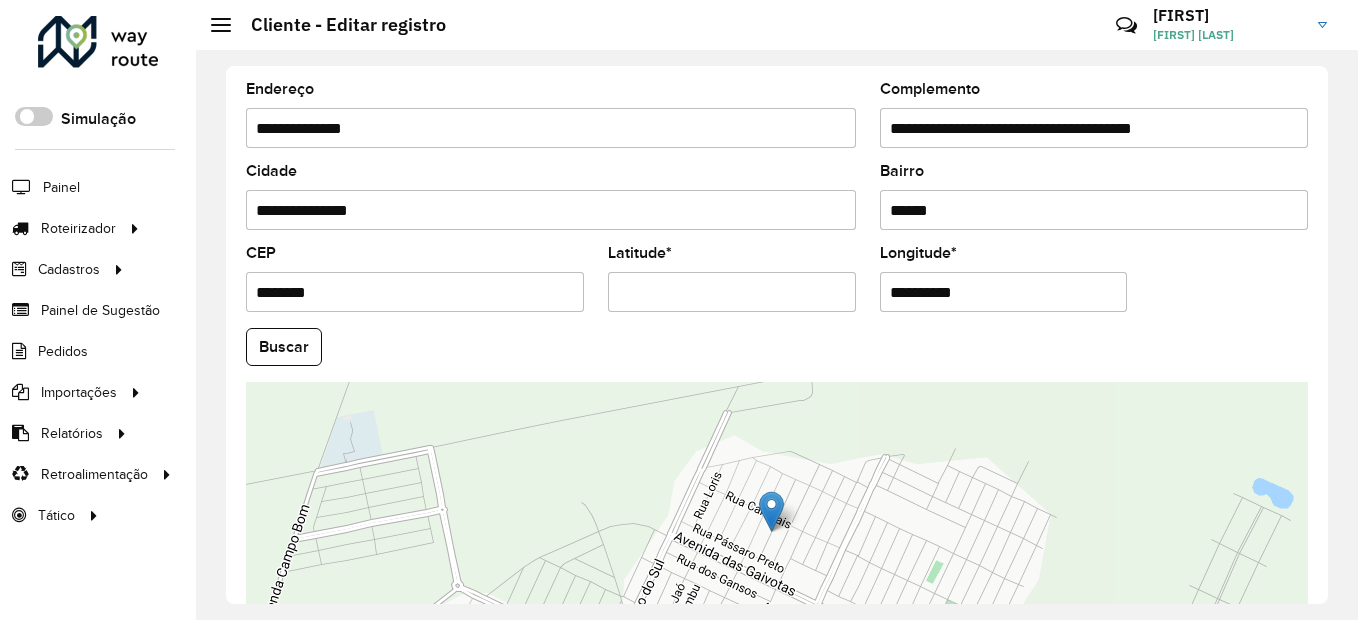 paste on "**********" 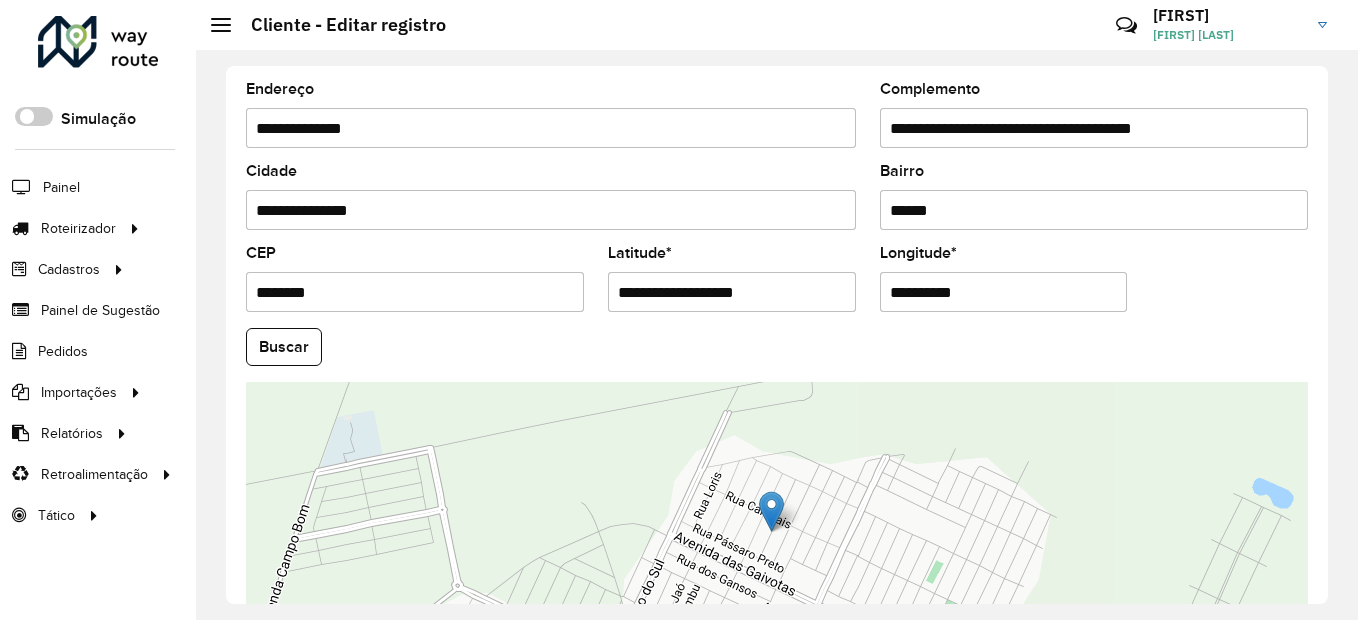 type on "**********" 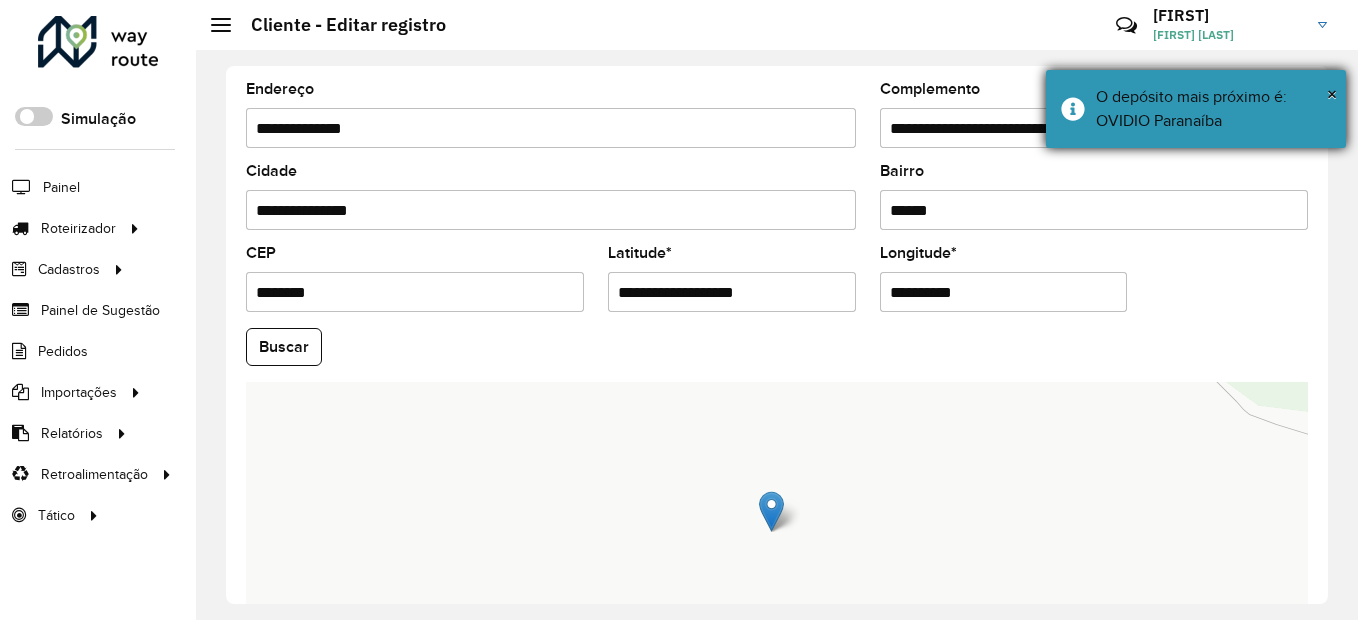 drag, startPoint x: 1049, startPoint y: 130, endPoint x: 1240, endPoint y: 128, distance: 191.01047 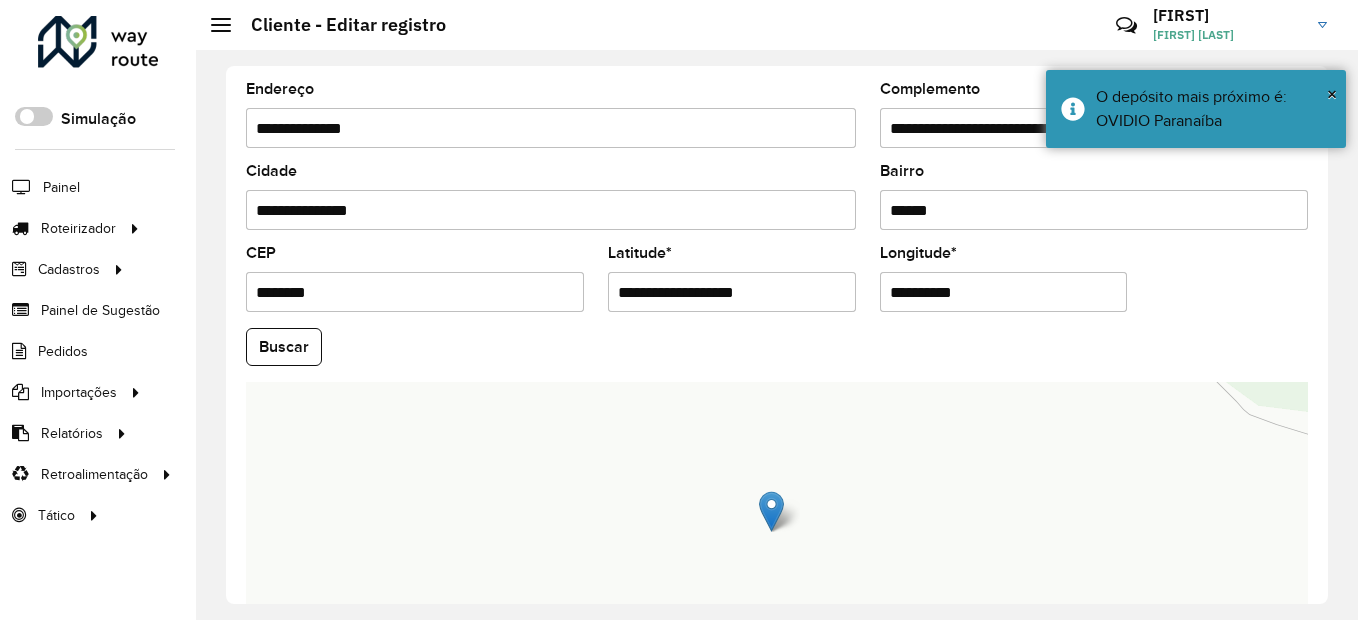 drag, startPoint x: 954, startPoint y: 292, endPoint x: 858, endPoint y: 279, distance: 96.87621 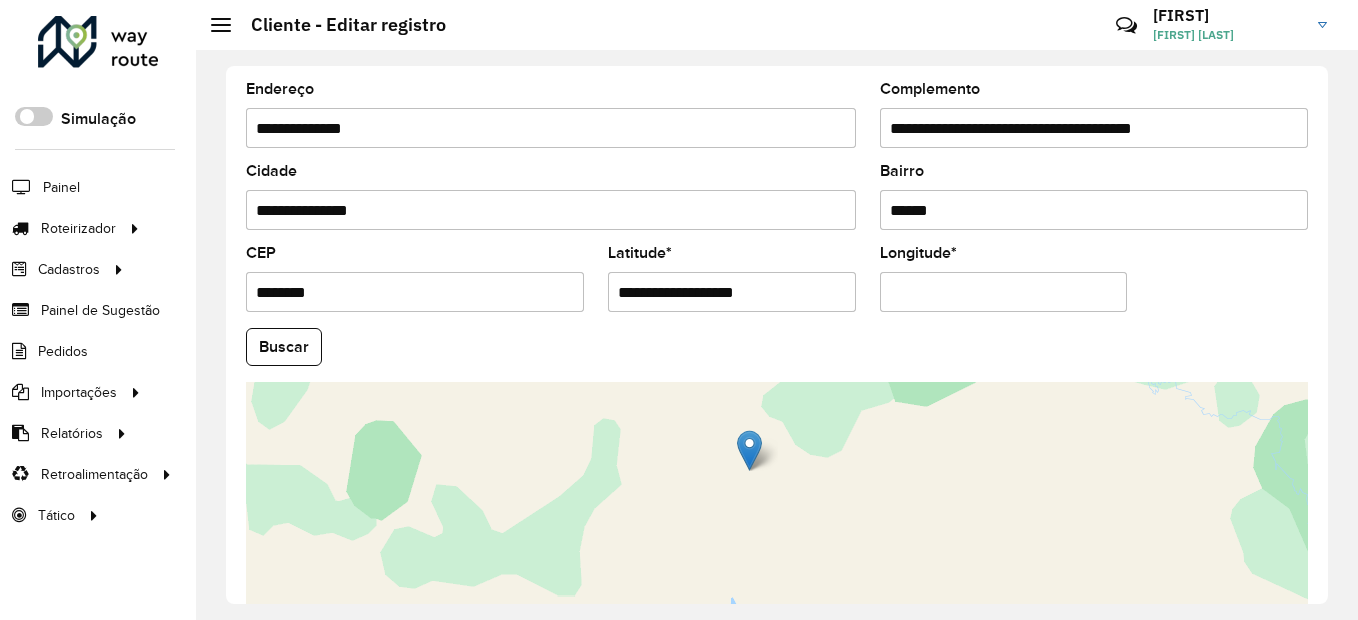 paste on "**********" 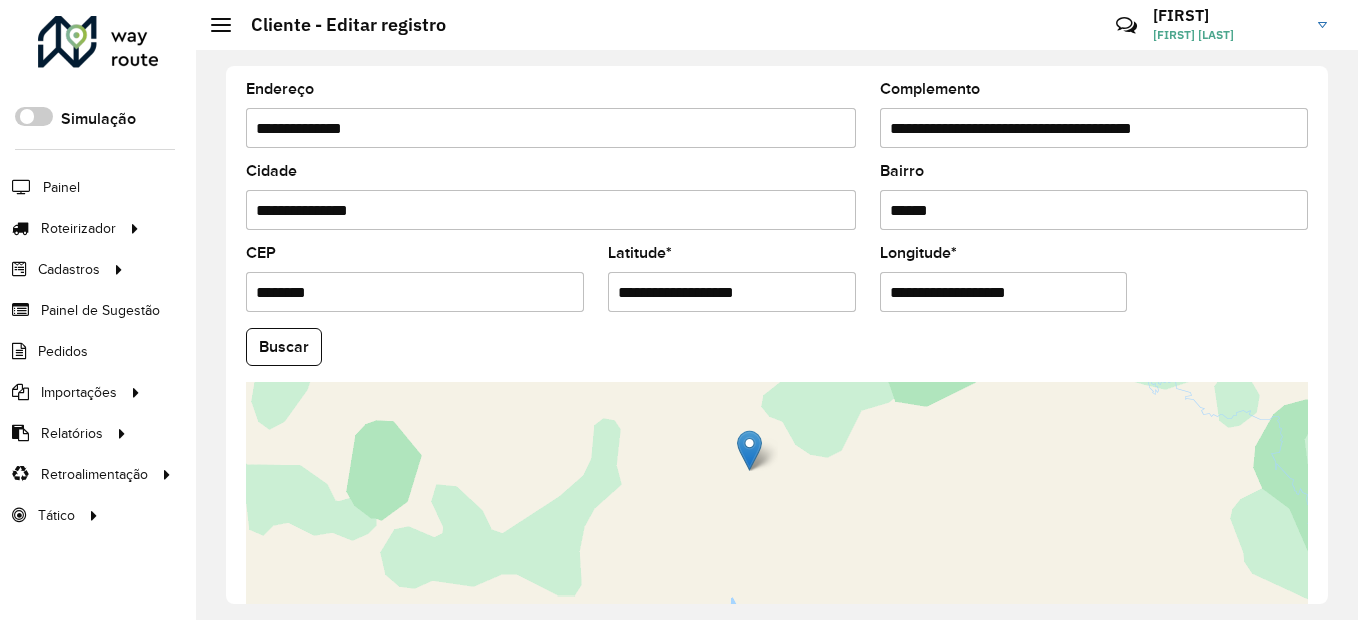 type on "**********" 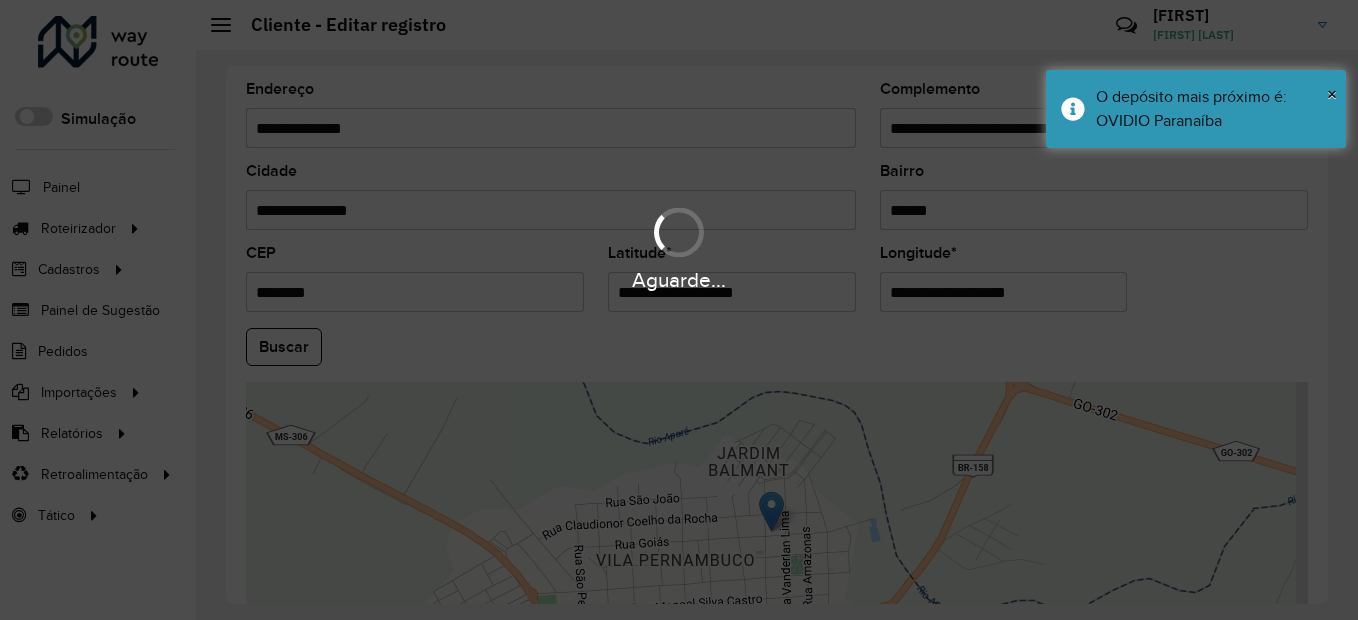 drag, startPoint x: 1186, startPoint y: 128, endPoint x: 874, endPoint y: 126, distance: 312.0064 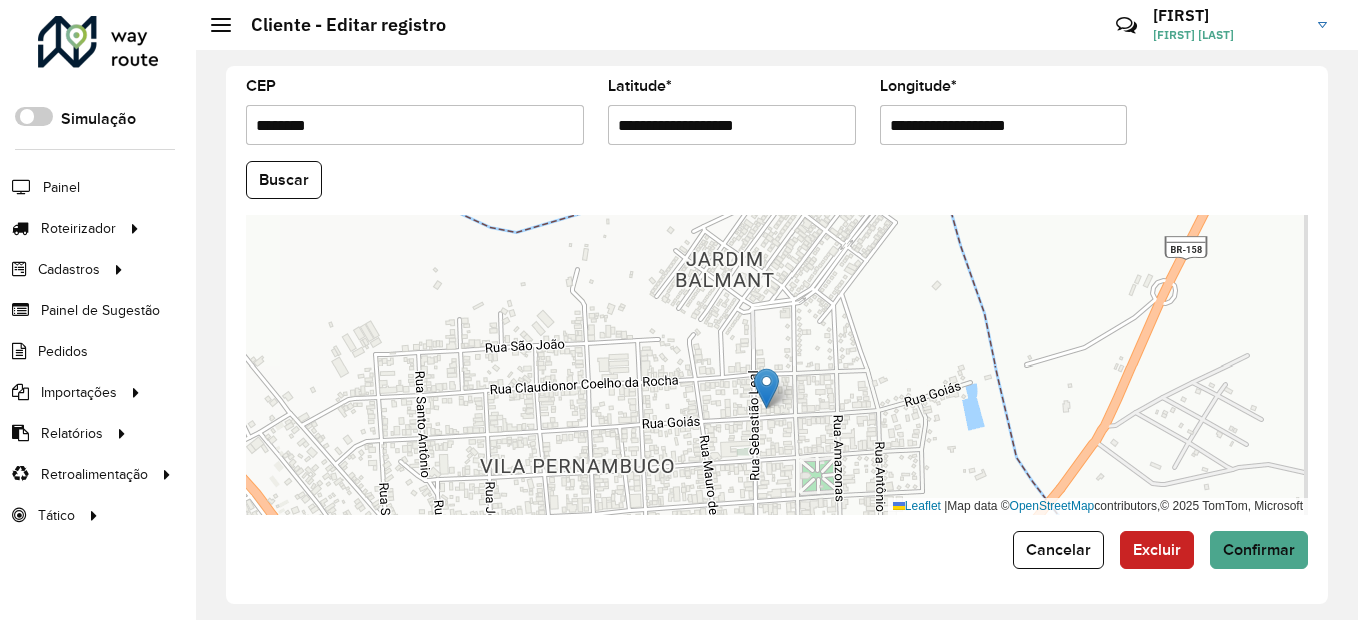 scroll, scrollTop: 868, scrollLeft: 0, axis: vertical 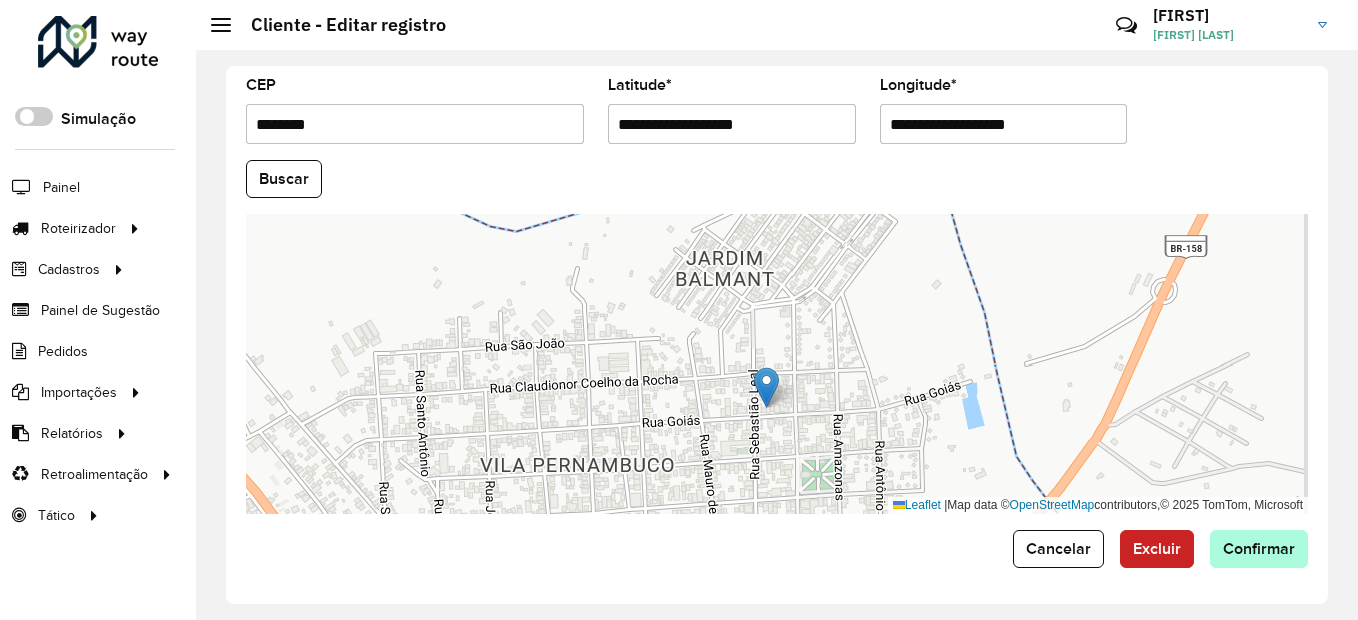 type 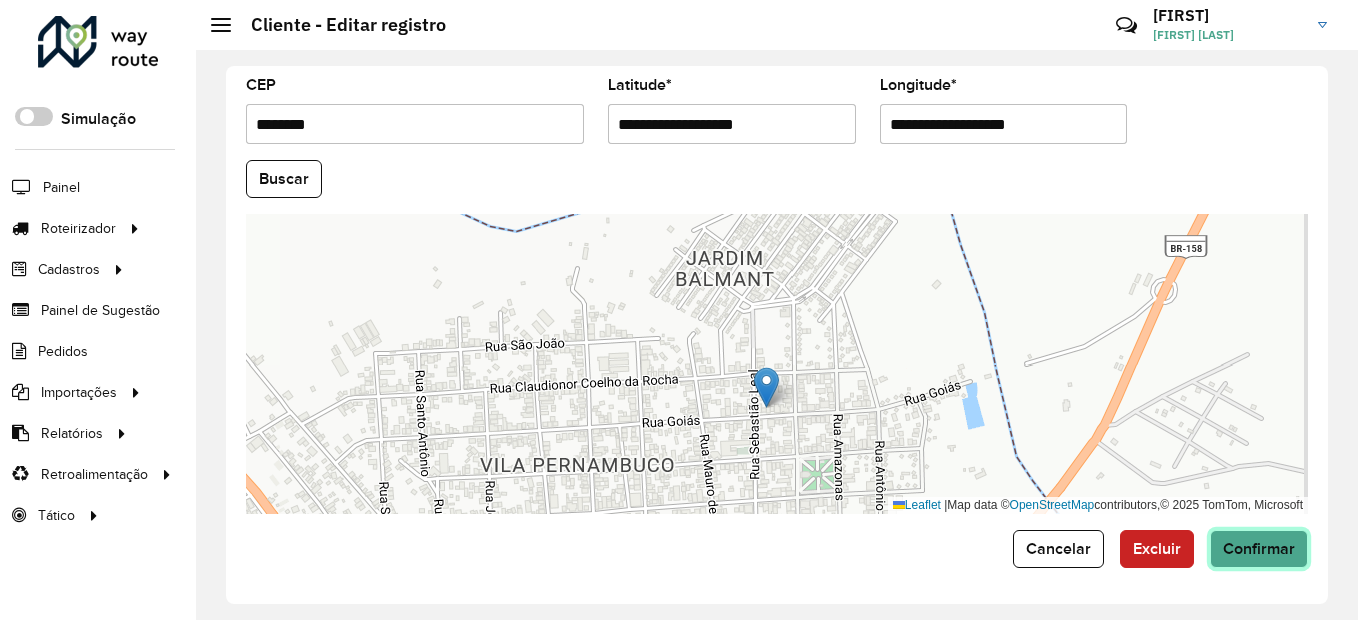 click on "Confirmar" 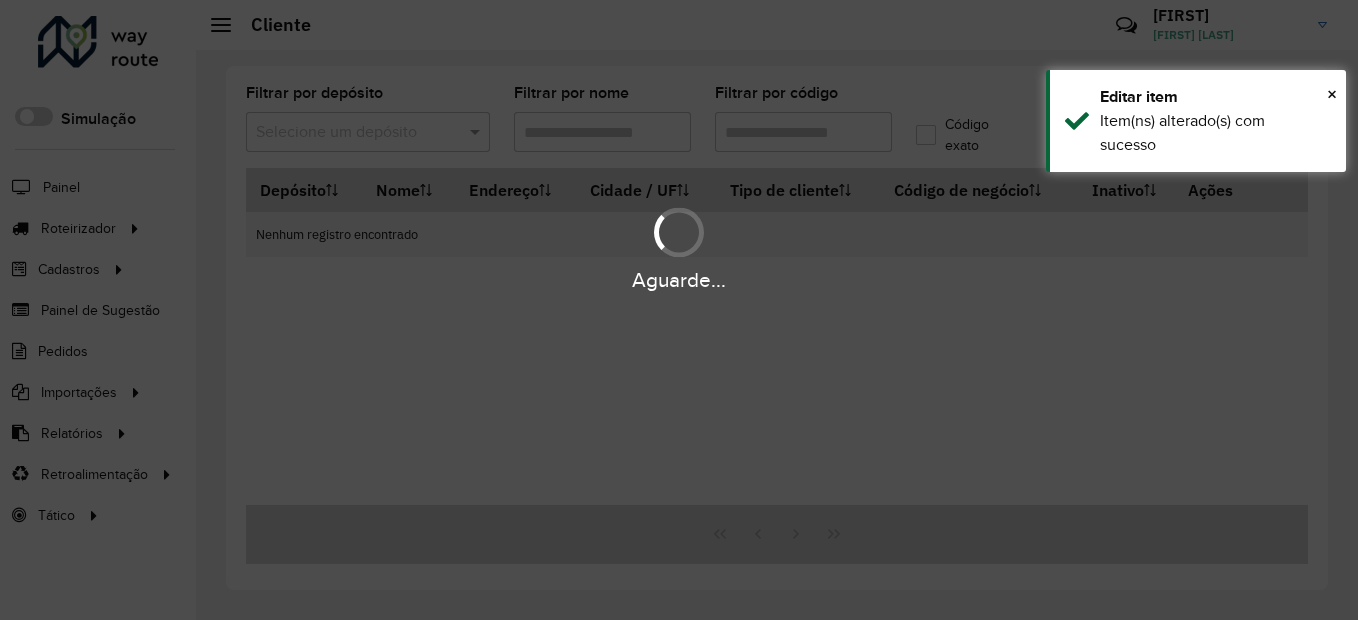 type on "*****" 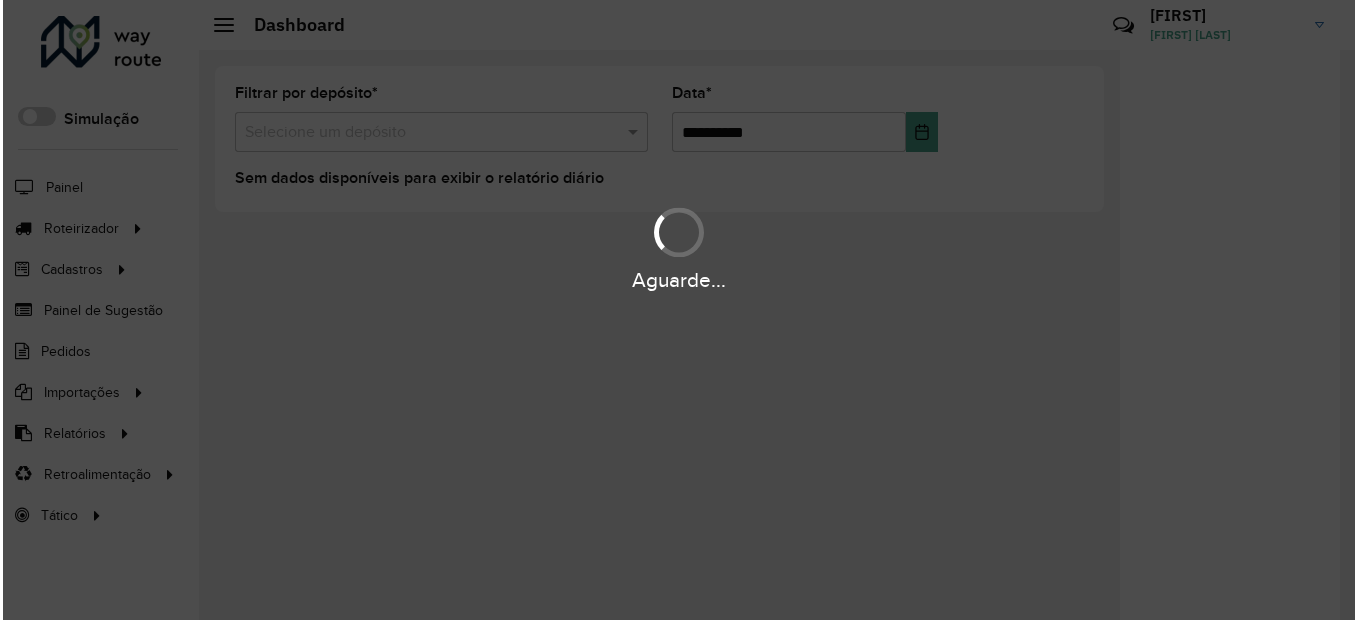 scroll, scrollTop: 0, scrollLeft: 0, axis: both 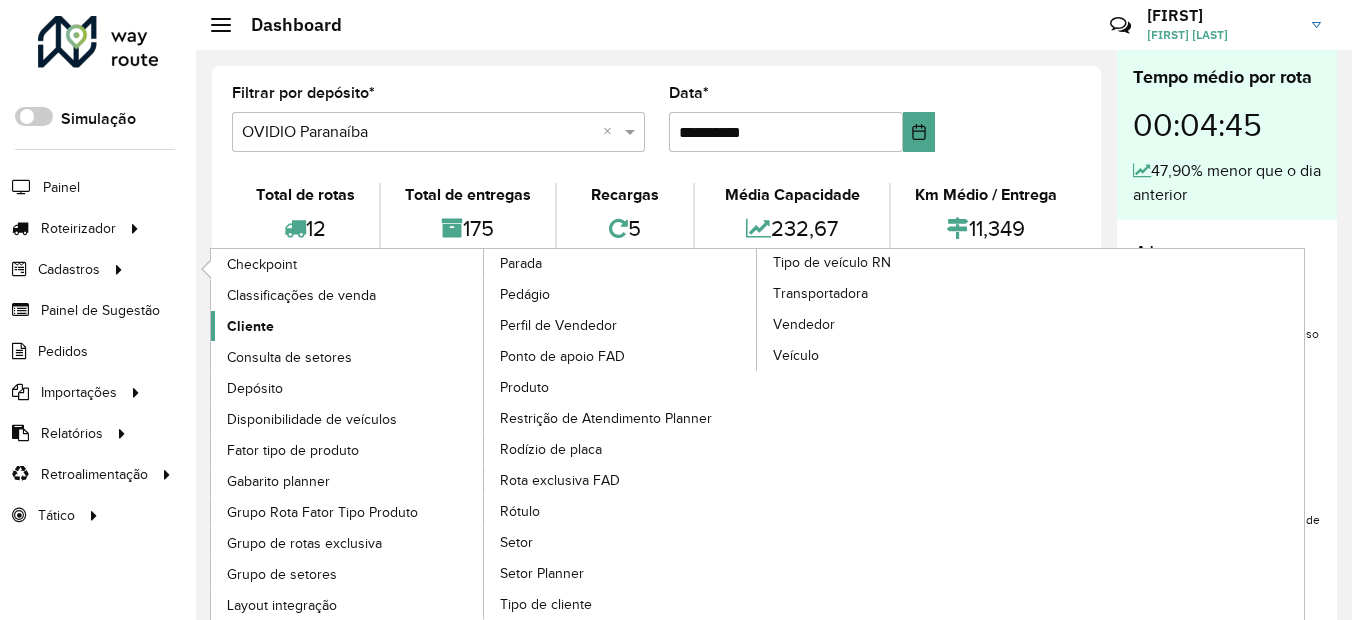 click on "Cliente" 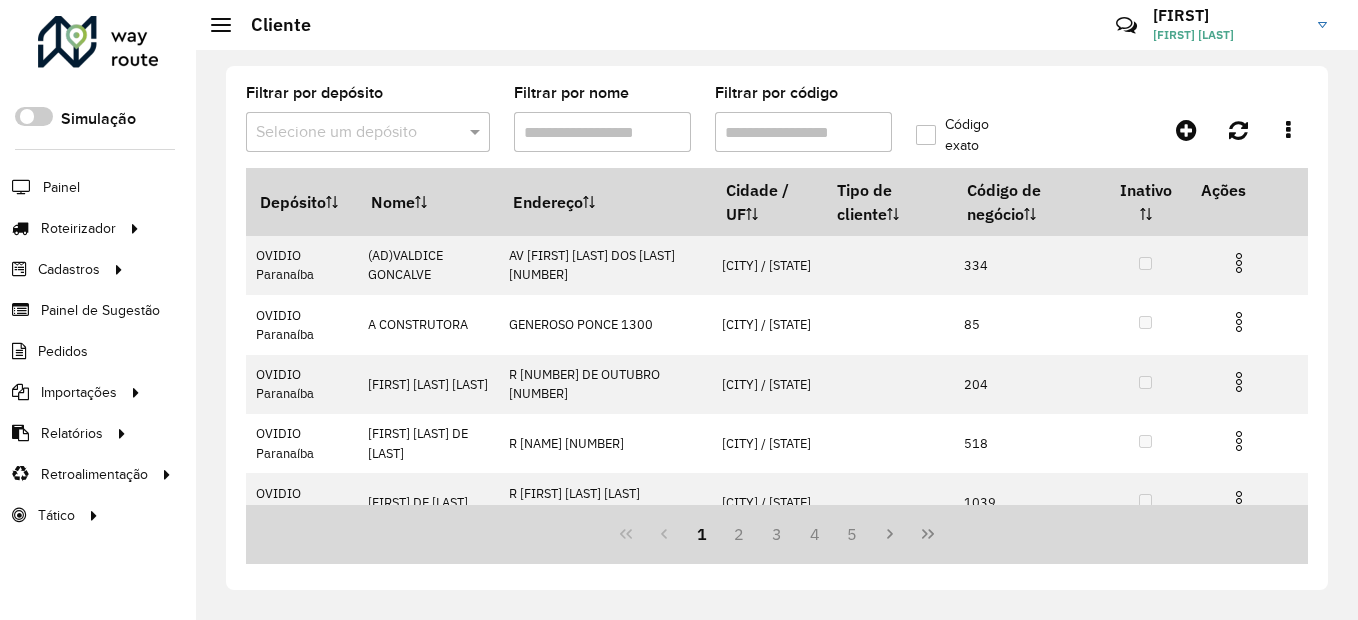 click on "Filtrar por código" at bounding box center [803, 132] 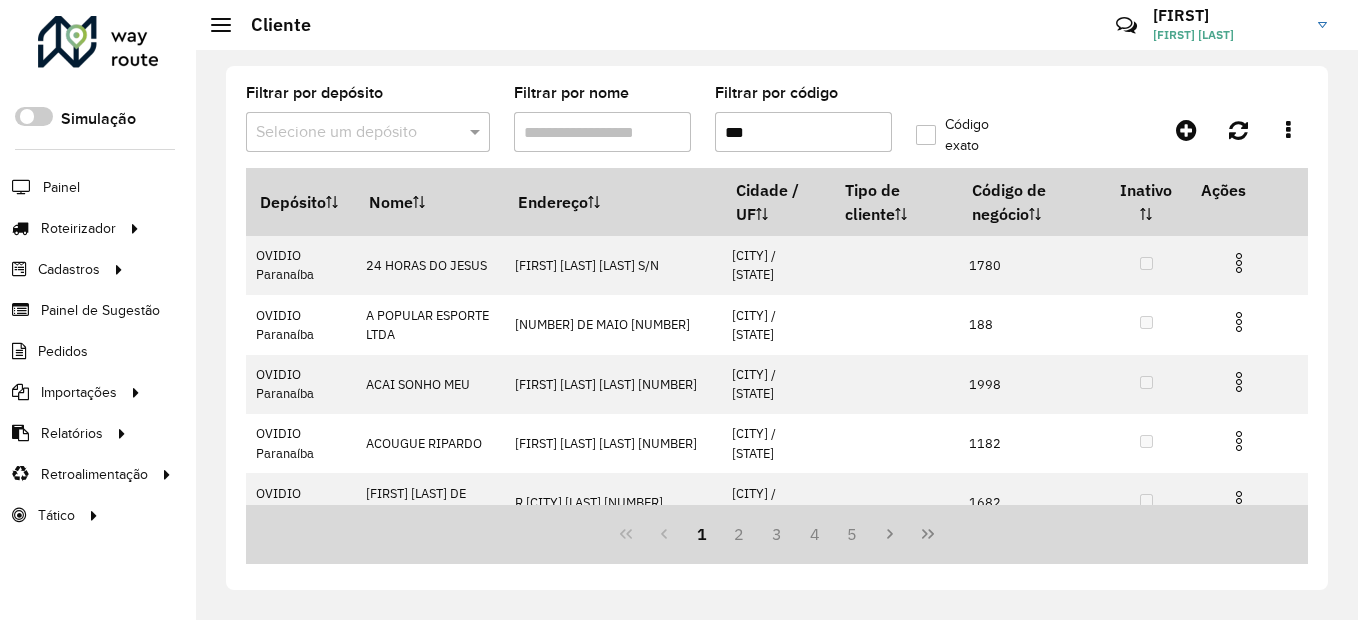 type on "***" 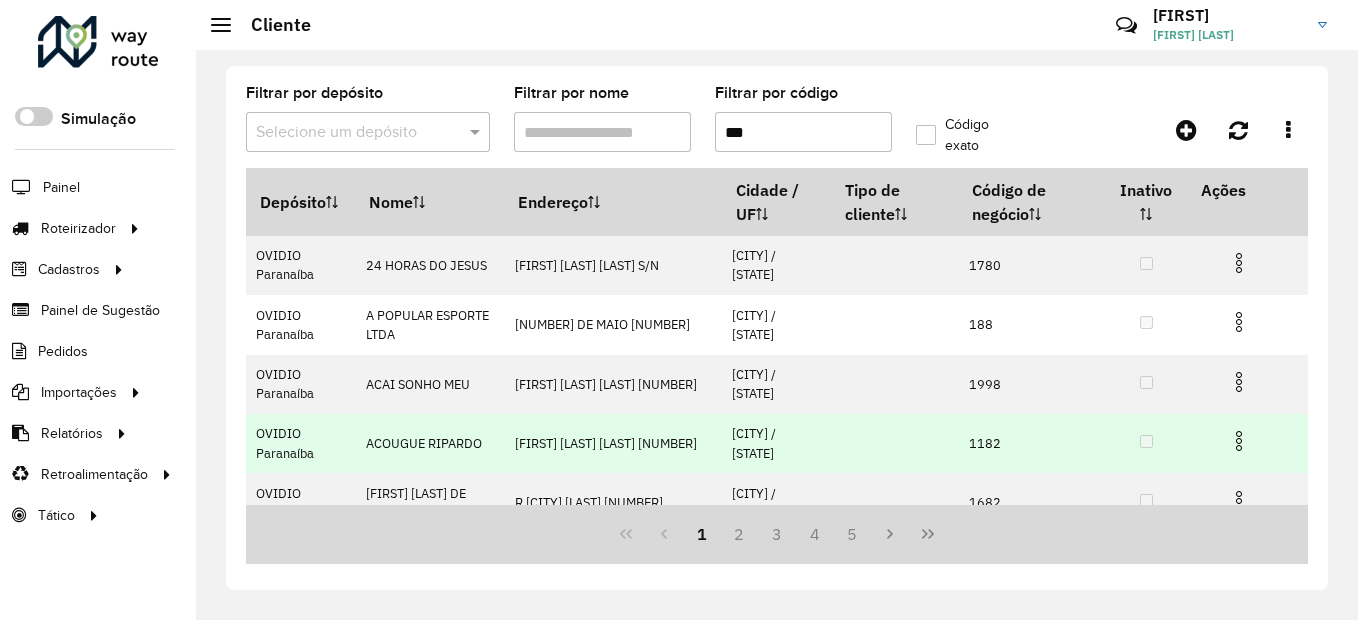 click on "[CITY] / [STATE]" at bounding box center (776, 443) 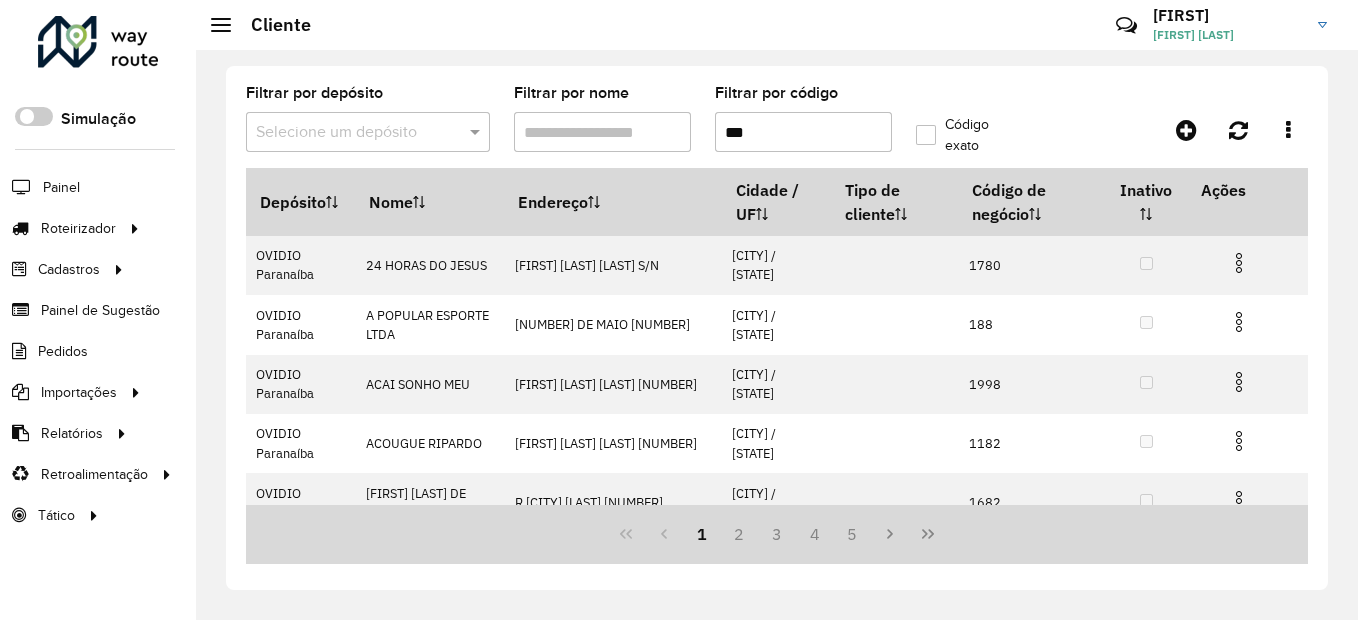 click on "Código exato" 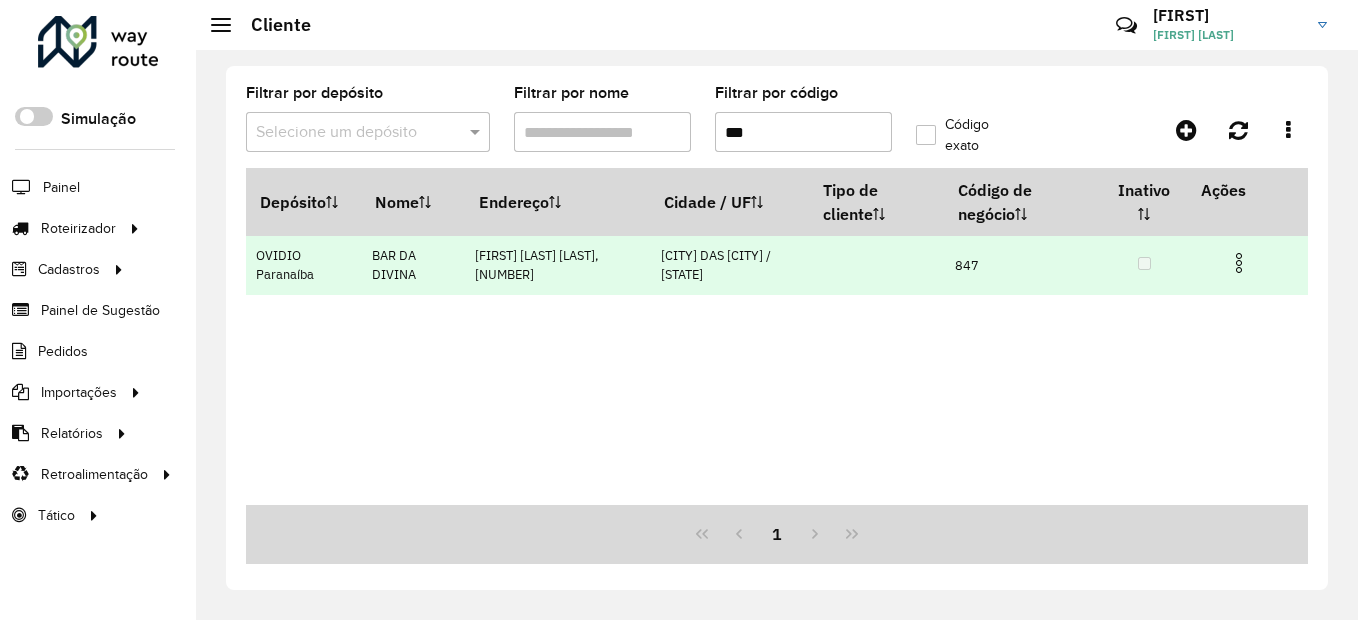click at bounding box center [1239, 263] 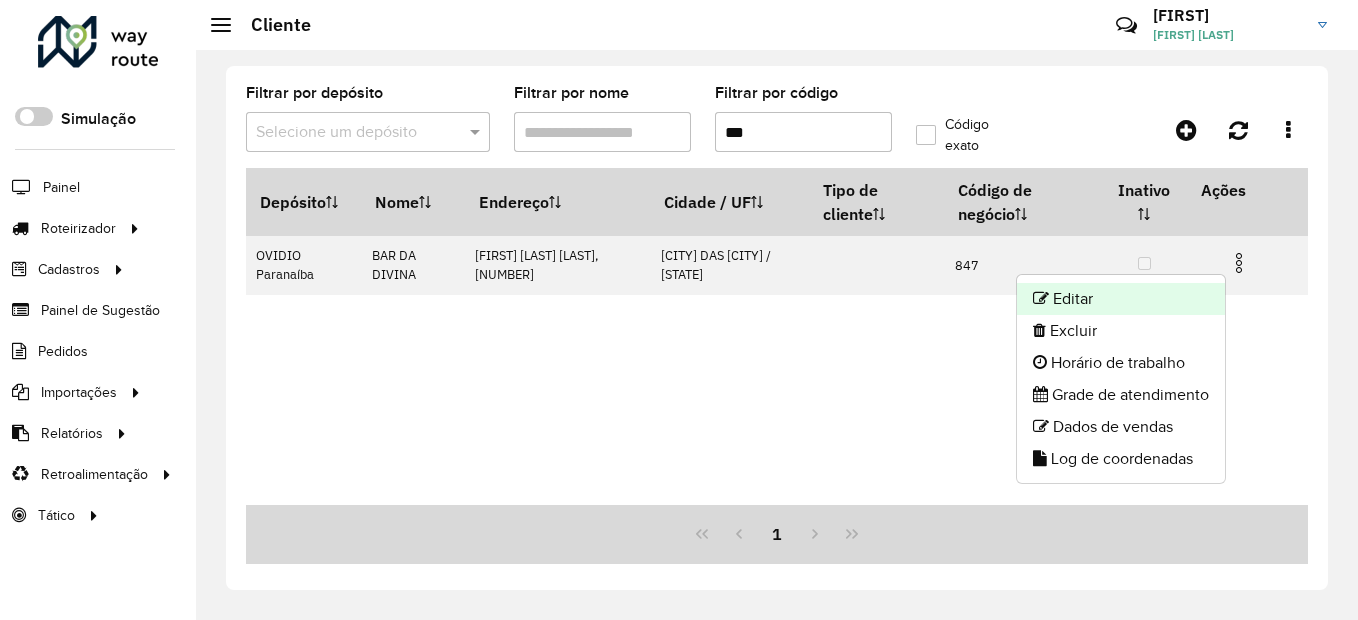 click on "Editar" 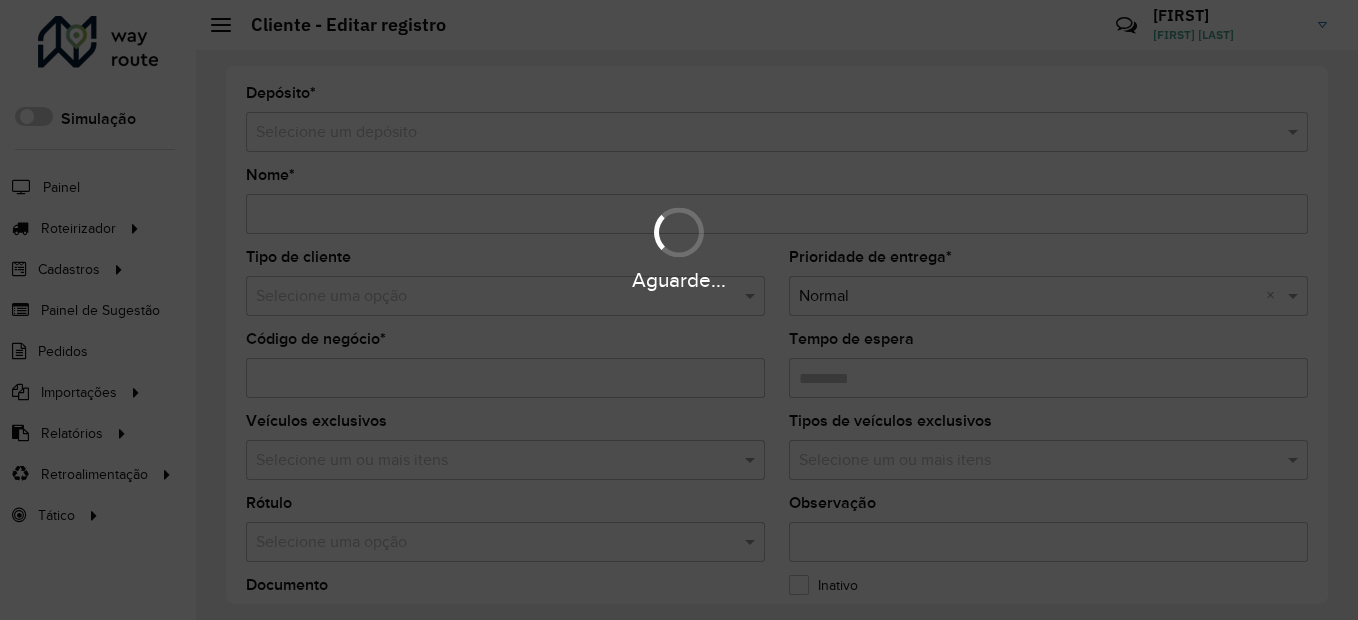 type on "**********" 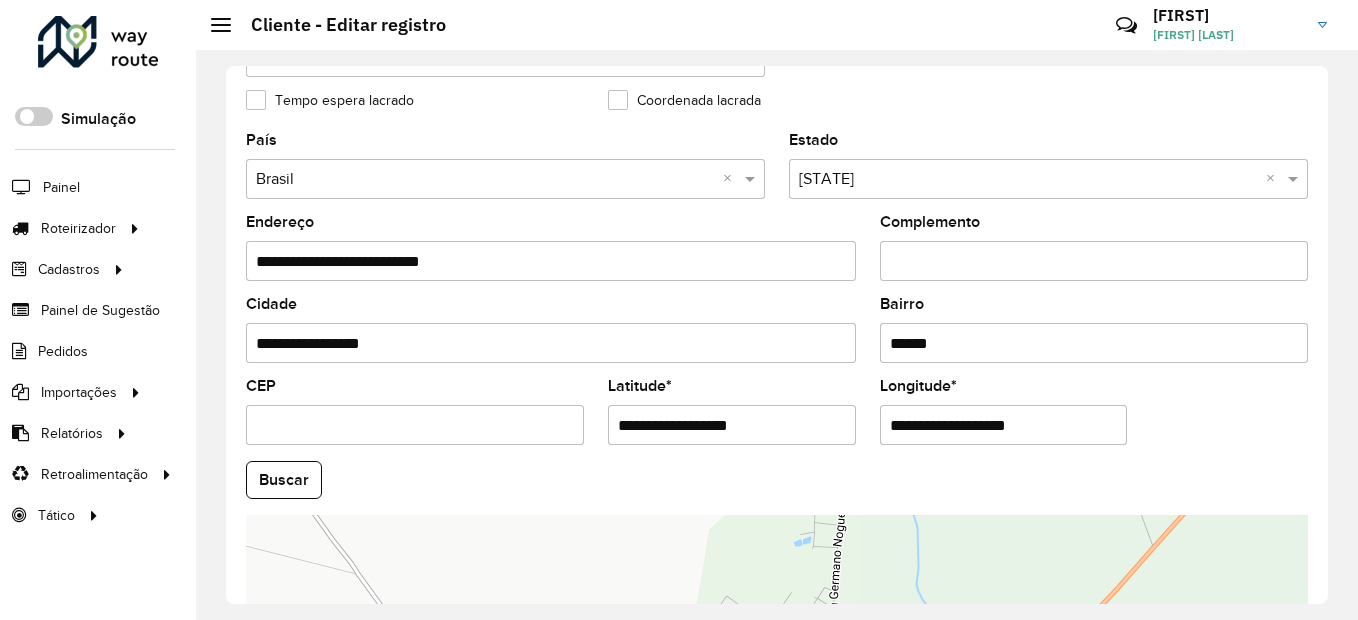 scroll, scrollTop: 600, scrollLeft: 0, axis: vertical 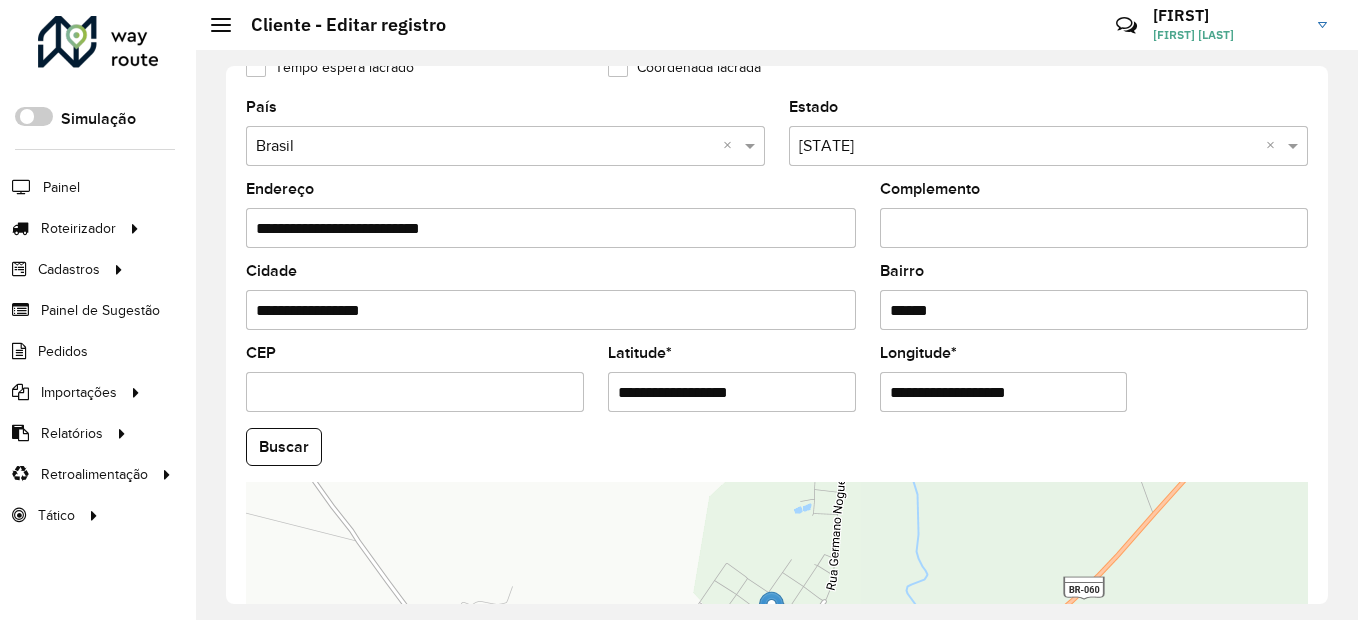 click on "Complemento" at bounding box center [1094, 228] 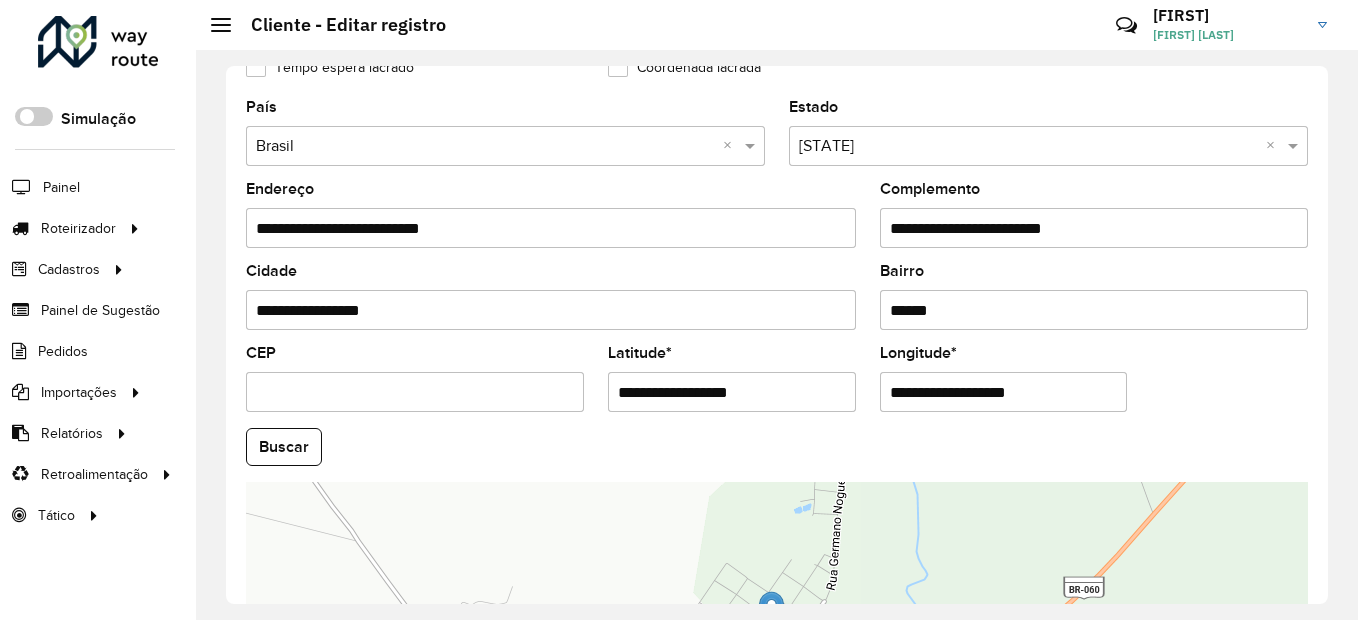 click on "**********" at bounding box center (1094, 228) 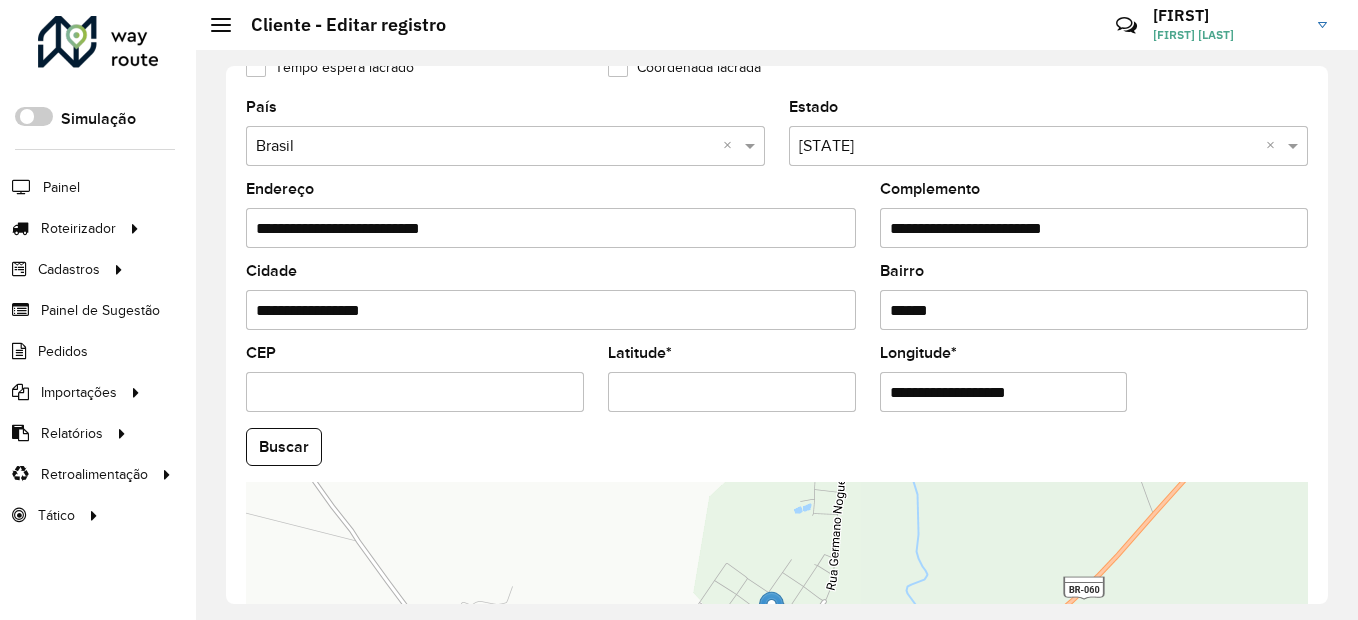 paste on "**********" 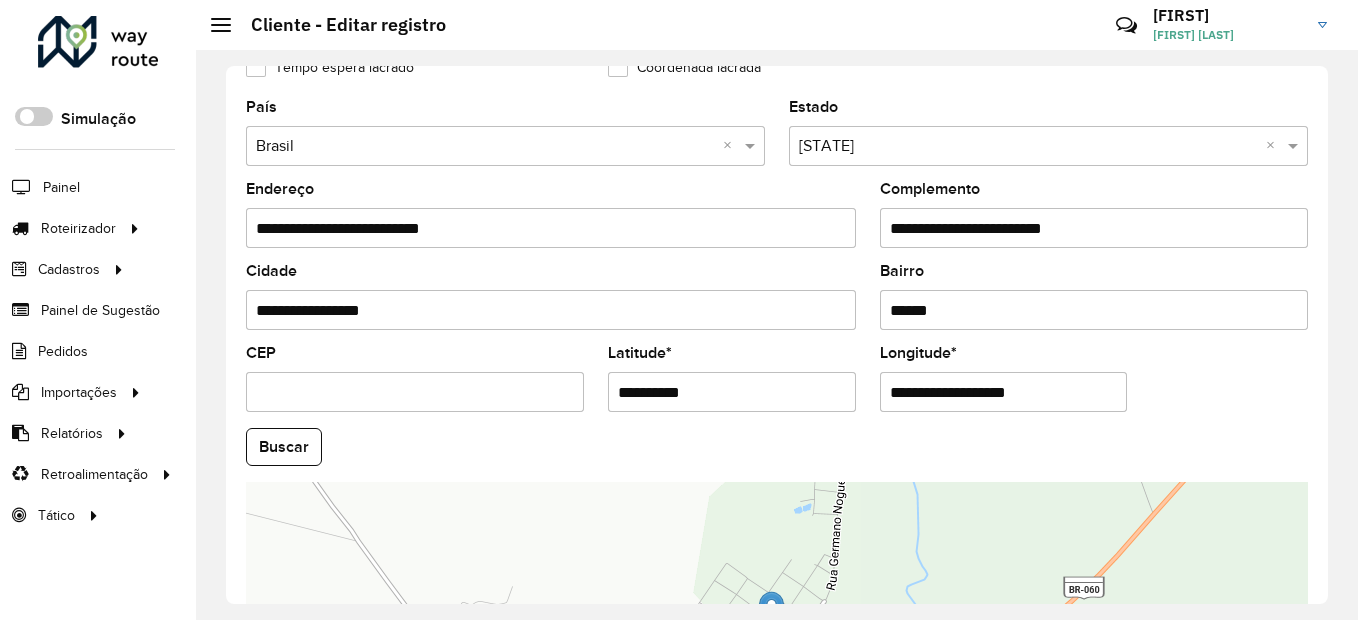 type on "**********" 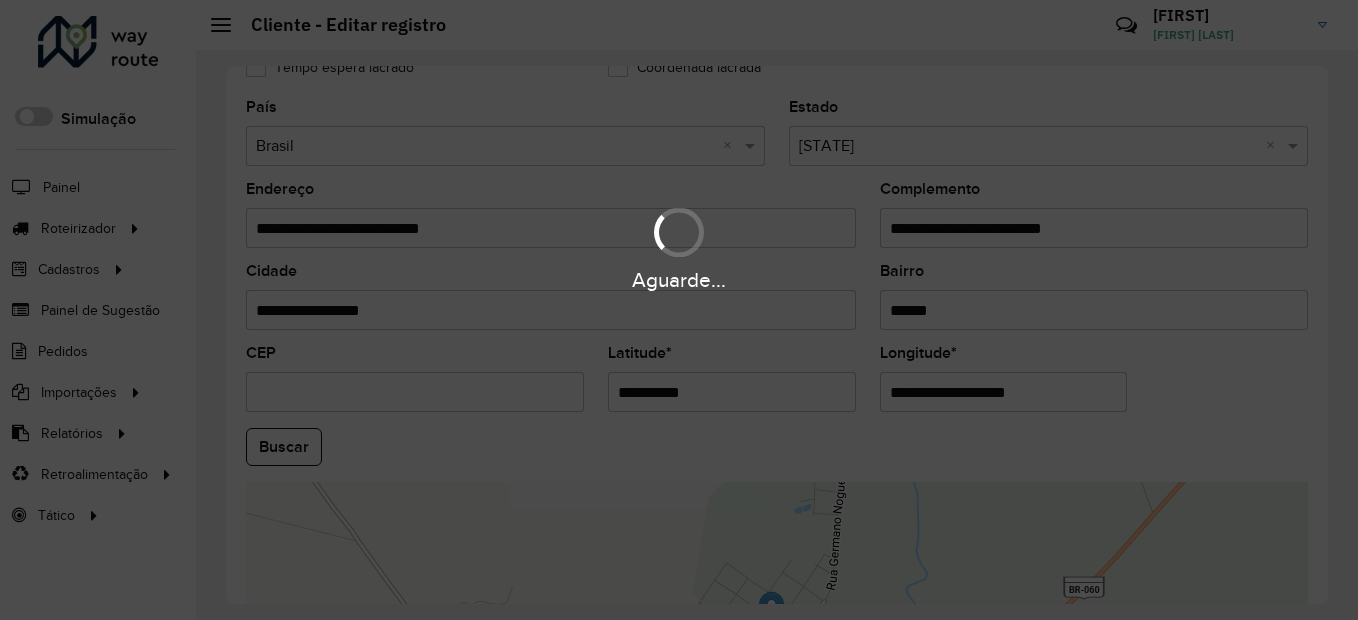 click on "Aguarde...  Pop-up bloqueado!  Seu navegador bloqueou automáticamente a abertura de uma nova janela.   Acesse as configurações e adicione o endereço do sistema a lista de permissão.   Fechar  Roteirizador AmbevTech Simulação Painel Roteirizador Entregas Vendas Cadastros Checkpoint Classificações de venda Cliente Consulta de setores Depósito Disponibilidade de veículos Fator tipo de produto Gabarito planner Grupo Rota Fator Tipo Produto Grupo de rotas exclusiva Grupo de setores Layout integração Modelo Parada Pedágio Perfil de Vendedor Ponto de apoio FAD Produto Restrição de Atendimento Planner Rodízio de placa Rota exclusiva FAD Rótulo Setor Setor Planner Tipo de cliente Tipo de veículo Tipo de veículo RN Transportadora Vendedor Veículo Painel de Sugestão Pedidos Importações Classificação e volume de venda Clientes Fator tipo produto Gabarito planner Grade de atendimento Janela de atendimento Localização Pedidos Restrição de Atendimento Planner Tempo de espera Vendedor Veículos" at bounding box center (679, 310) 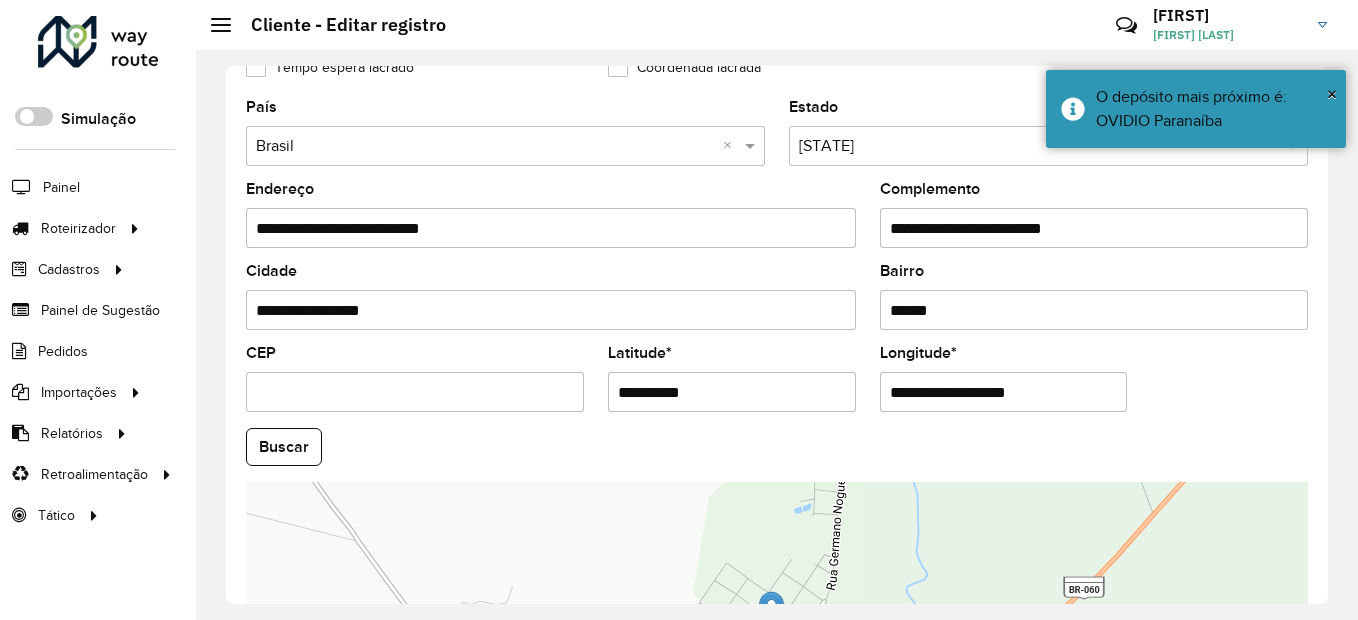 drag, startPoint x: 975, startPoint y: 229, endPoint x: 1109, endPoint y: 208, distance: 135.63554 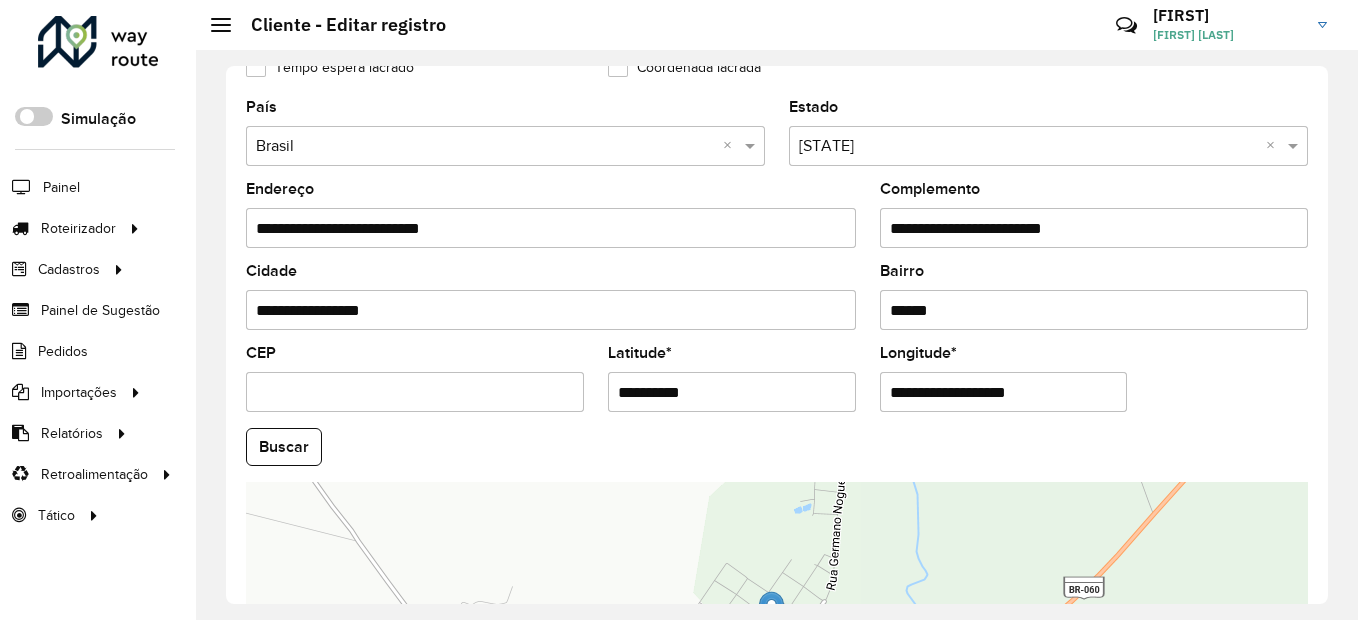 drag, startPoint x: 968, startPoint y: 224, endPoint x: 1121, endPoint y: 216, distance: 153.20901 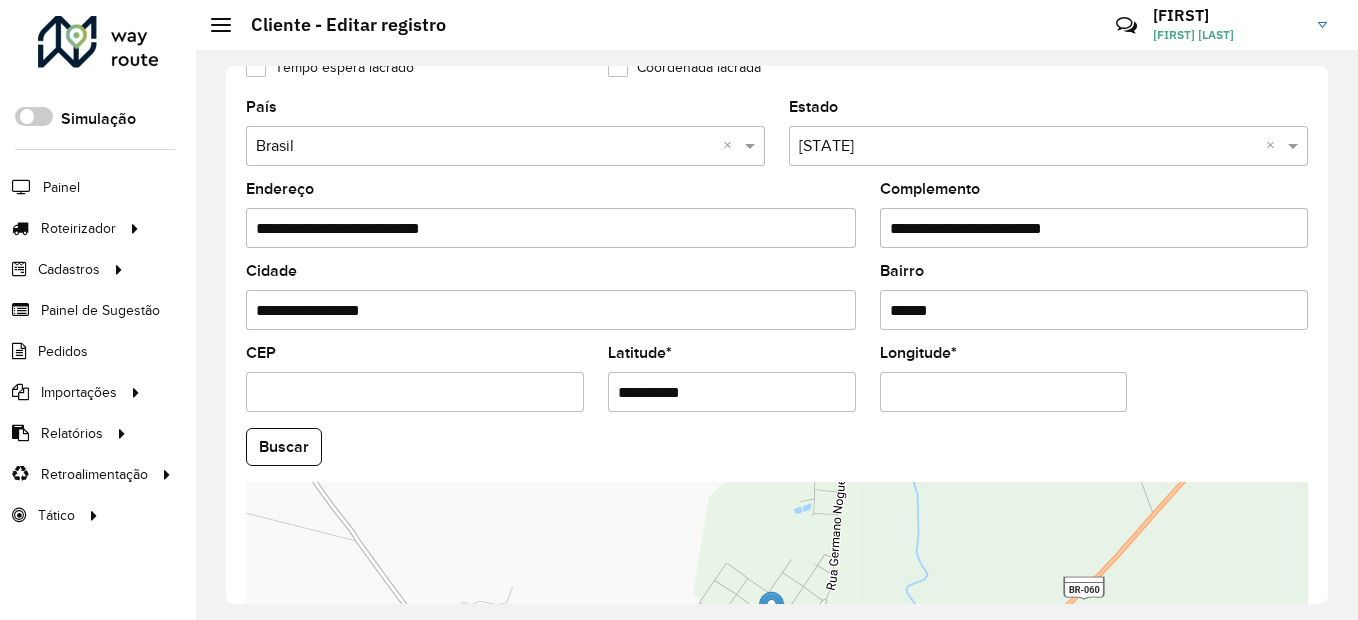paste on "**********" 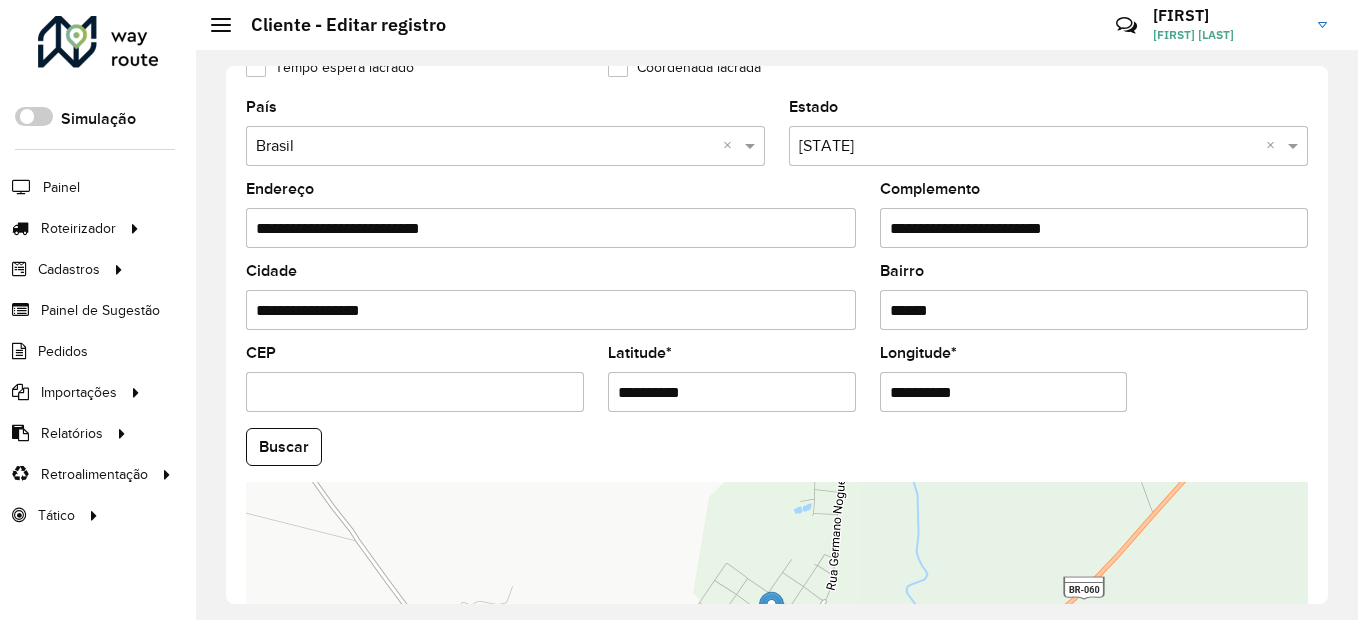 type on "**********" 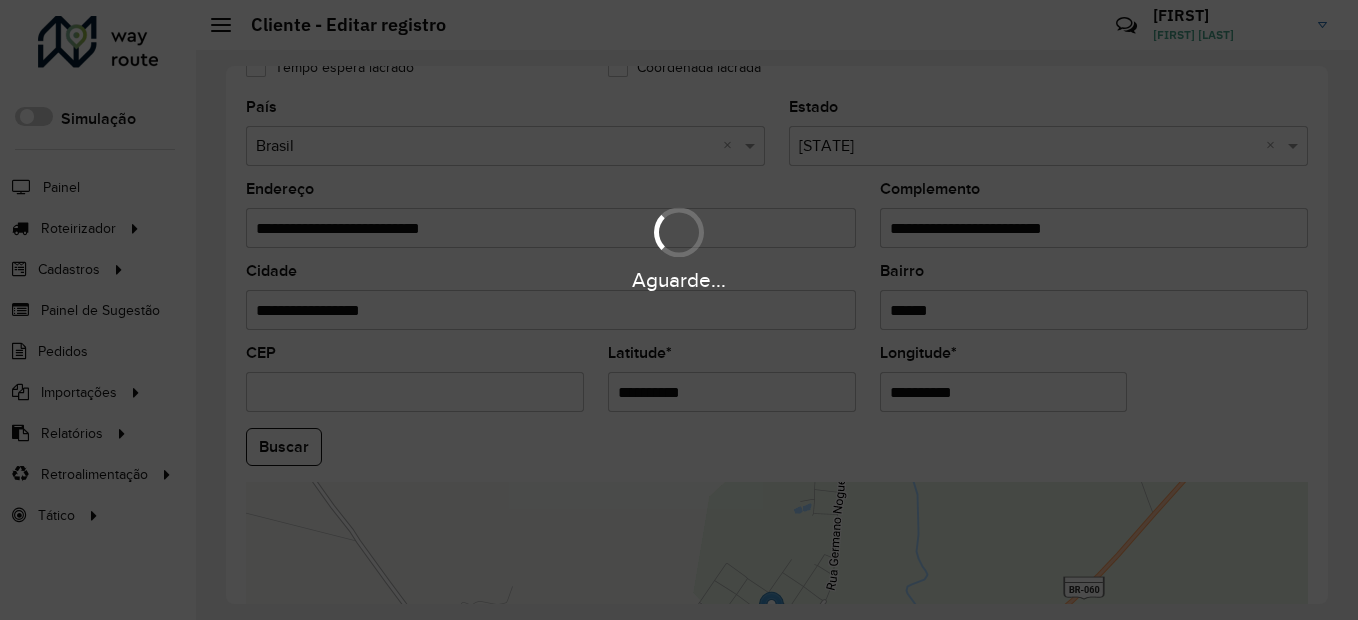 click on "Aguarde...  Pop-up bloqueado!  Seu navegador bloqueou automáticamente a abertura de uma nova janela.   Acesse as configurações e adicione o endereço do sistema a lista de permissão.   Fechar  Roteirizador AmbevTech Simulação Painel Roteirizador Entregas Vendas Cadastros Checkpoint Classificações de venda Cliente Consulta de setores Depósito Disponibilidade de veículos Fator tipo de produto Gabarito planner Grupo Rota Fator Tipo Produto Grupo de rotas exclusiva Grupo de setores Layout integração Modelo Parada Pedágio Perfil de Vendedor Ponto de apoio FAD Produto Restrição de Atendimento Planner Rodízio de placa Rota exclusiva FAD Rótulo Setor Setor Planner Tipo de cliente Tipo de veículo Tipo de veículo RN Transportadora Vendedor Veículo Painel de Sugestão Pedidos Importações Classificação e volume de venda Clientes Fator tipo produto Gabarito planner Grade de atendimento Janela de atendimento Localização Pedidos Restrição de Atendimento Planner Tempo de espera Vendedor Veículos" at bounding box center [679, 310] 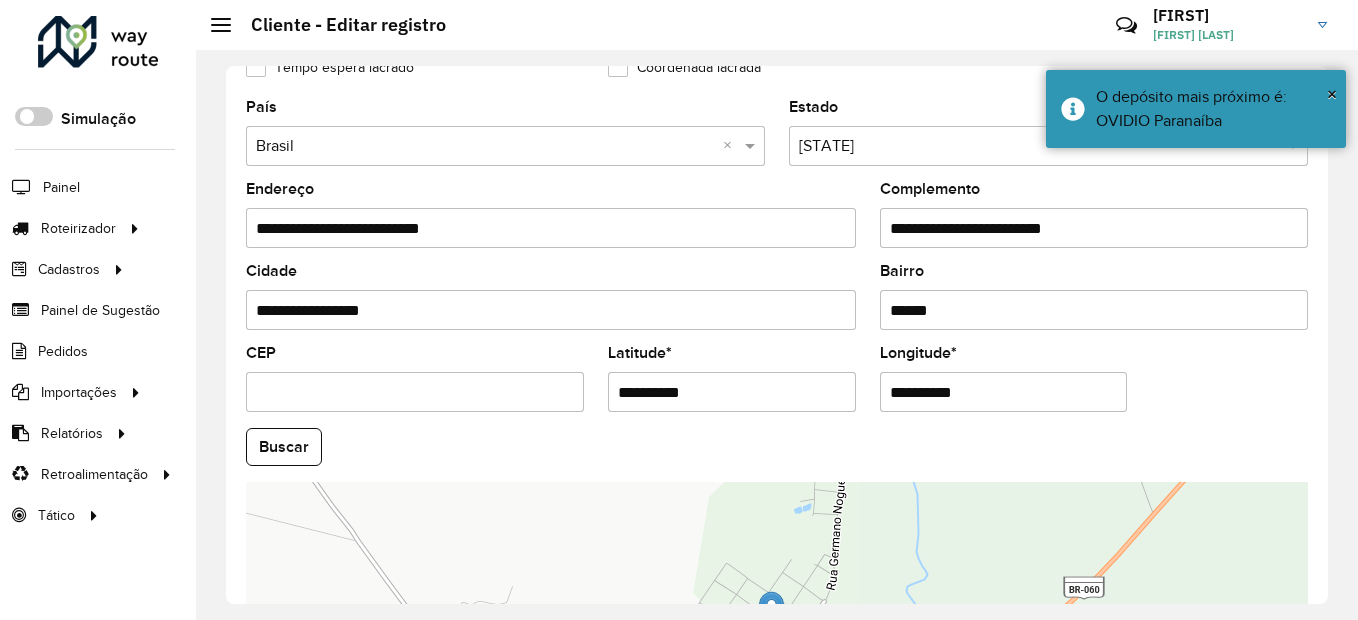 drag, startPoint x: 1084, startPoint y: 237, endPoint x: 866, endPoint y: 229, distance: 218.14674 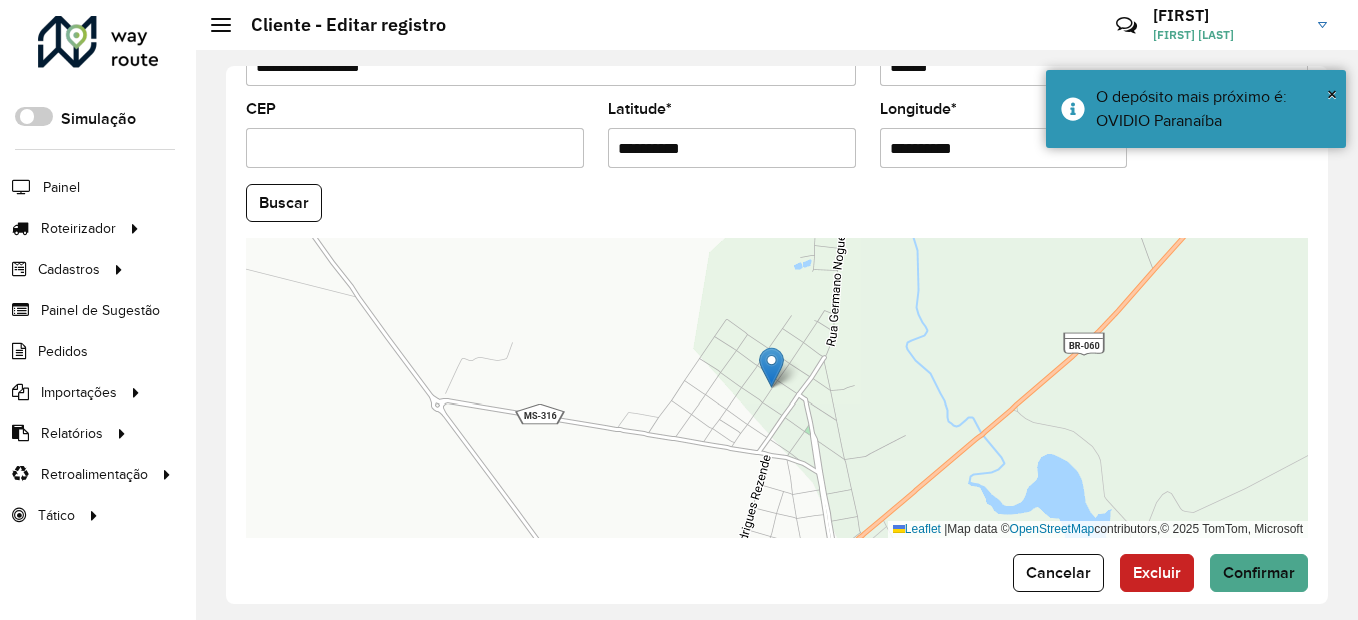 scroll, scrollTop: 868, scrollLeft: 0, axis: vertical 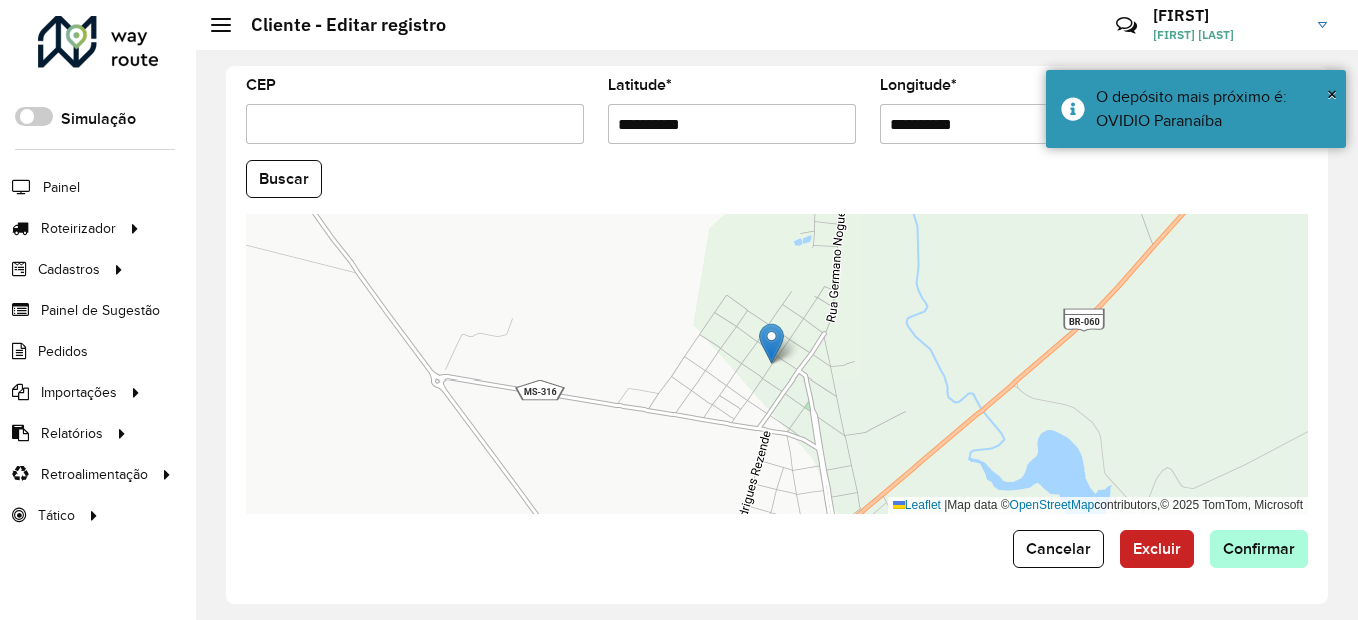 type 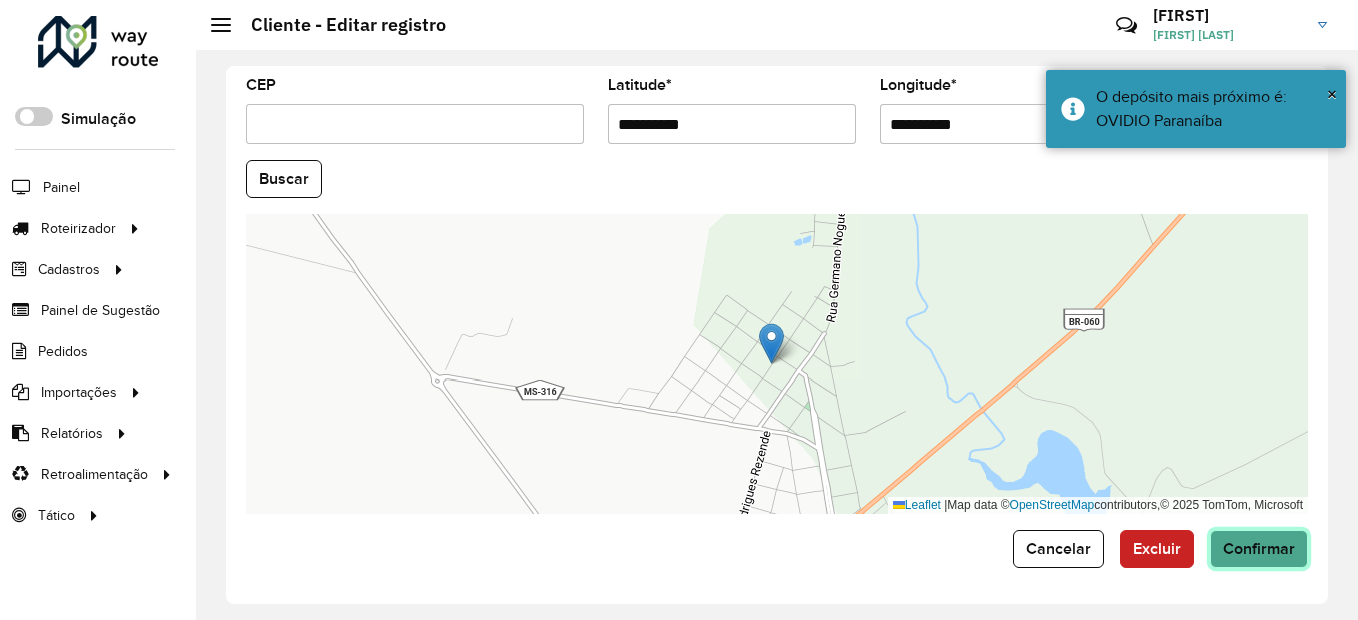 click on "Confirmar" 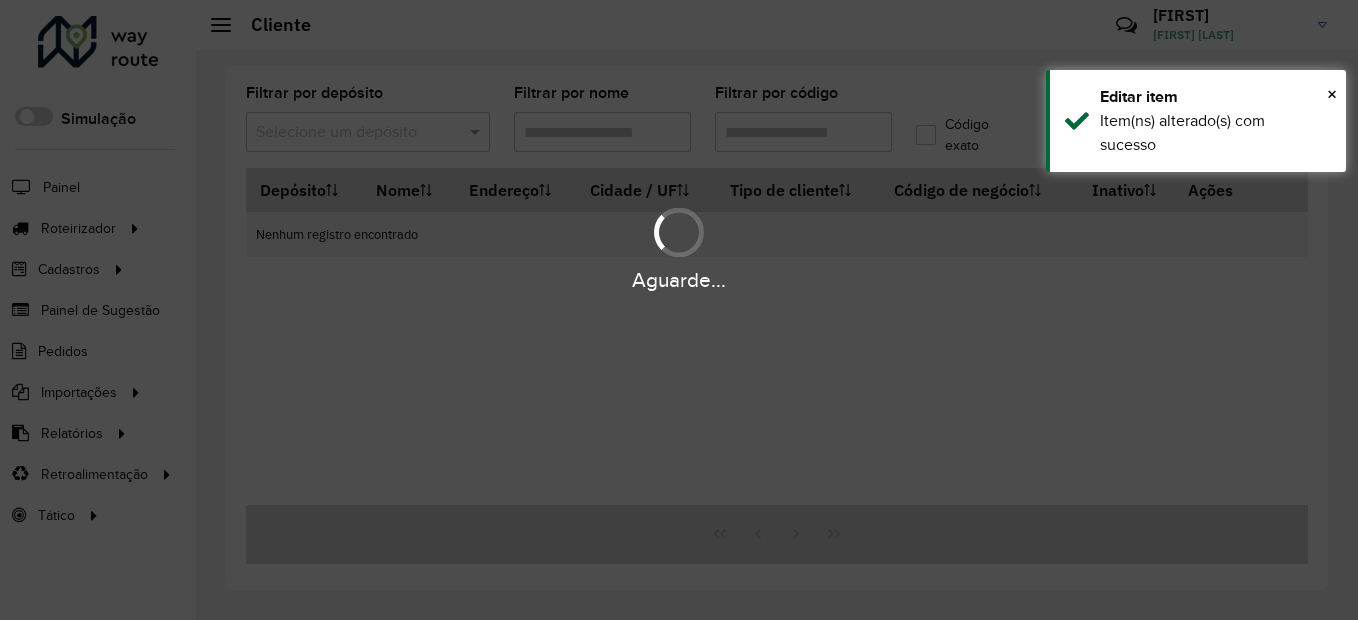 type on "***" 